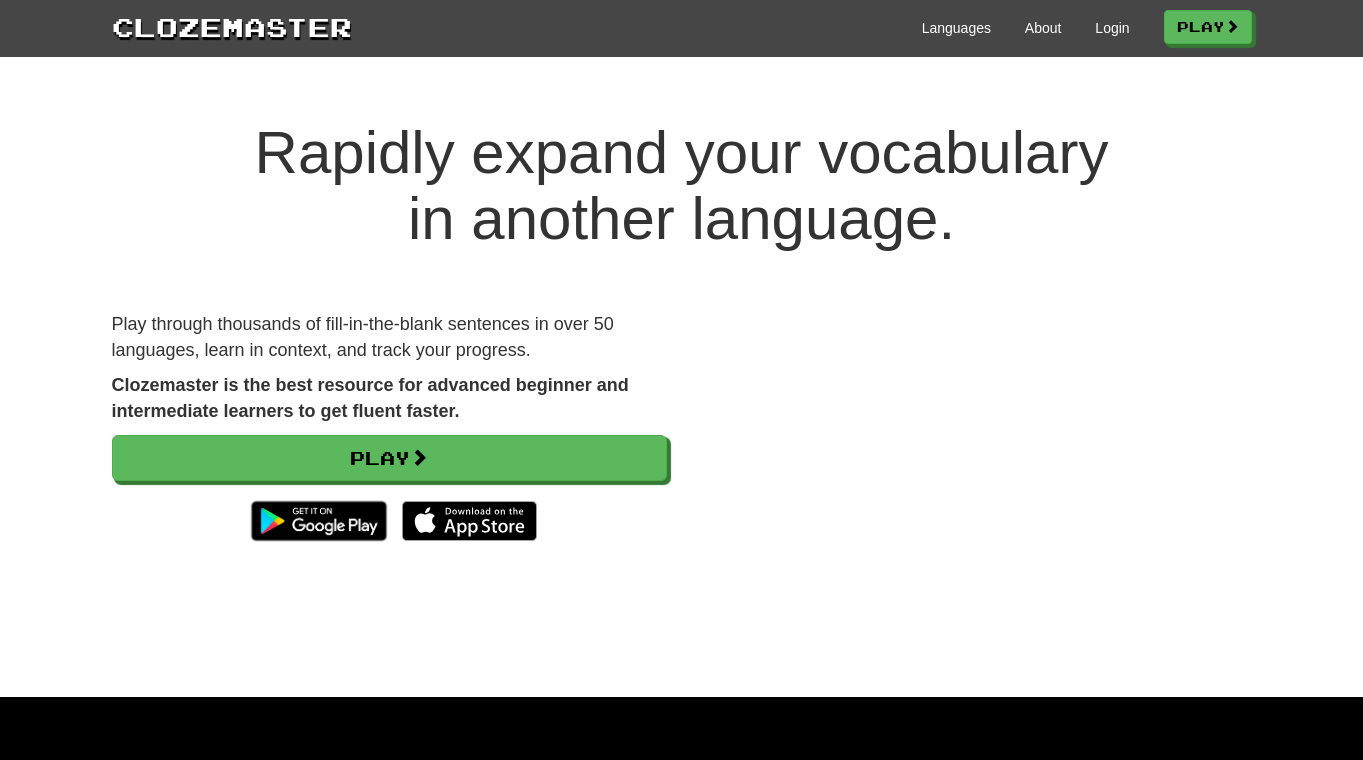 scroll, scrollTop: 0, scrollLeft: 0, axis: both 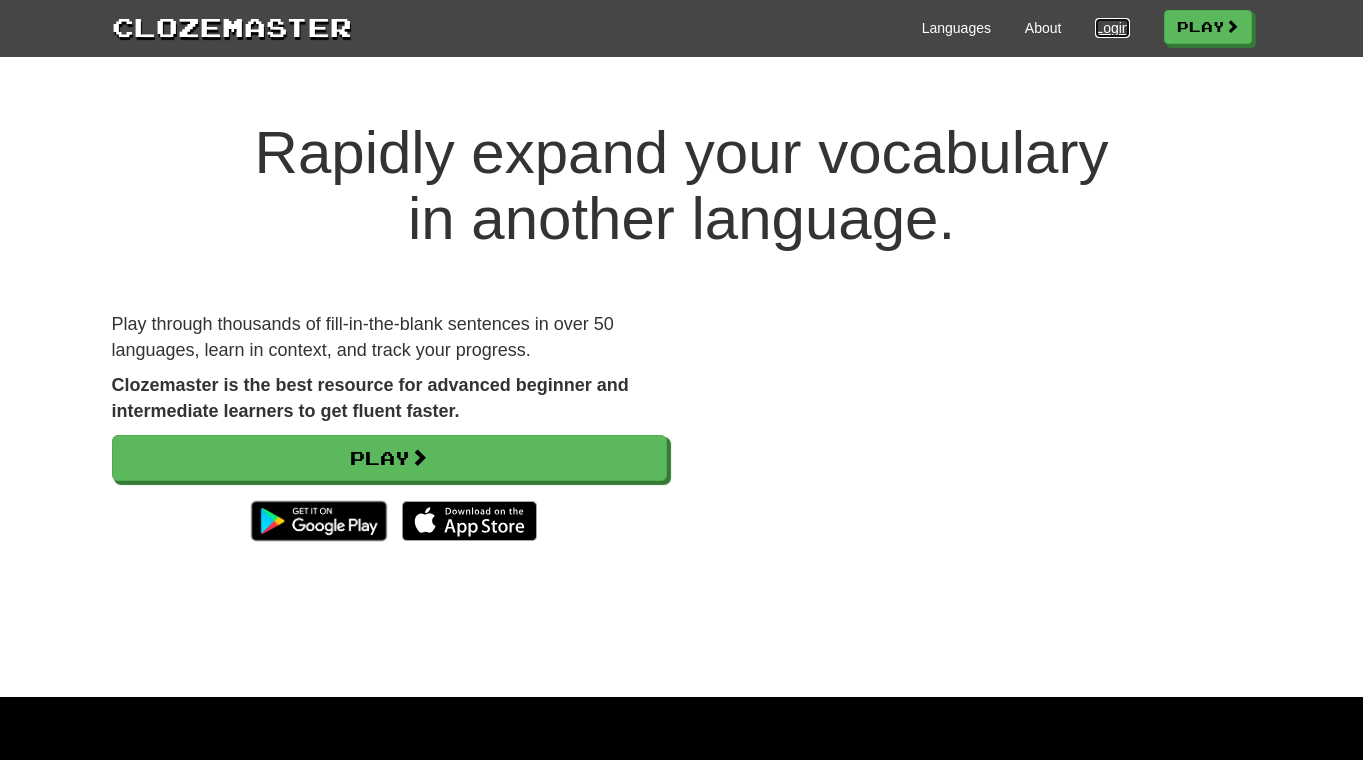 click on "Login" at bounding box center (1112, 28) 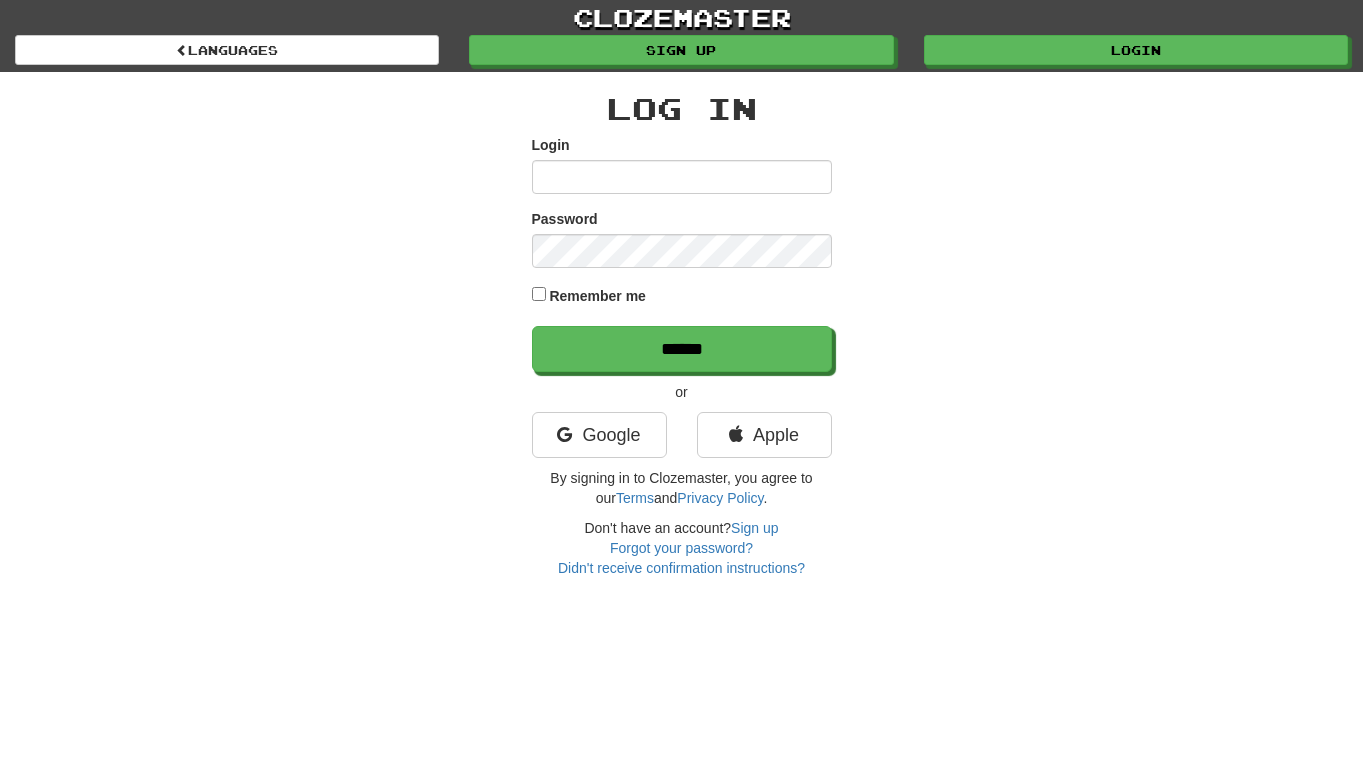 scroll, scrollTop: 0, scrollLeft: 0, axis: both 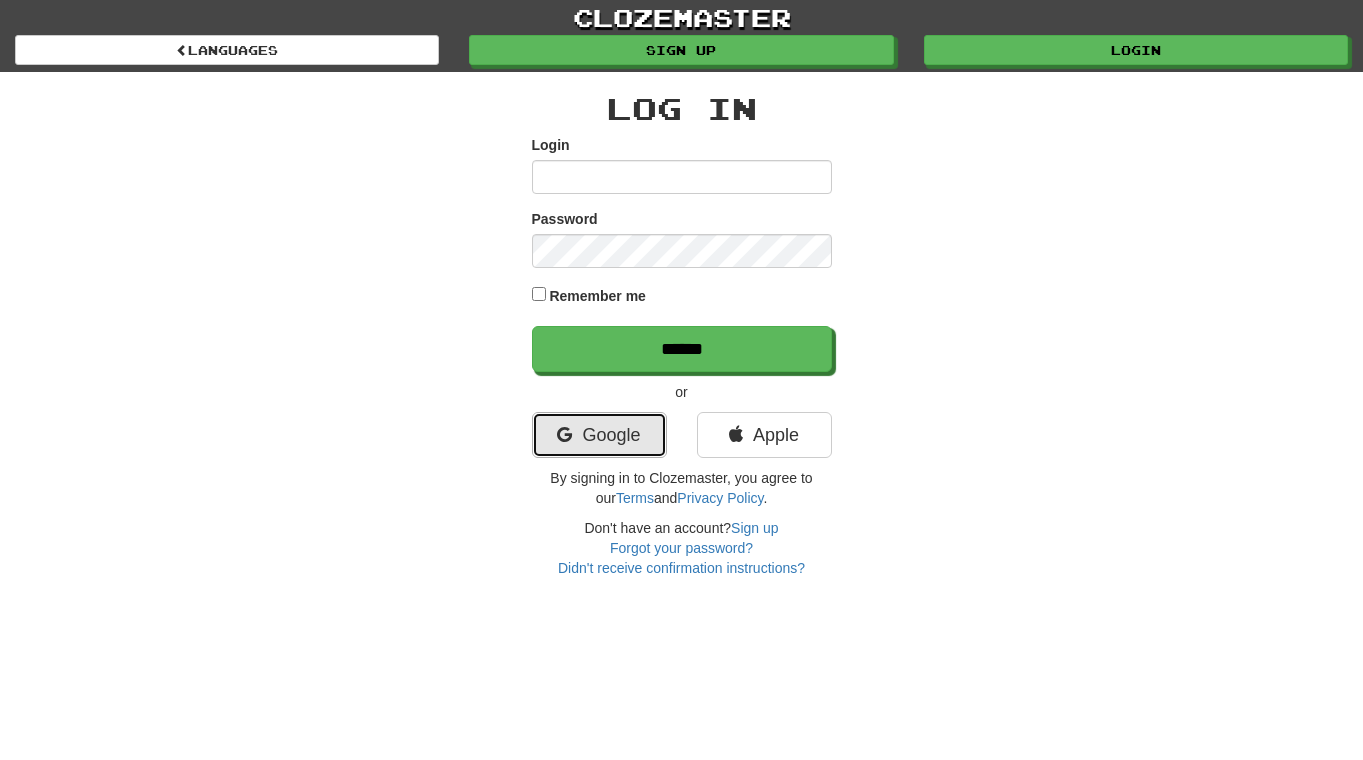 click on "Google" at bounding box center (599, 435) 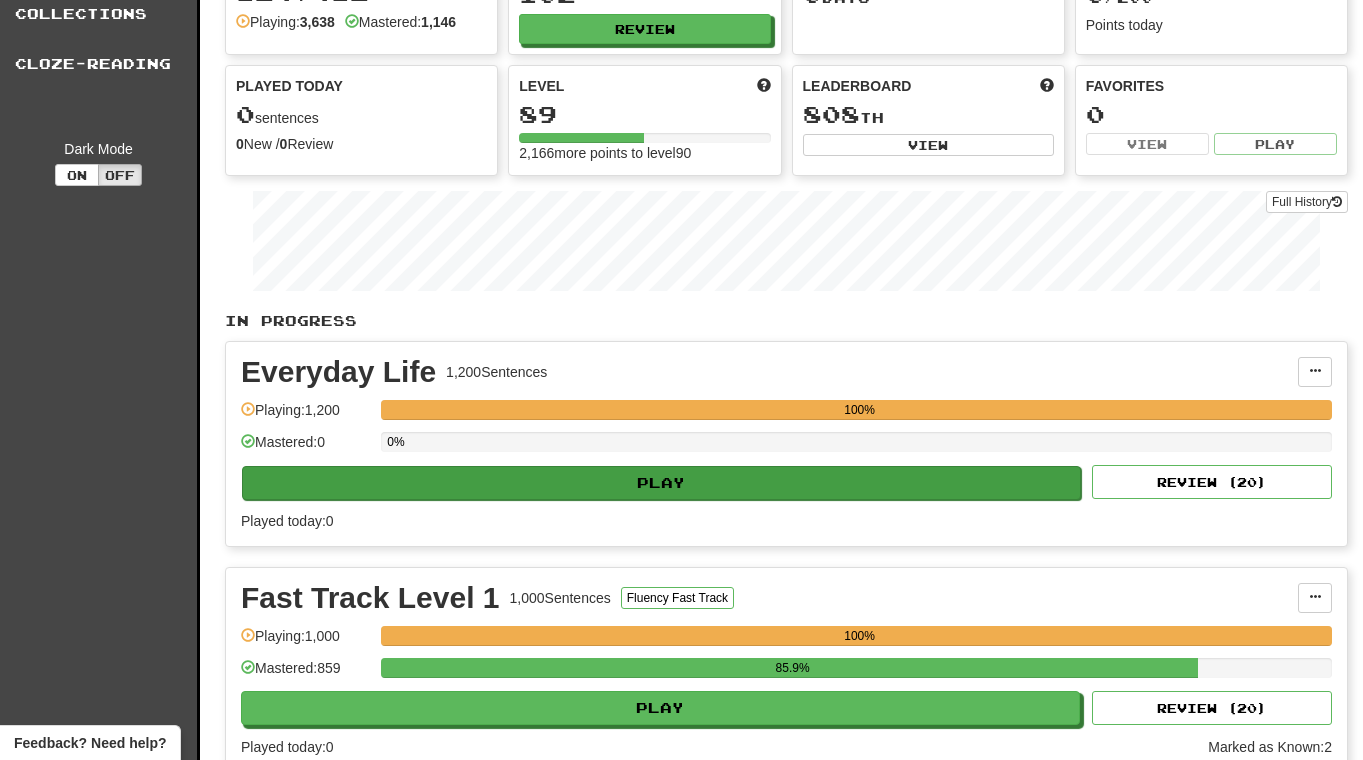 scroll, scrollTop: 122, scrollLeft: 0, axis: vertical 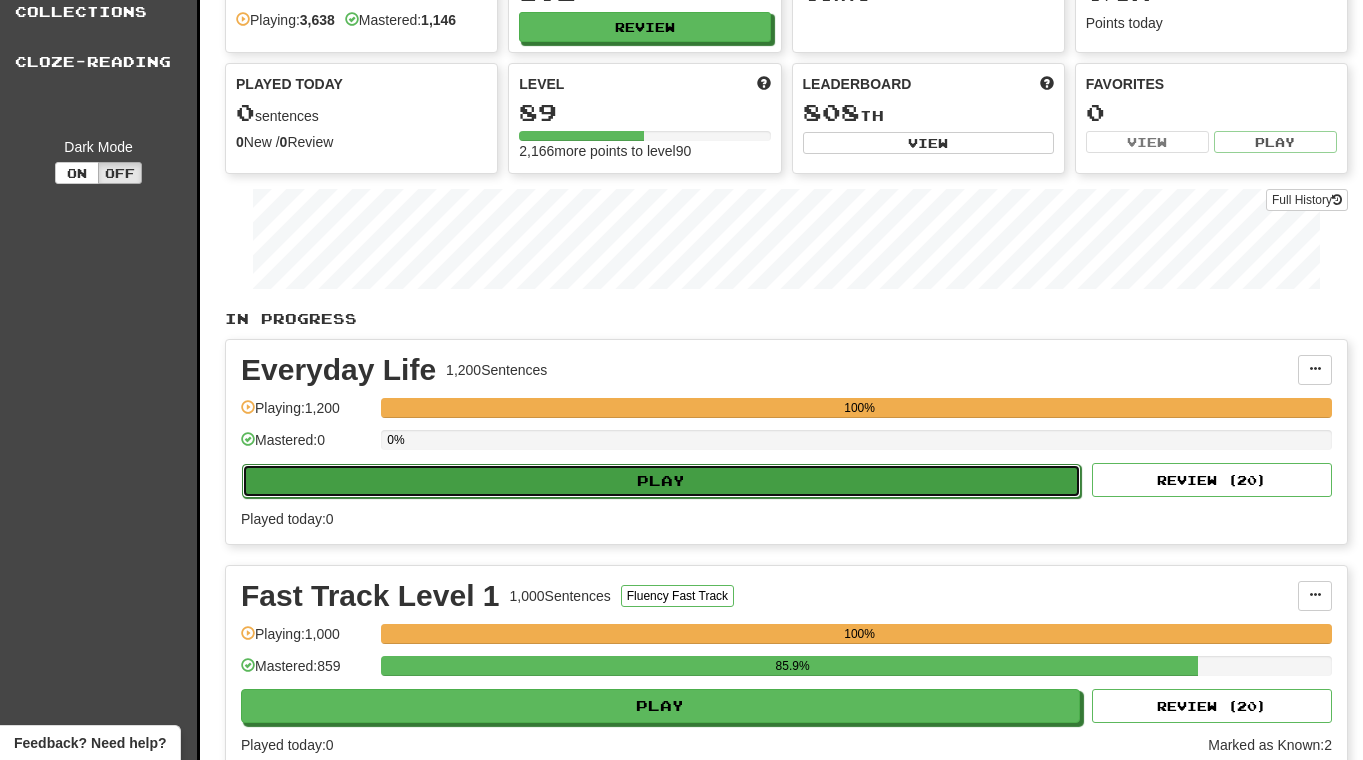 click on "Play" at bounding box center [661, 481] 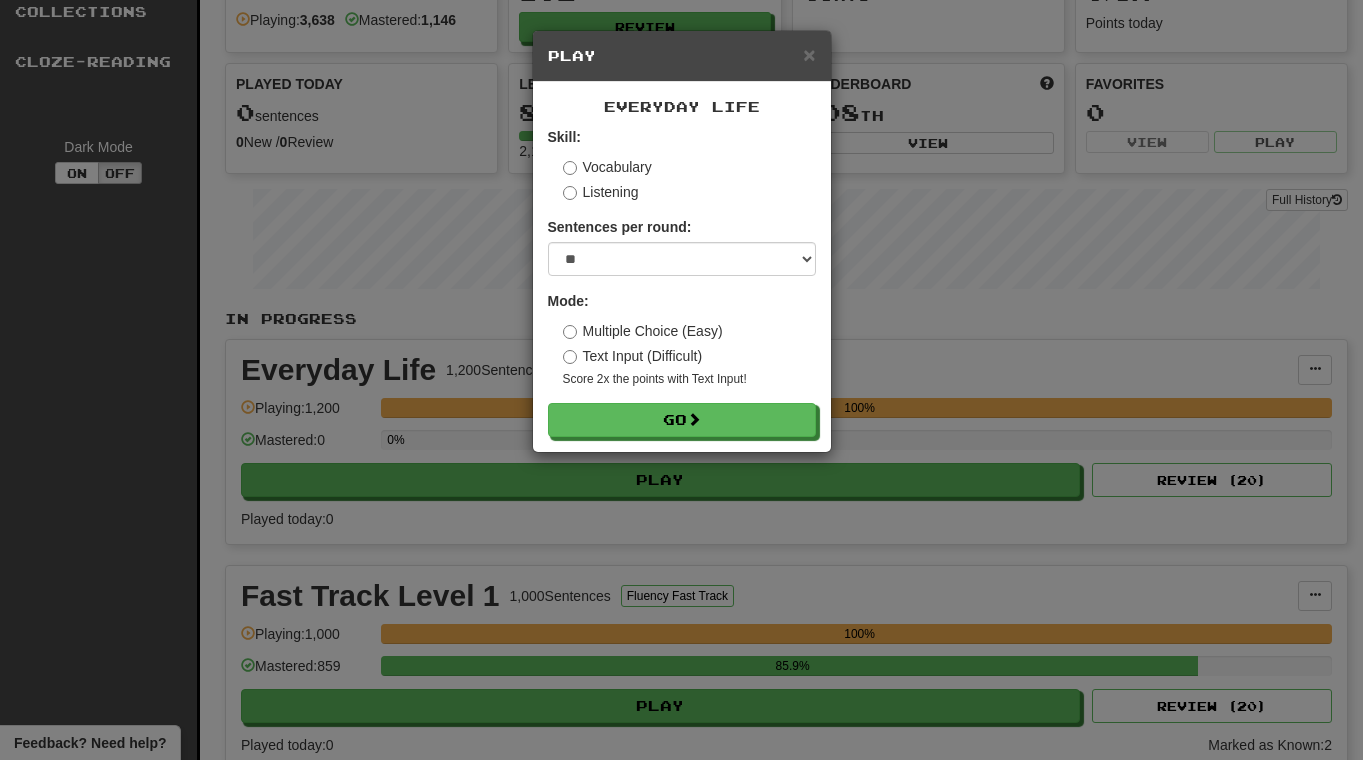 click on "Multiple Choice (Easy)" at bounding box center [643, 331] 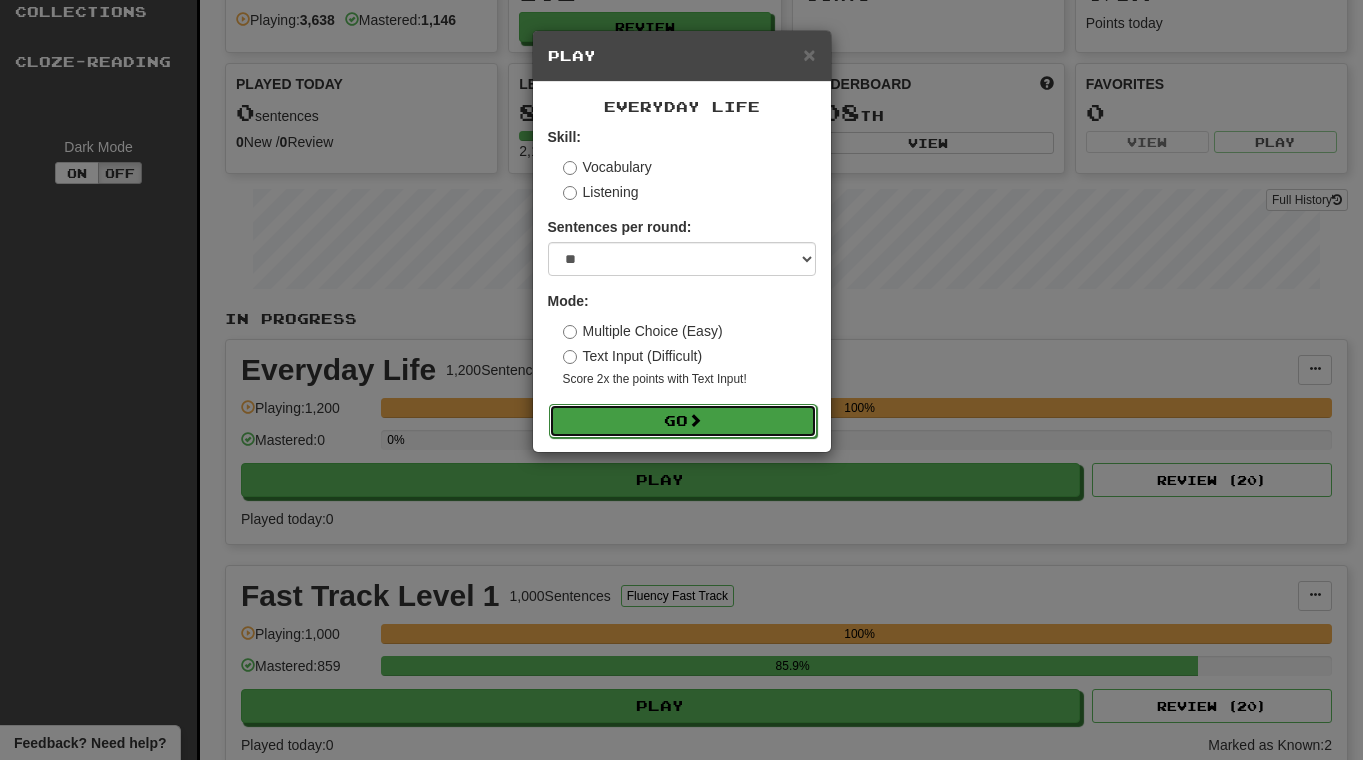 click on "Go" at bounding box center [683, 421] 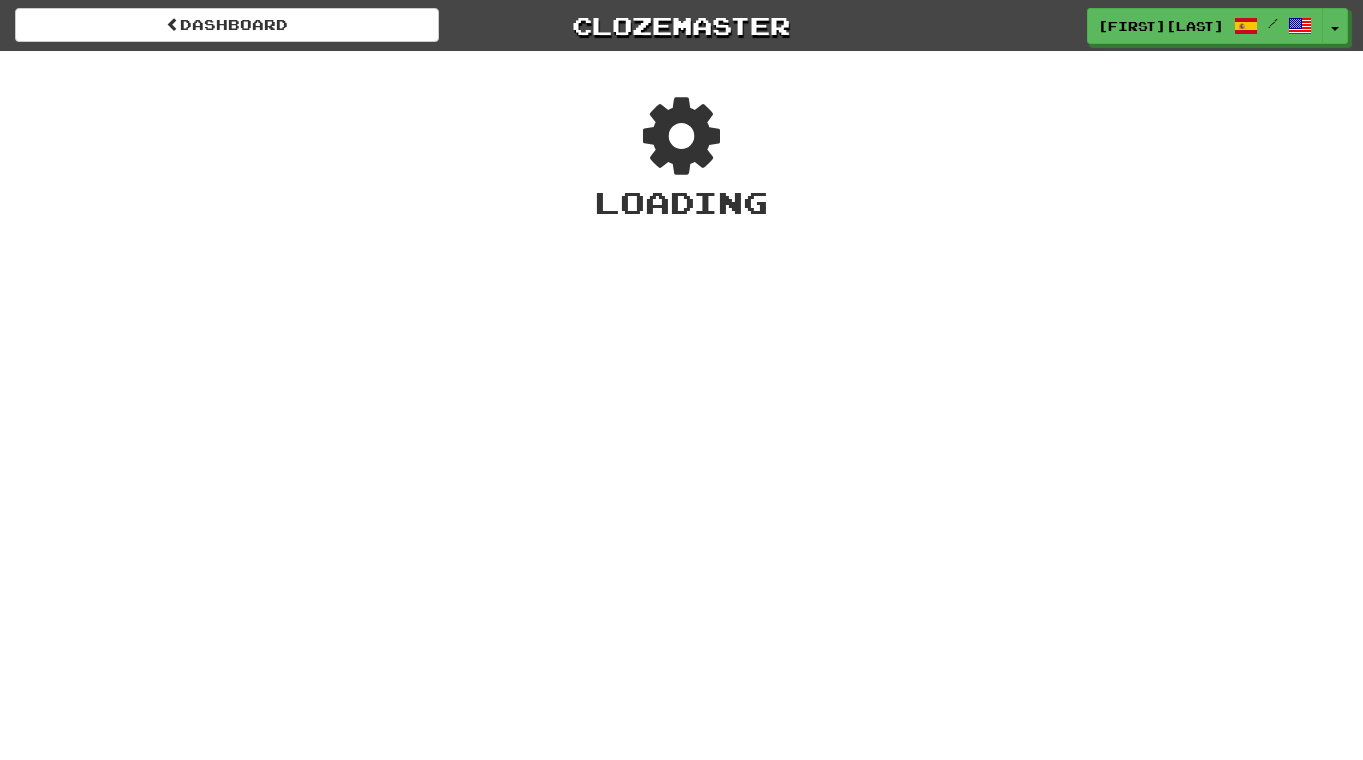 scroll, scrollTop: 0, scrollLeft: 0, axis: both 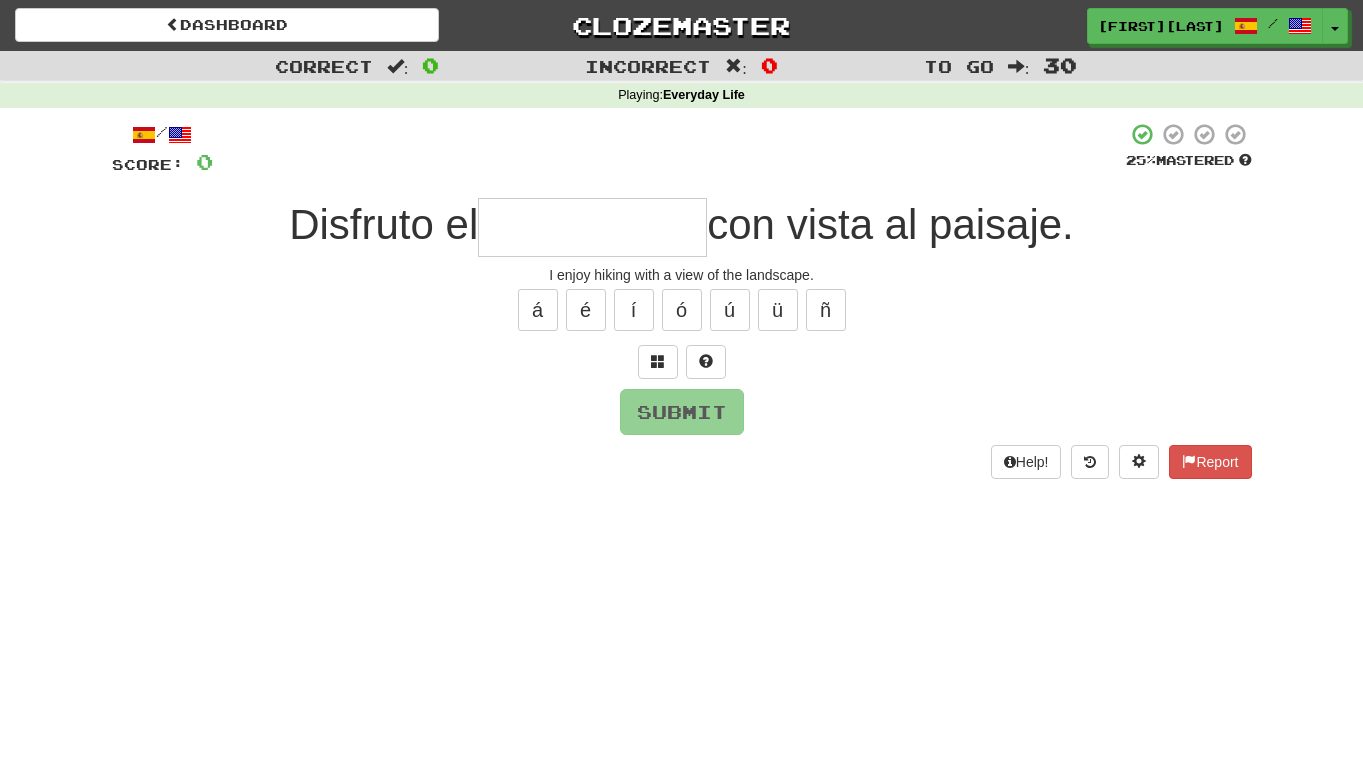 type on "*" 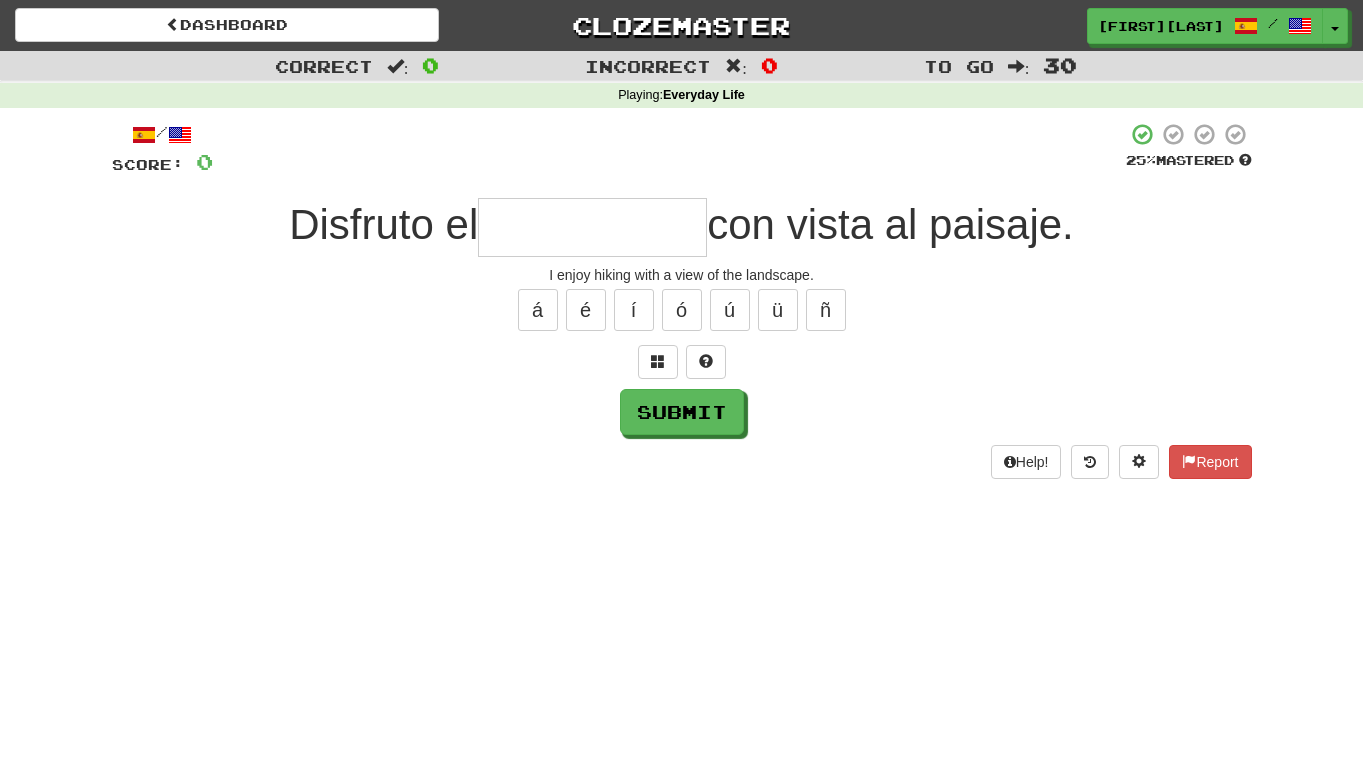 type on "*" 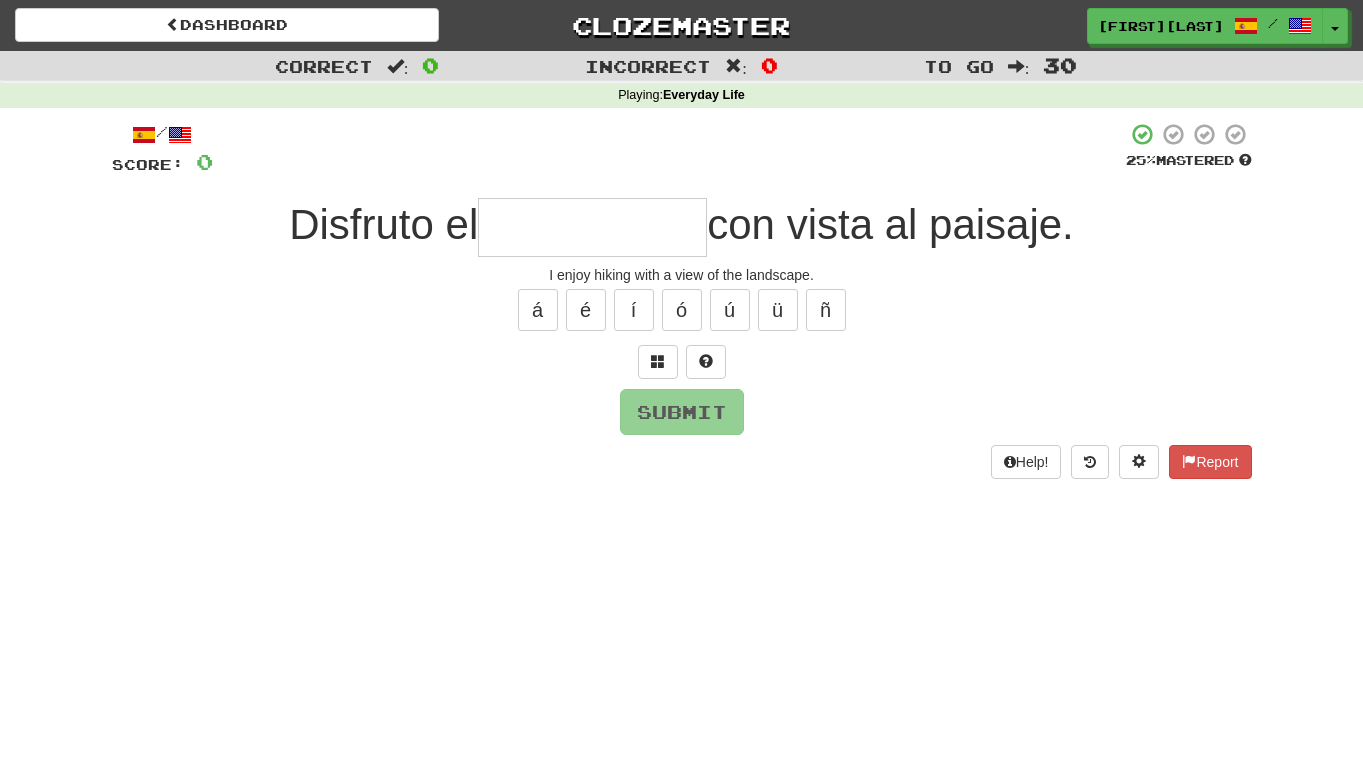type on "*" 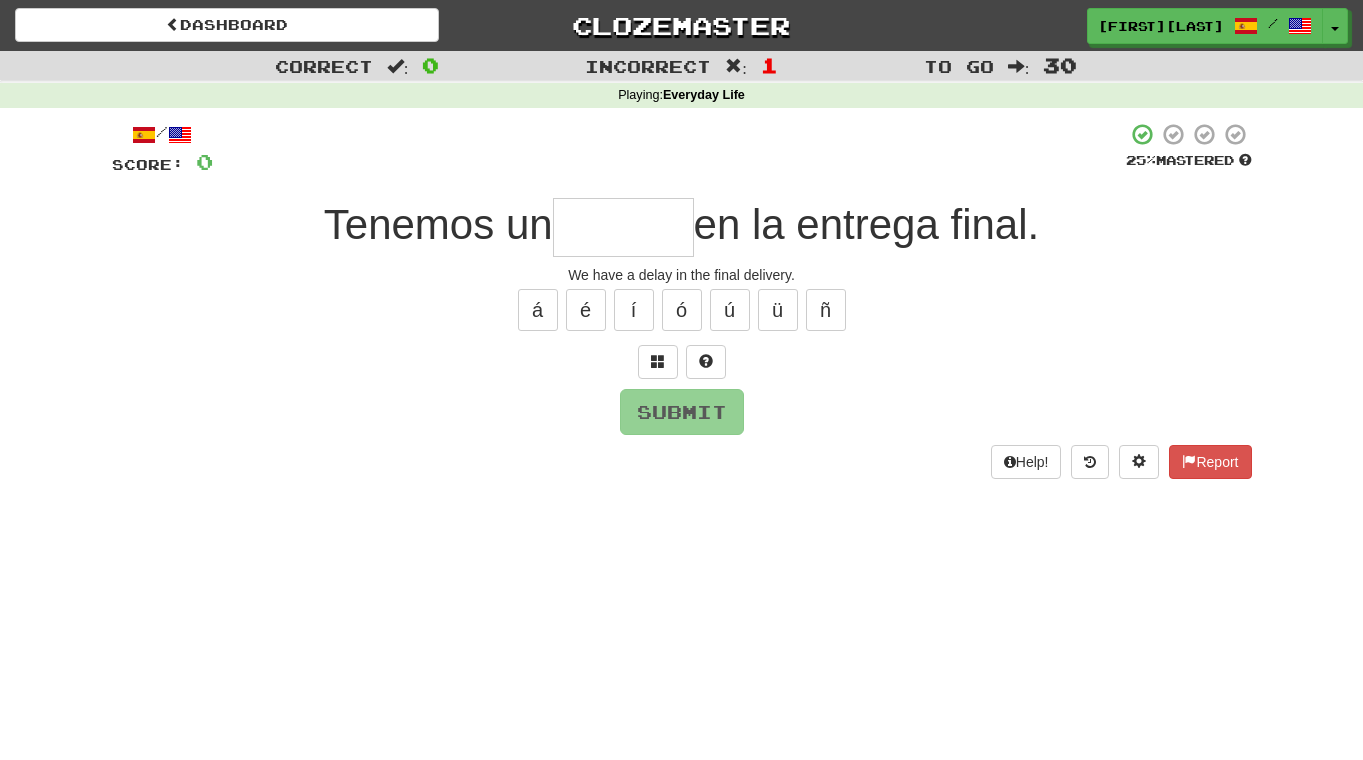 type on "*" 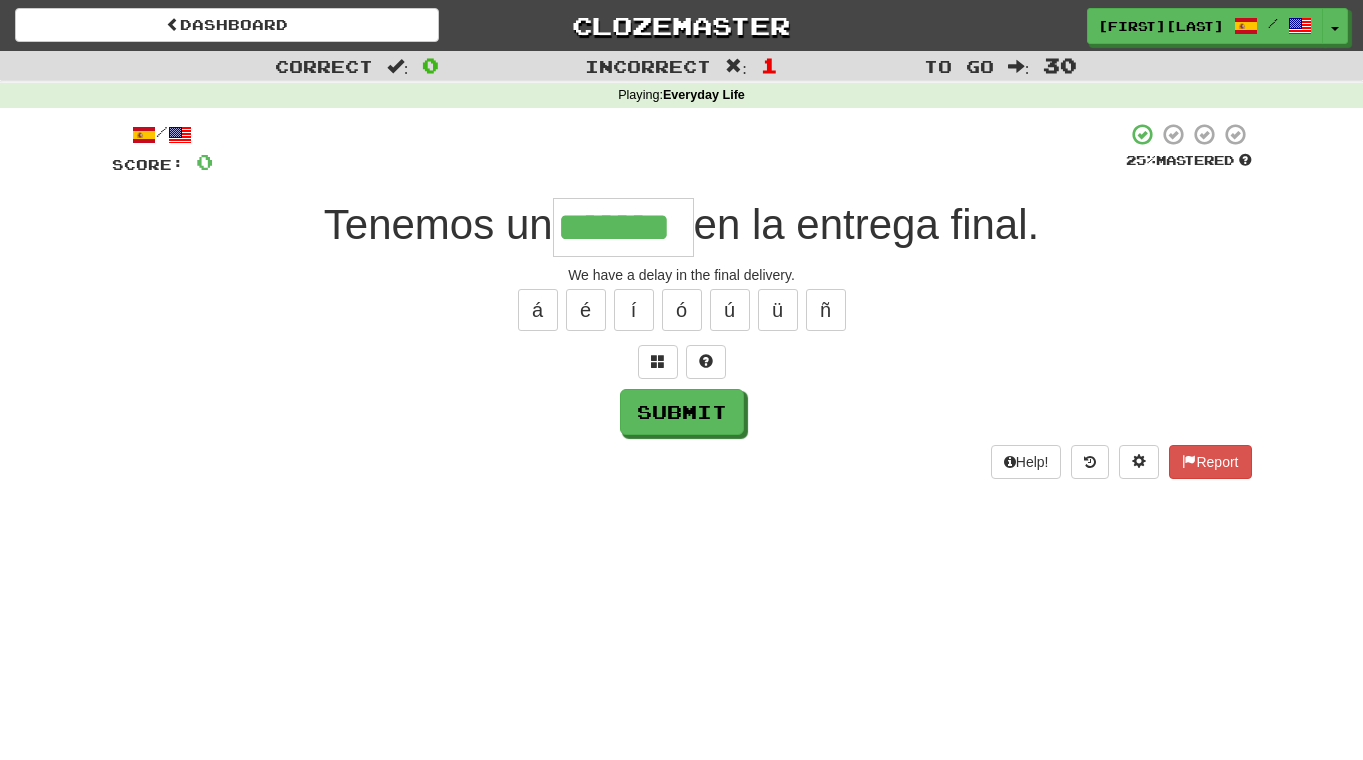 type on "*******" 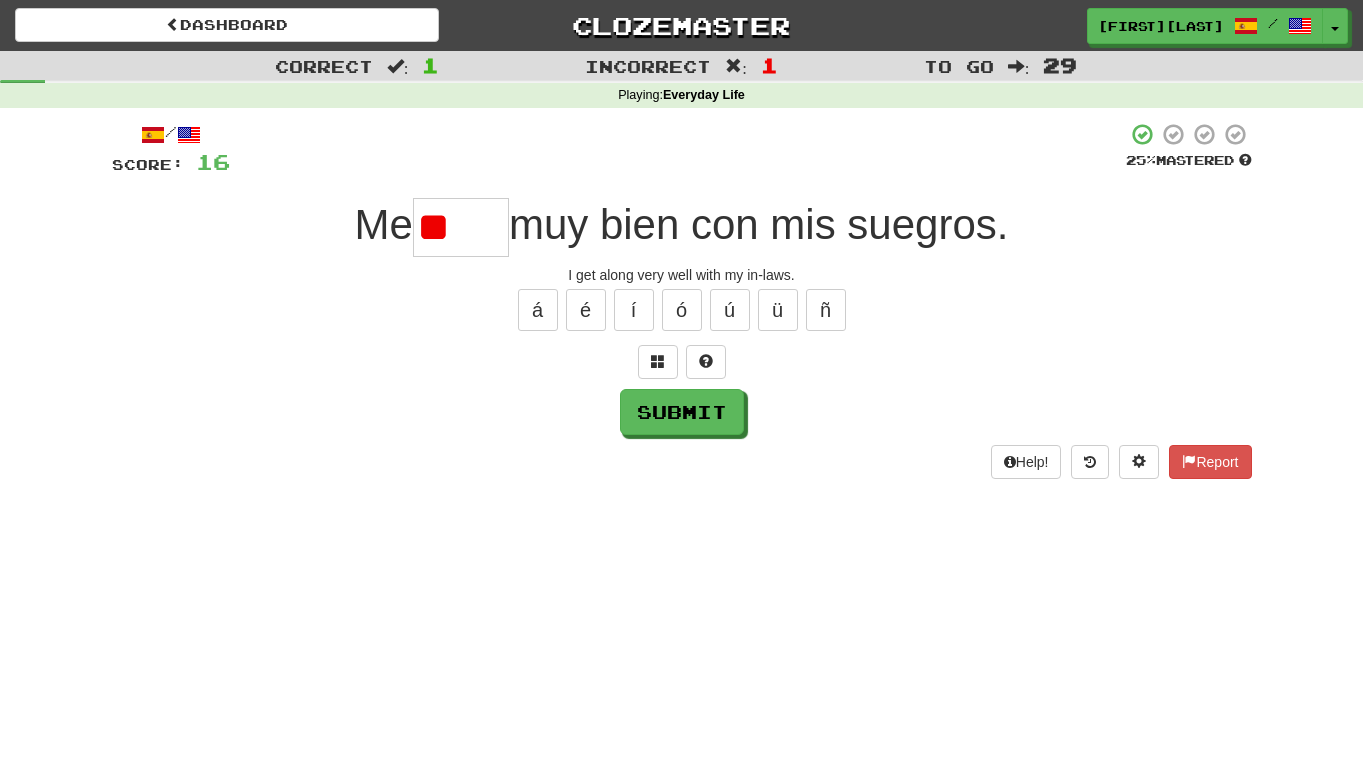 type on "*" 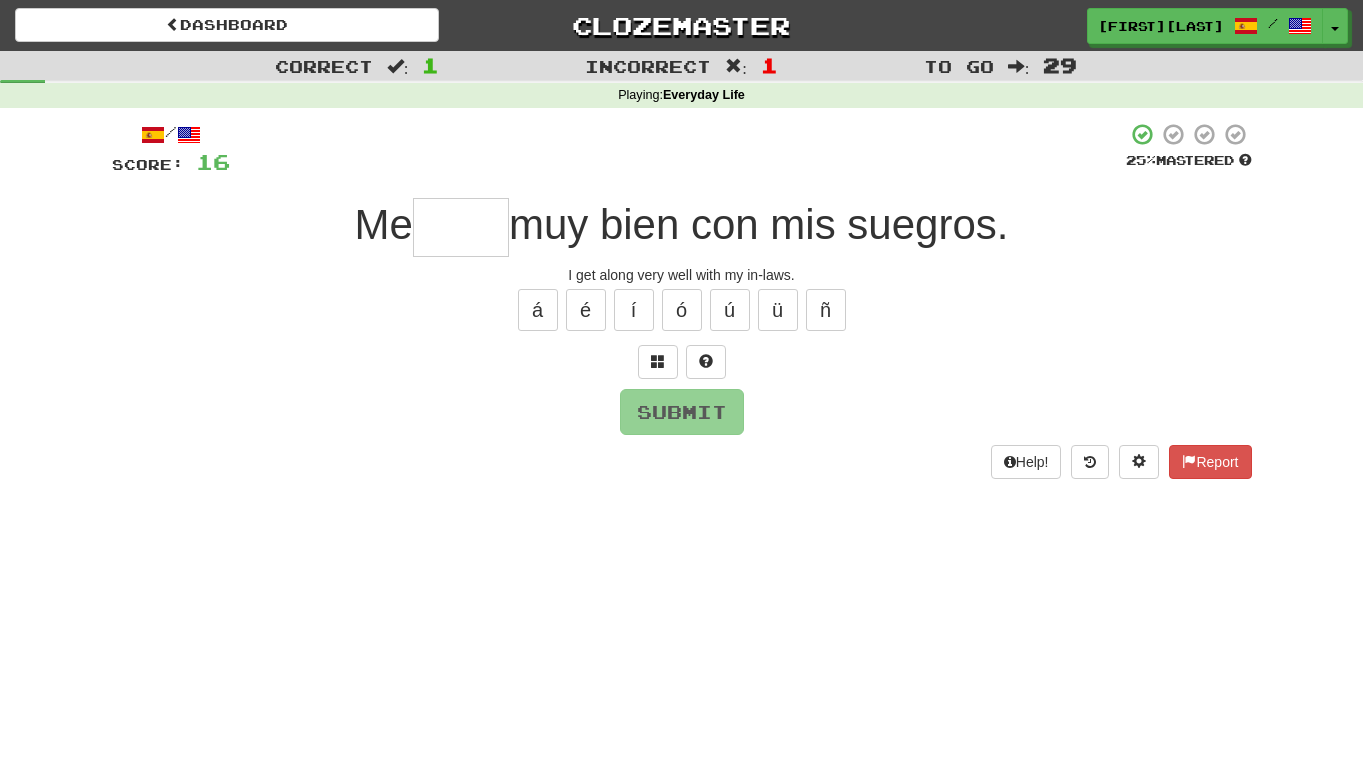 type on "*" 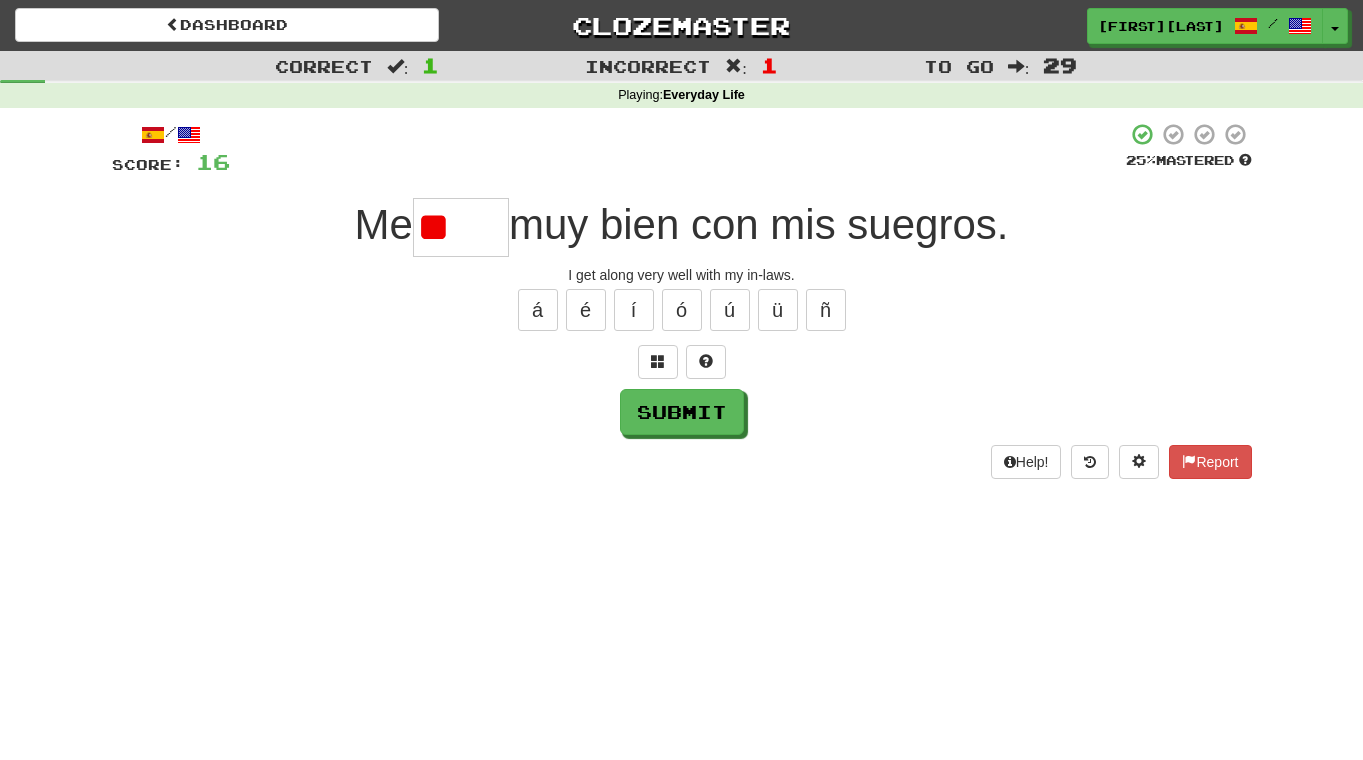 type on "*****" 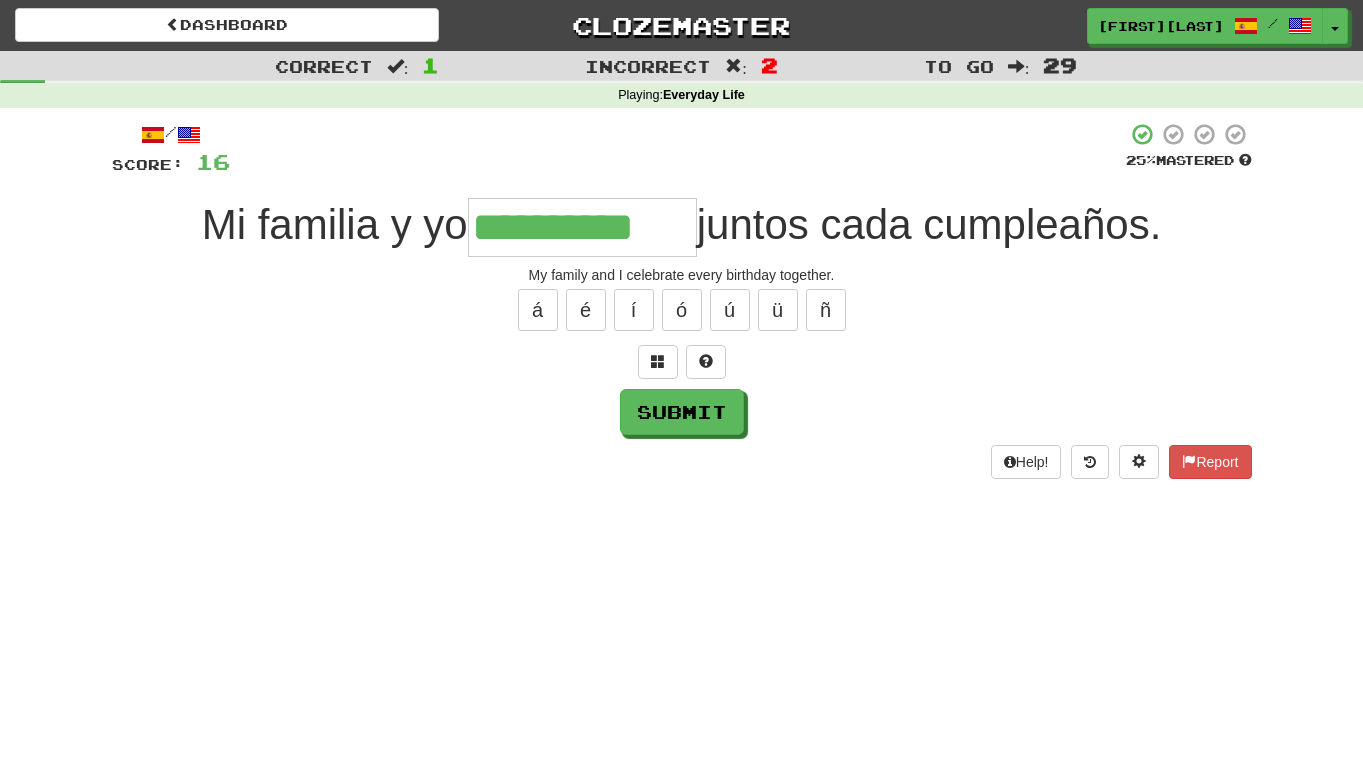type on "**********" 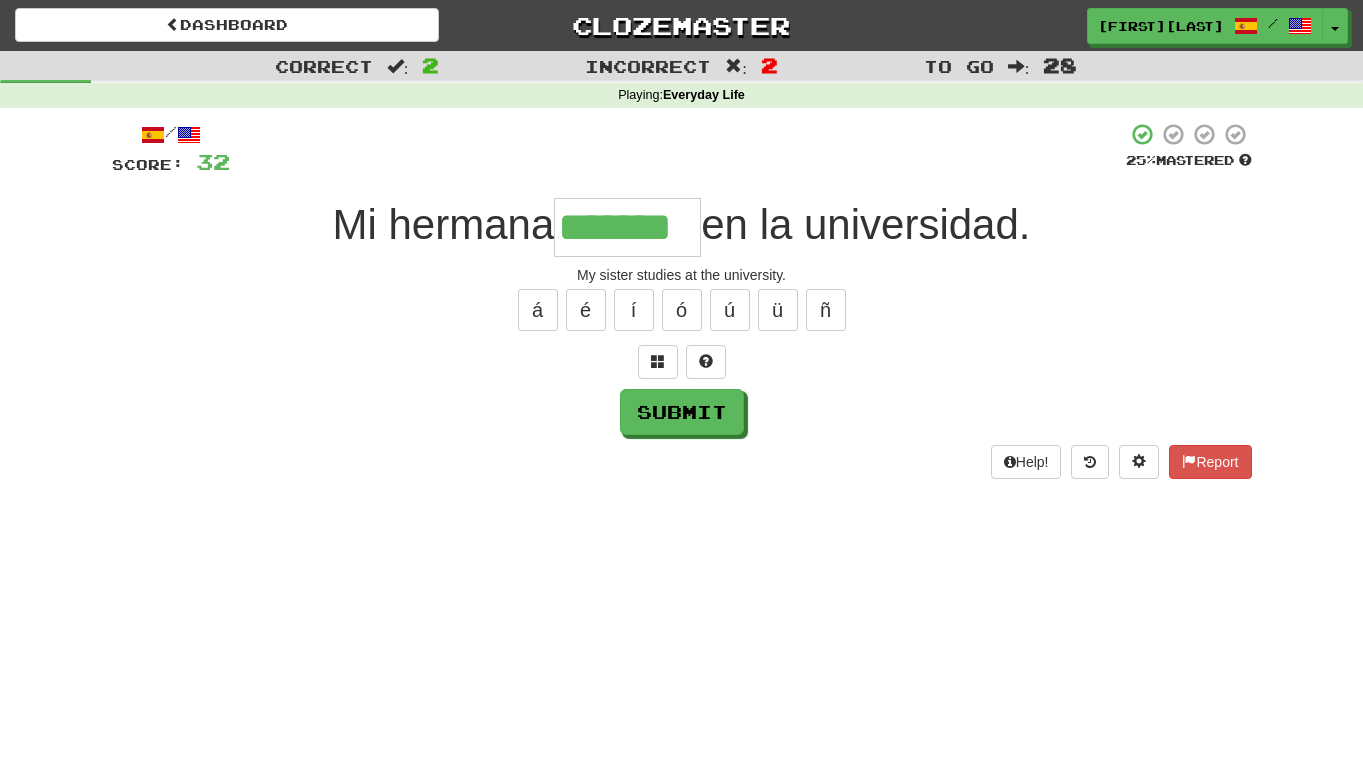 type on "*******" 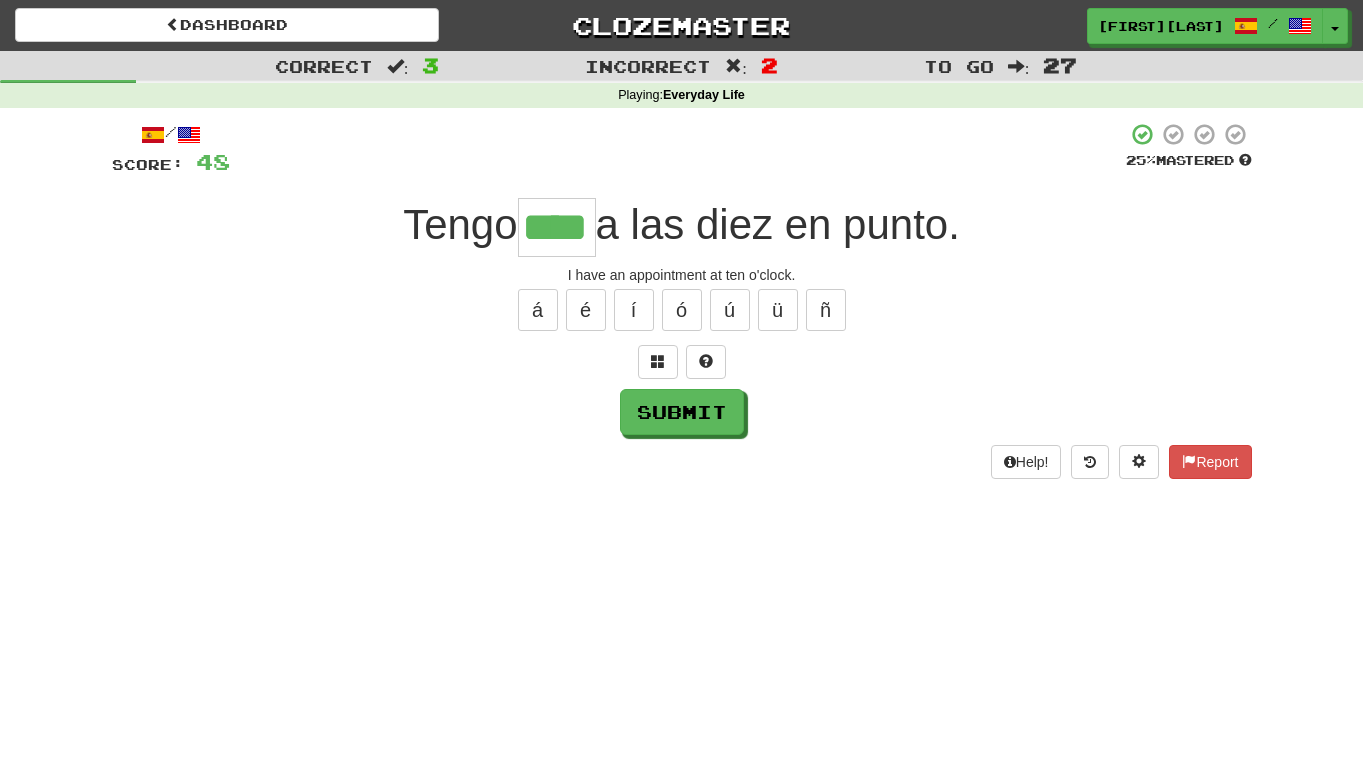 type on "****" 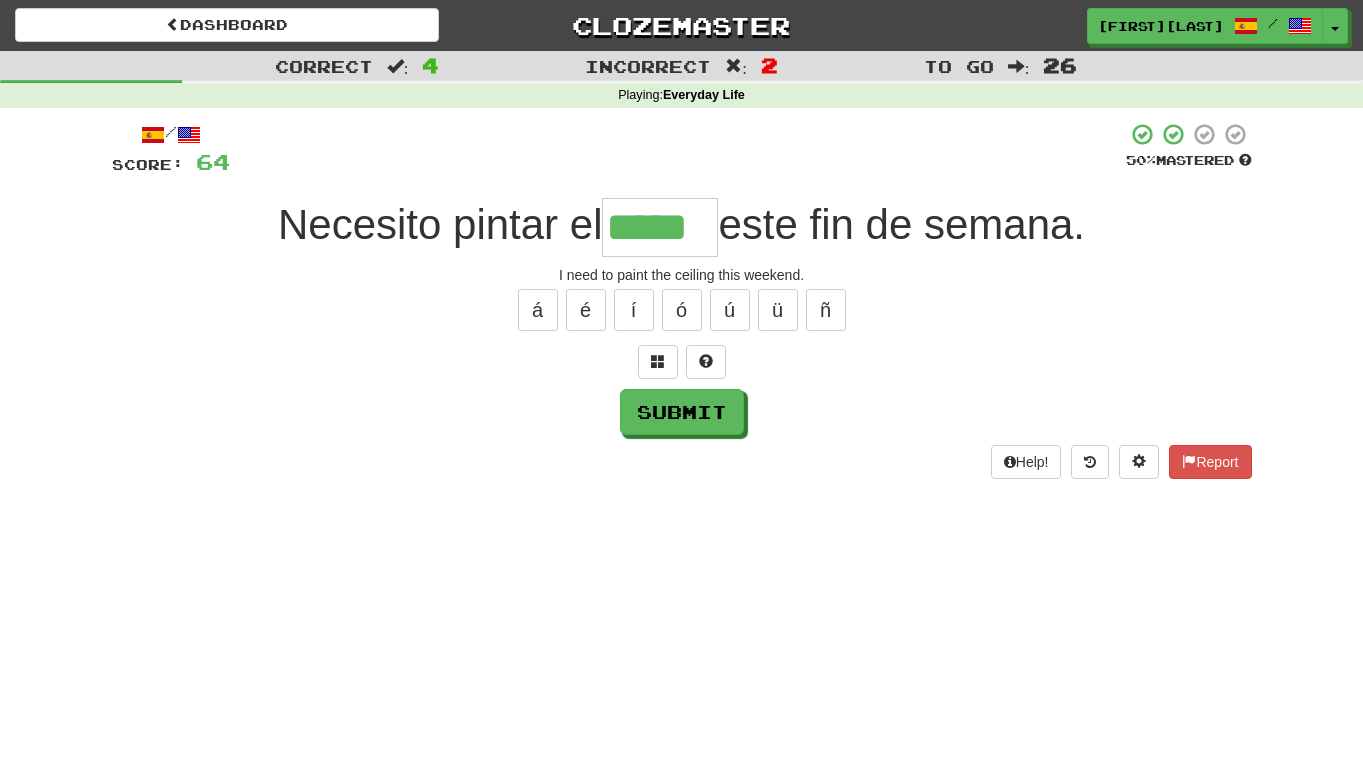 type on "*****" 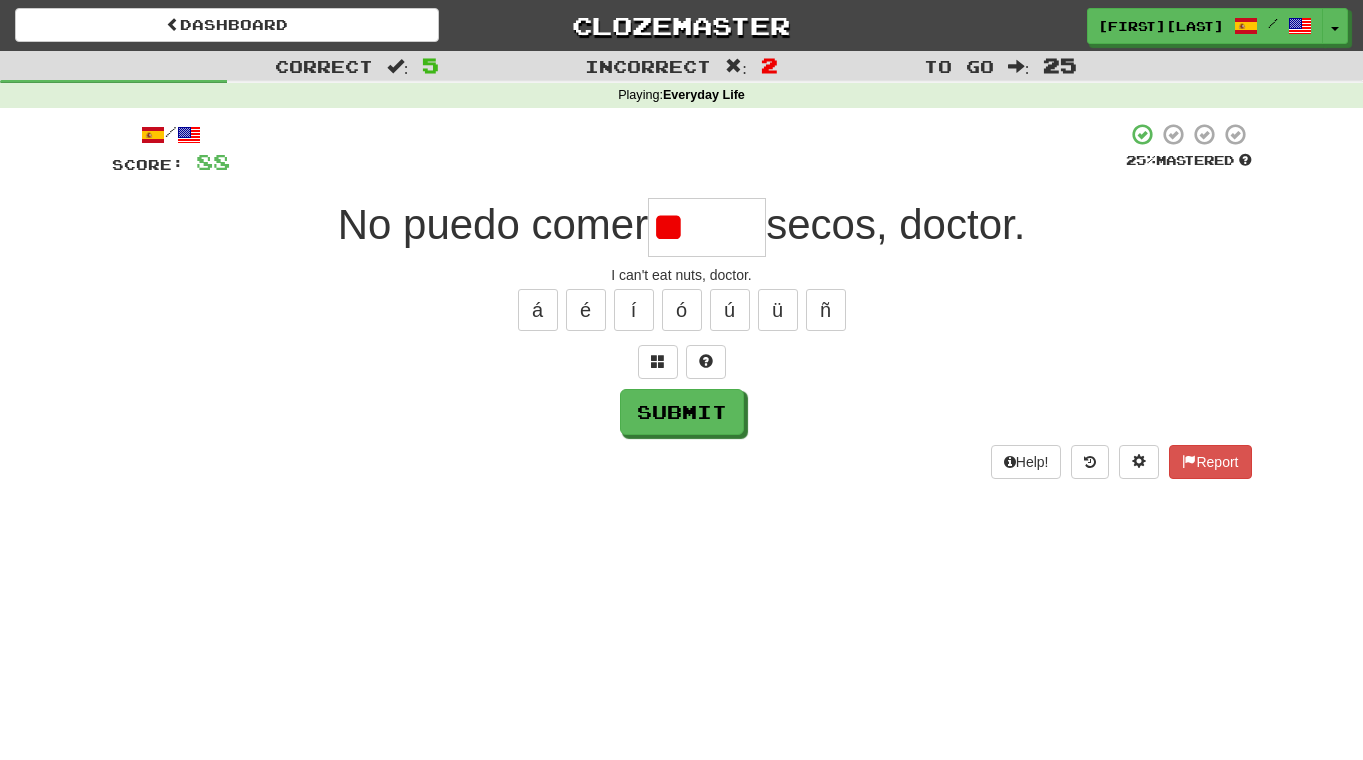 type on "*" 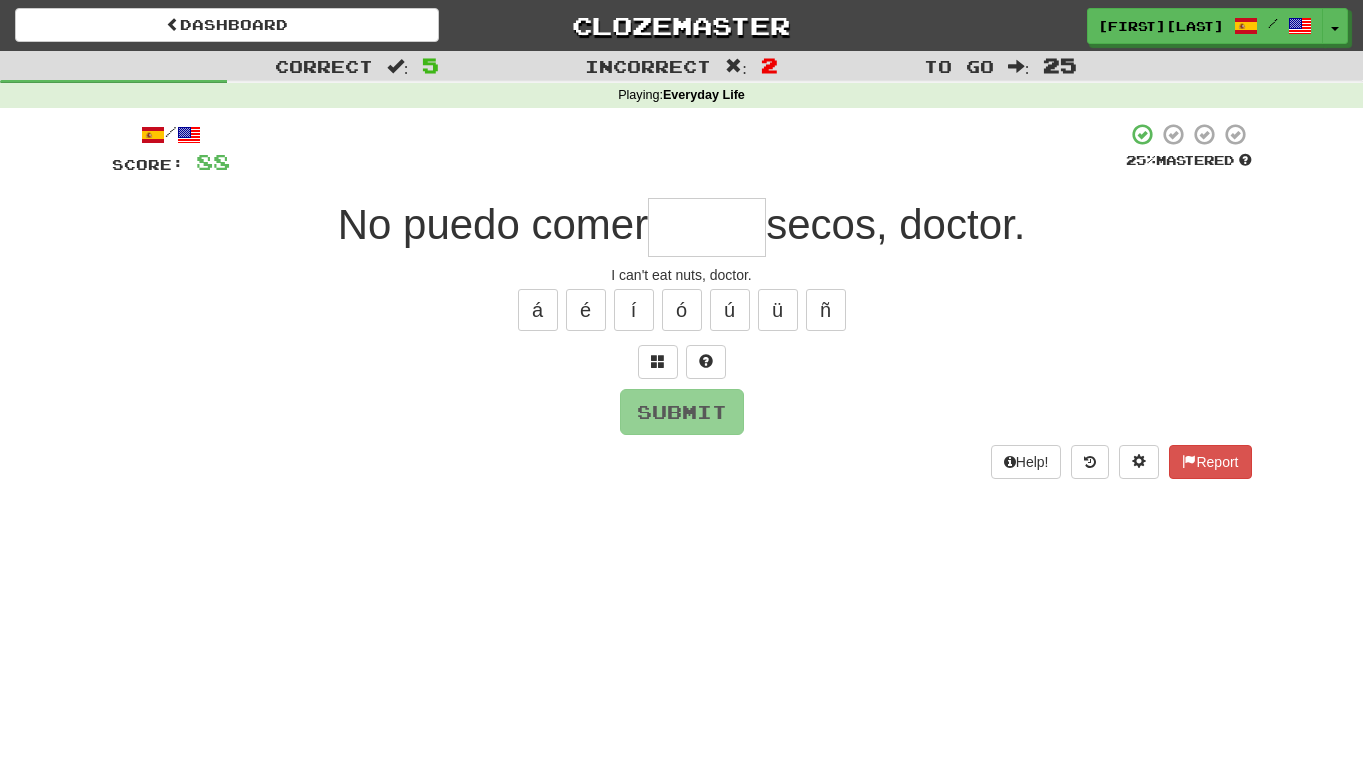 type on "*" 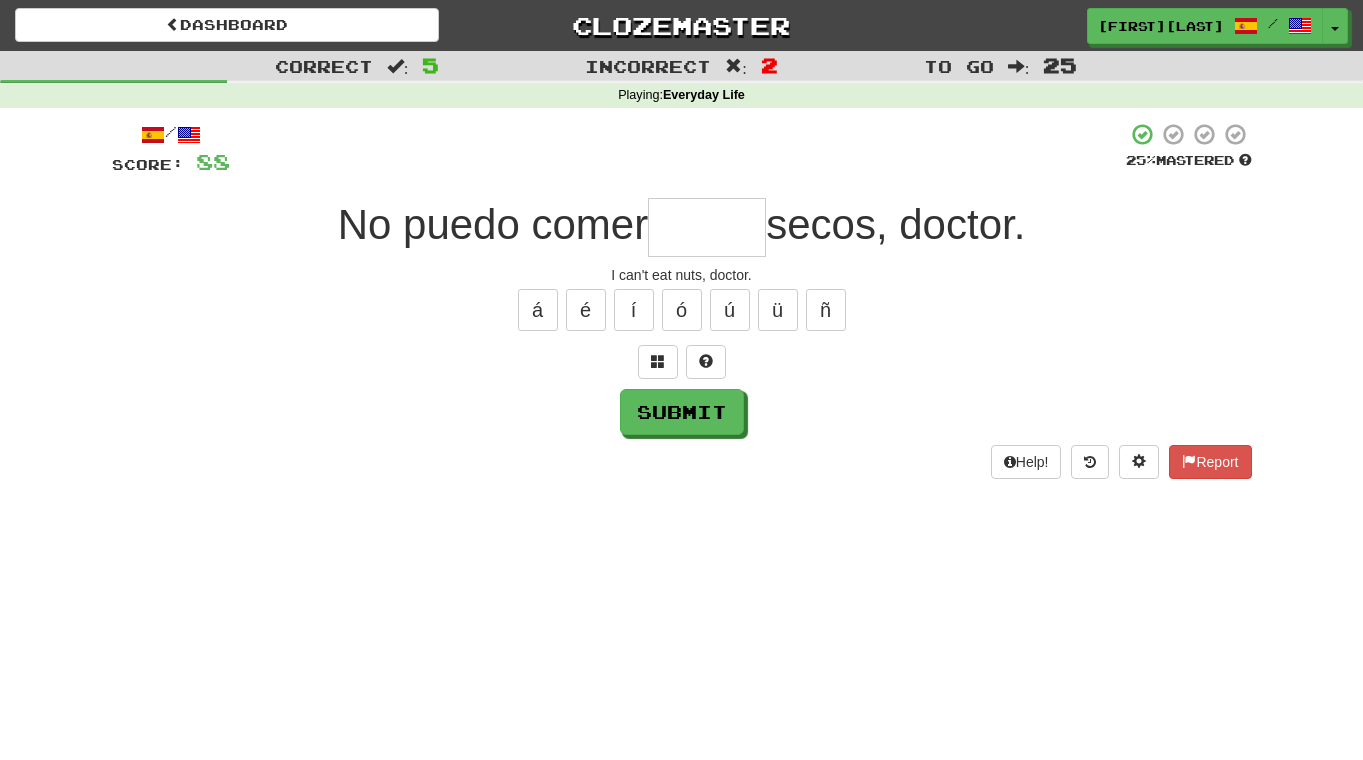 type on "*" 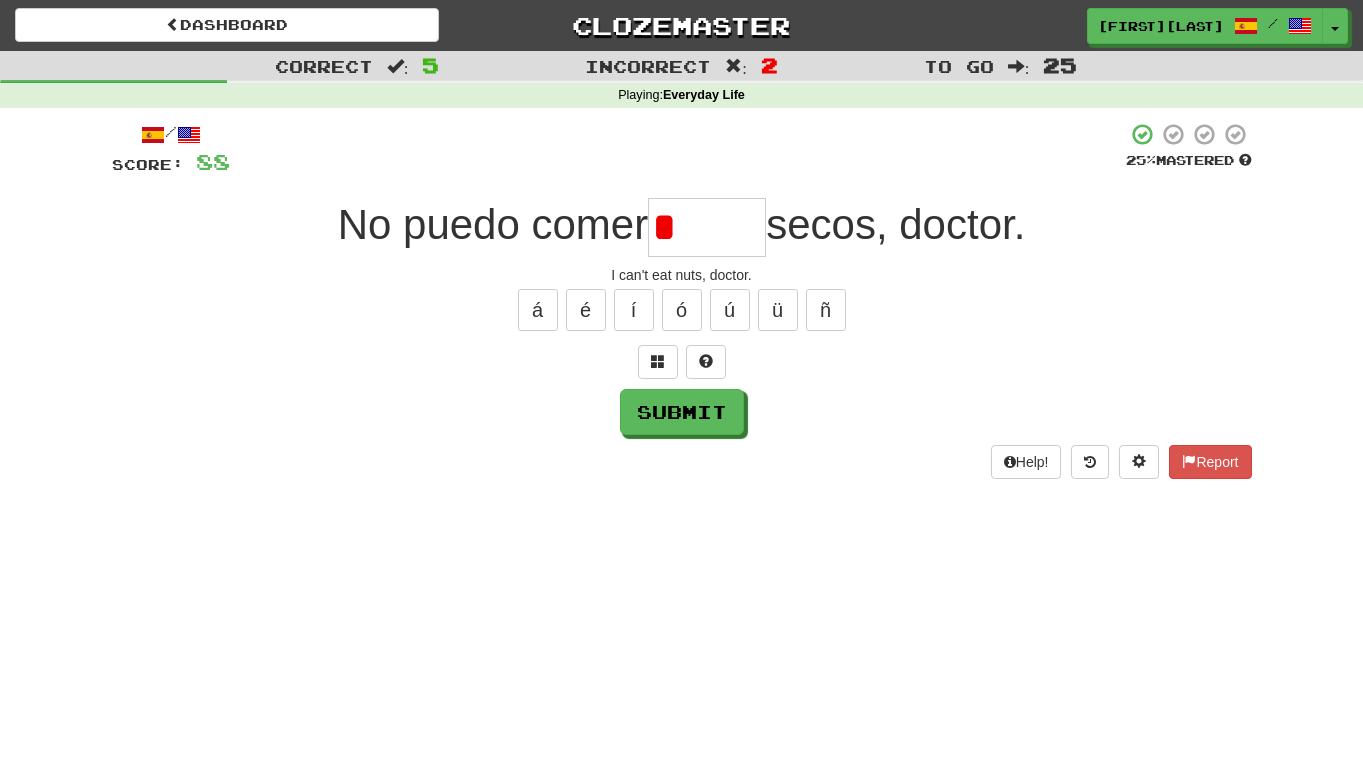 type on "******" 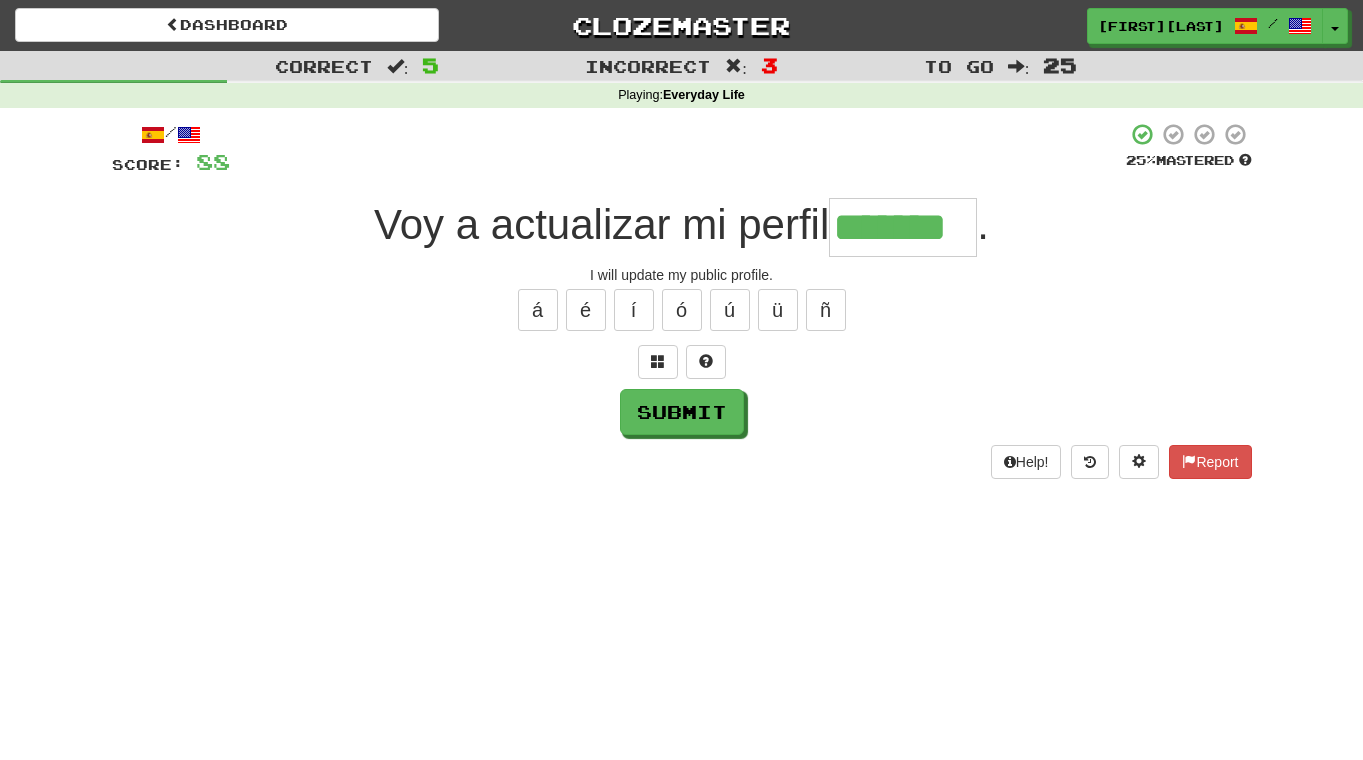 type on "*******" 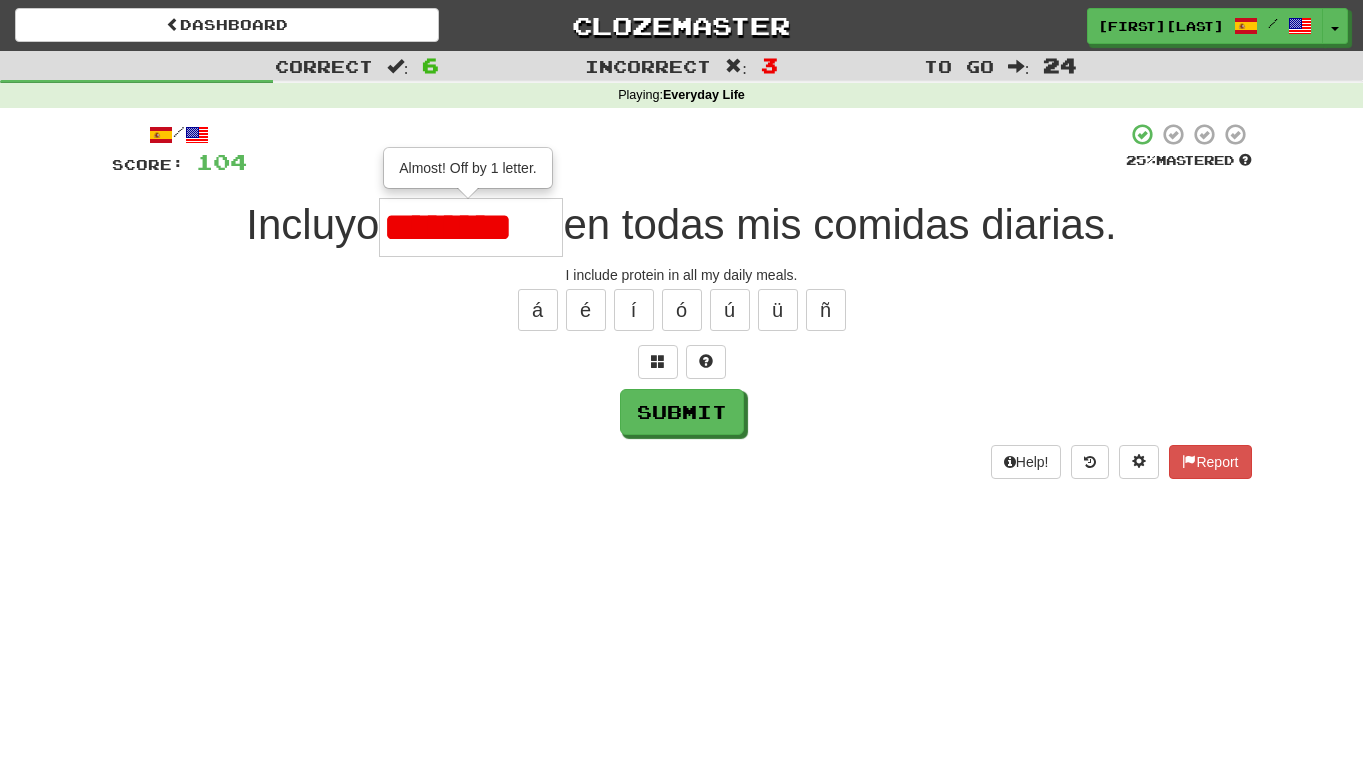 scroll, scrollTop: 0, scrollLeft: 0, axis: both 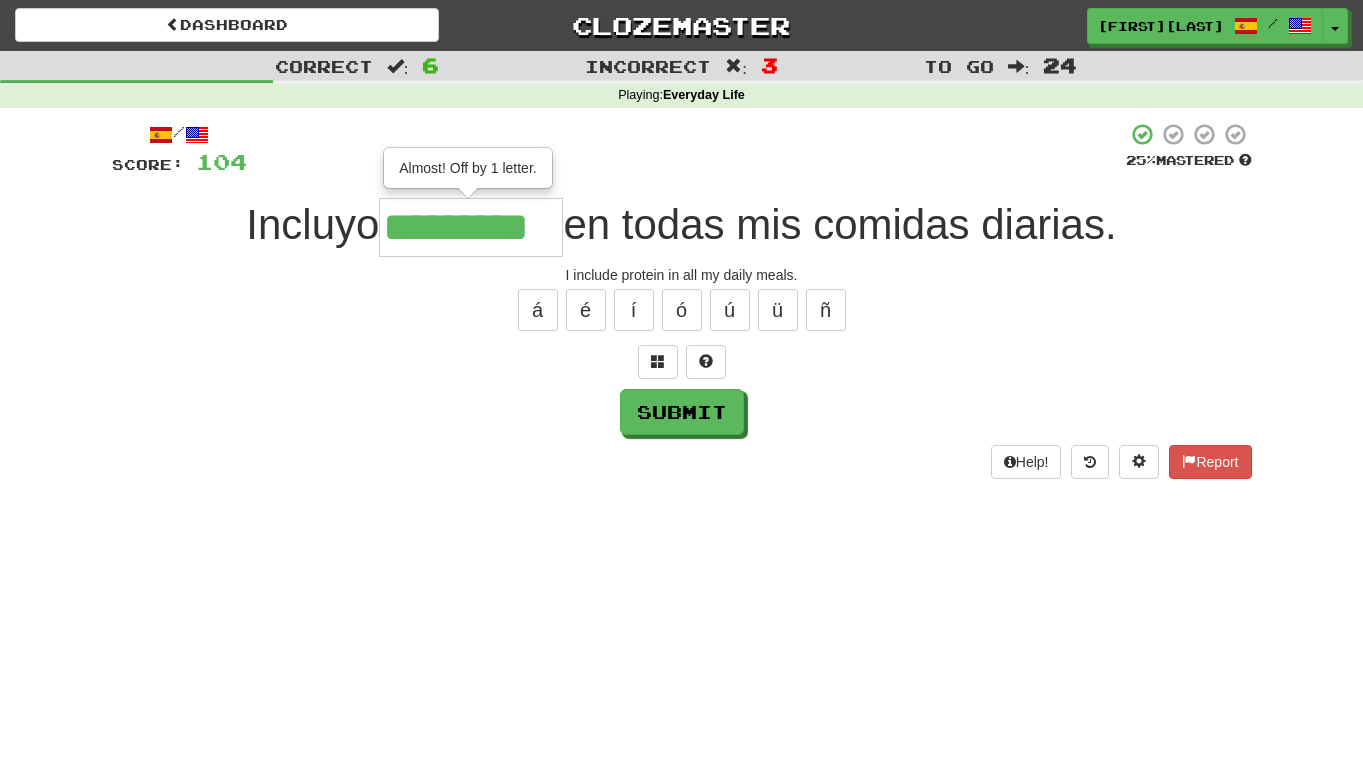 type on "*********" 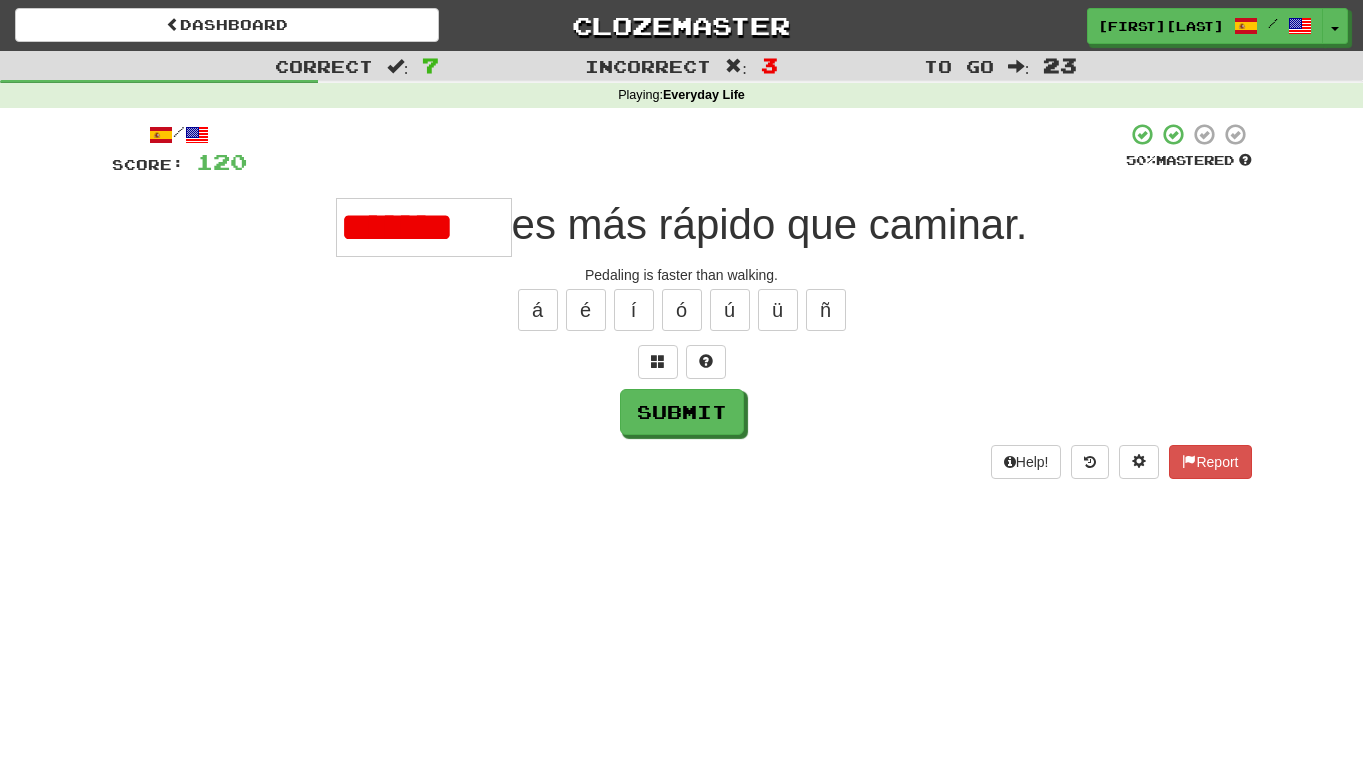 scroll, scrollTop: 0, scrollLeft: 0, axis: both 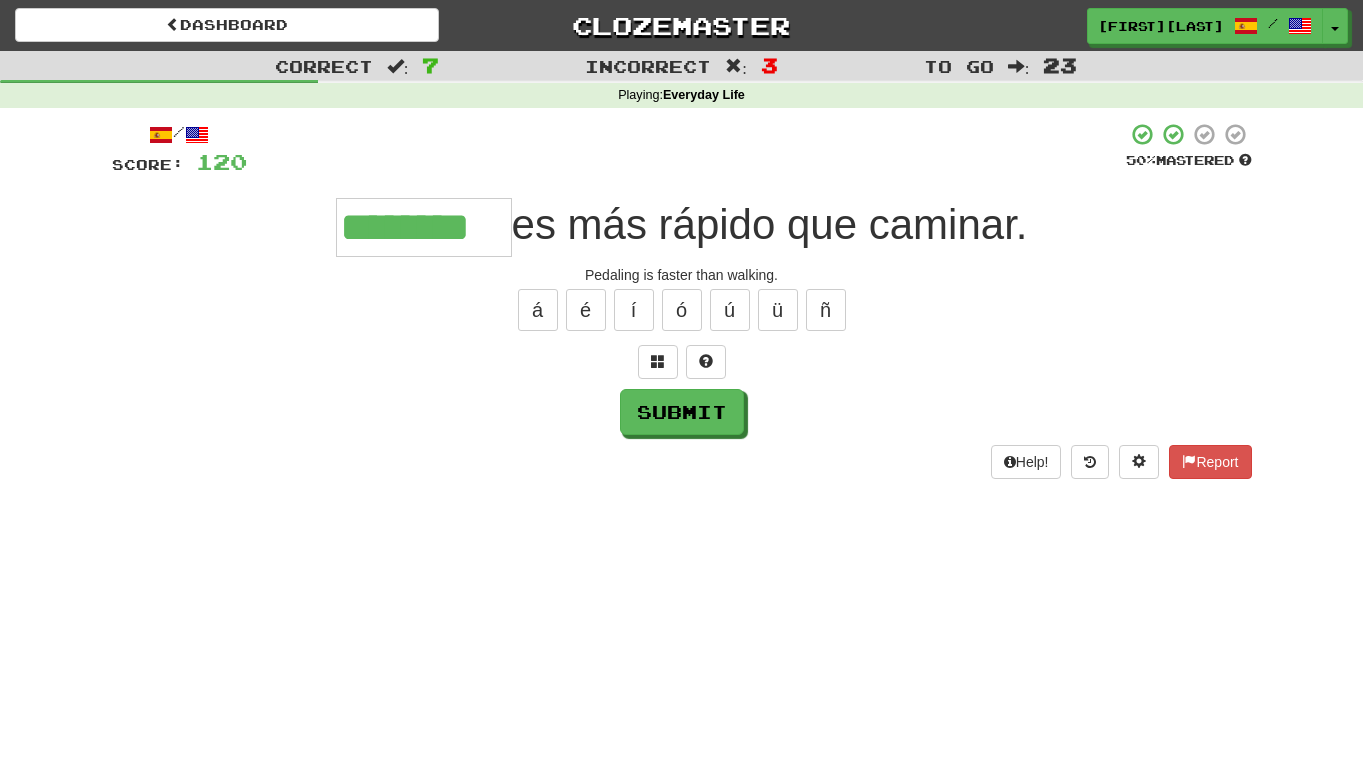 type on "********" 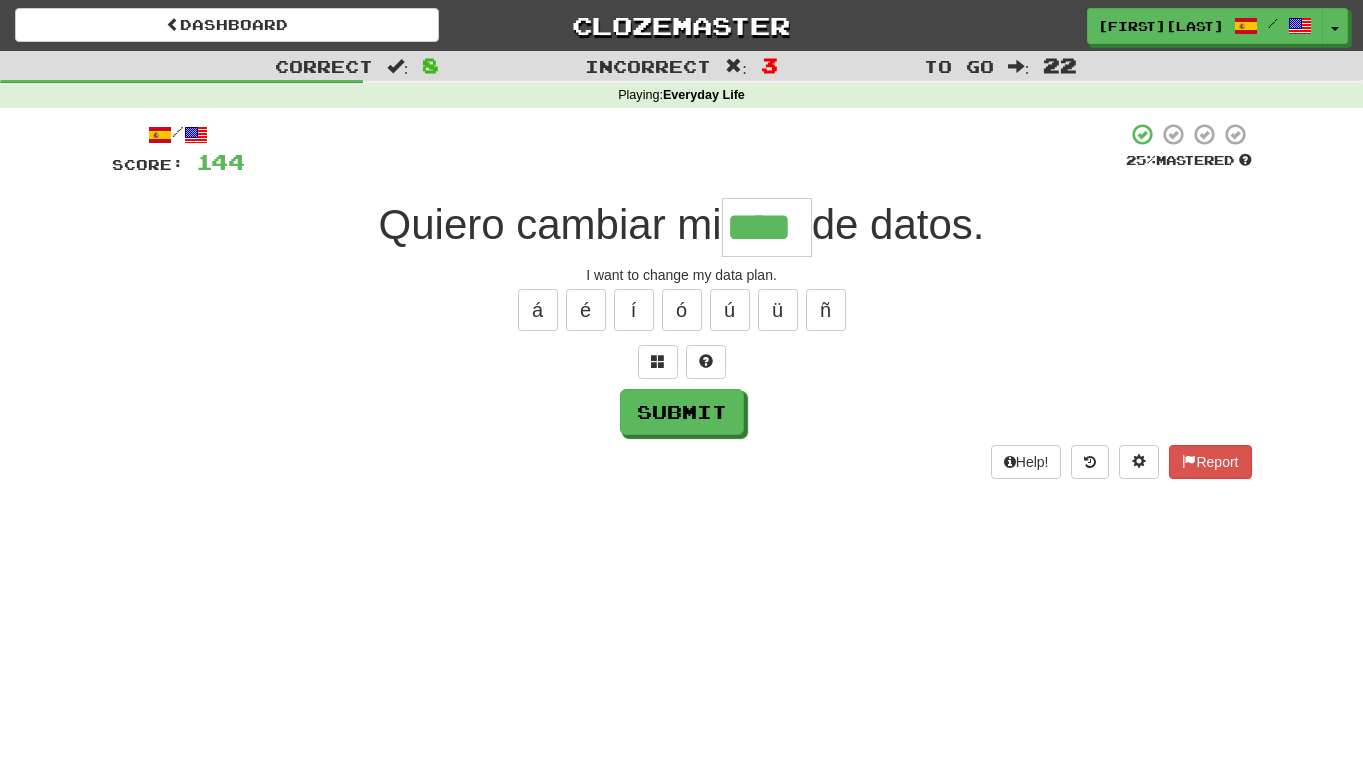 type on "****" 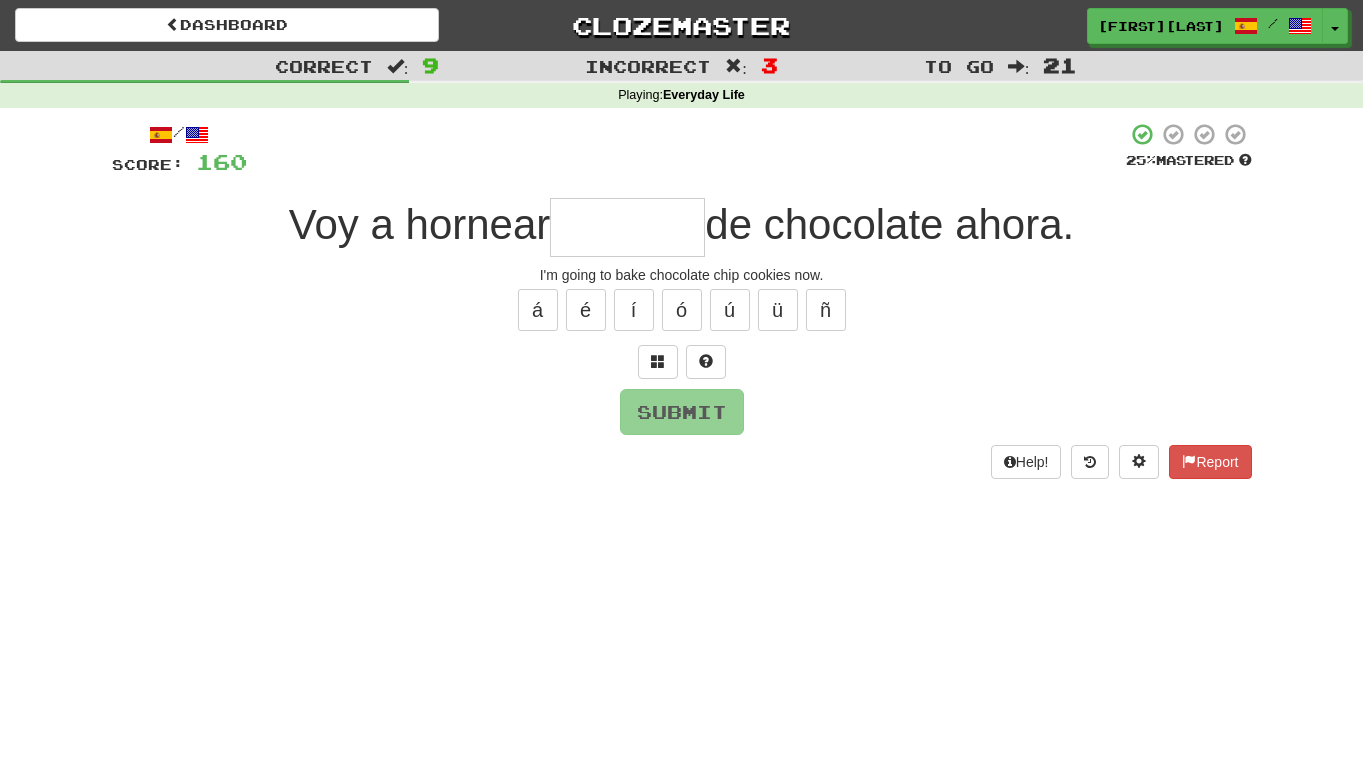 type on "*" 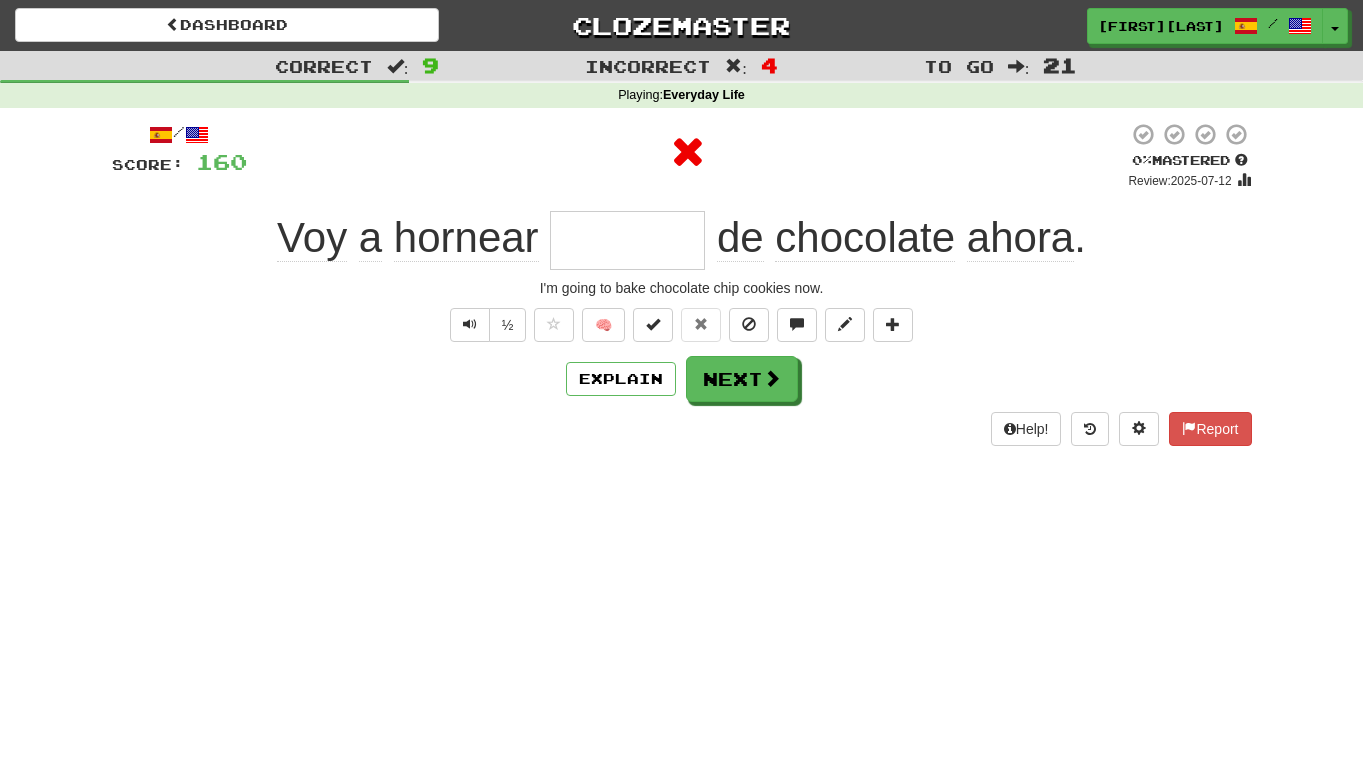type on "********" 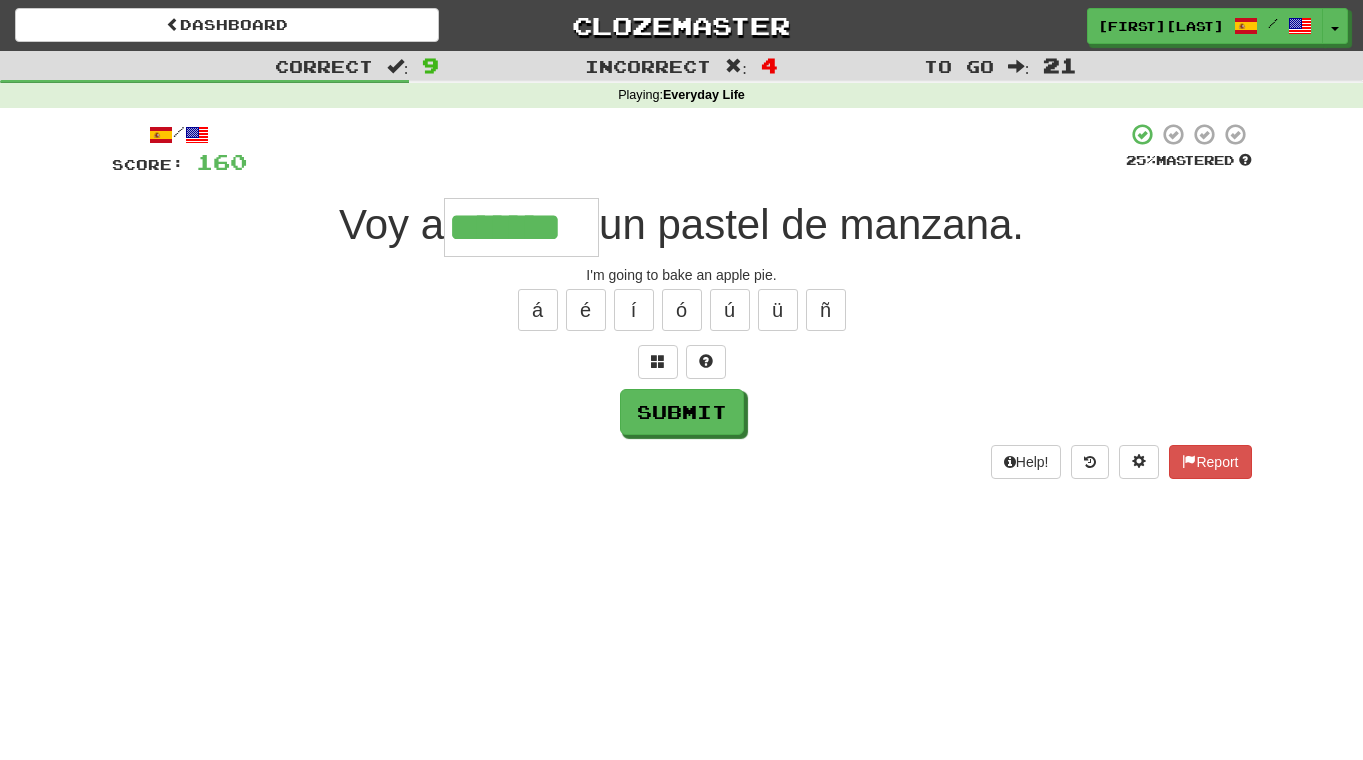 type on "*******" 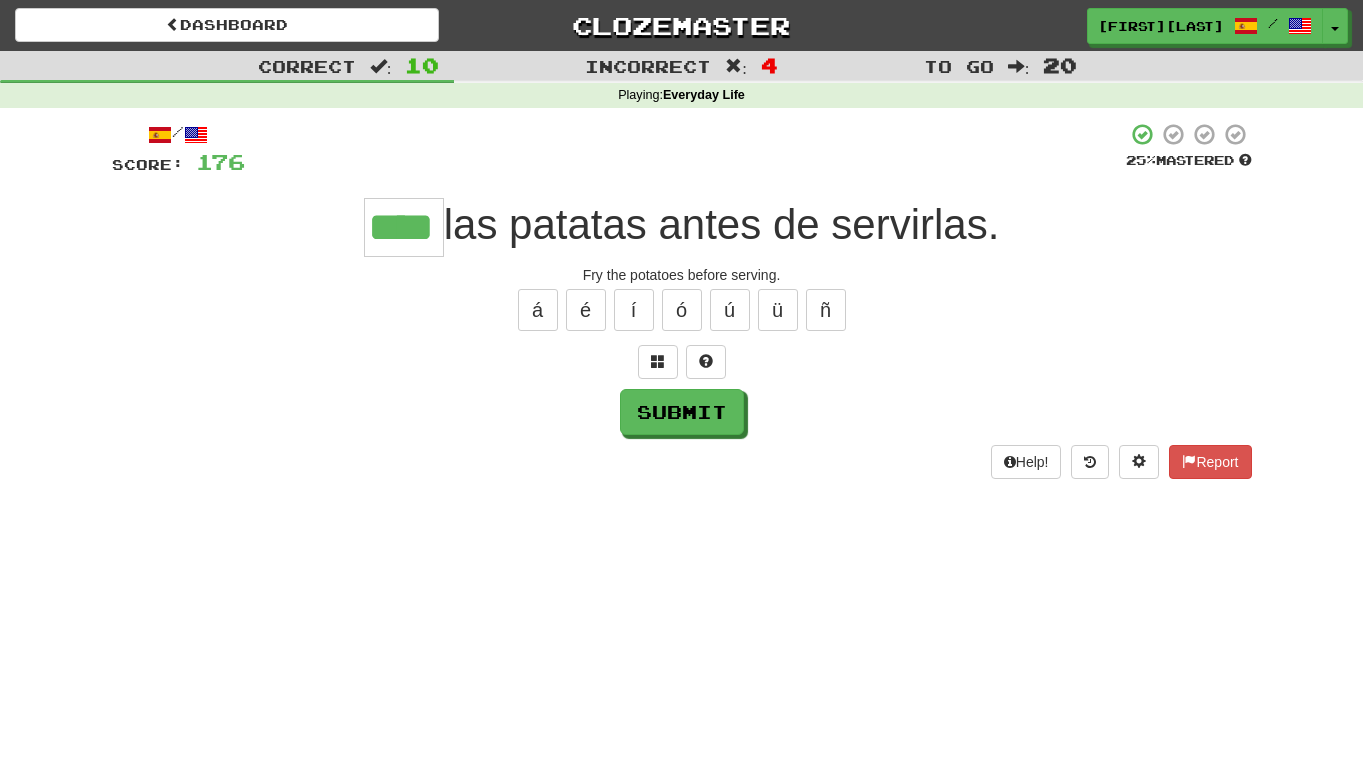 type on "****" 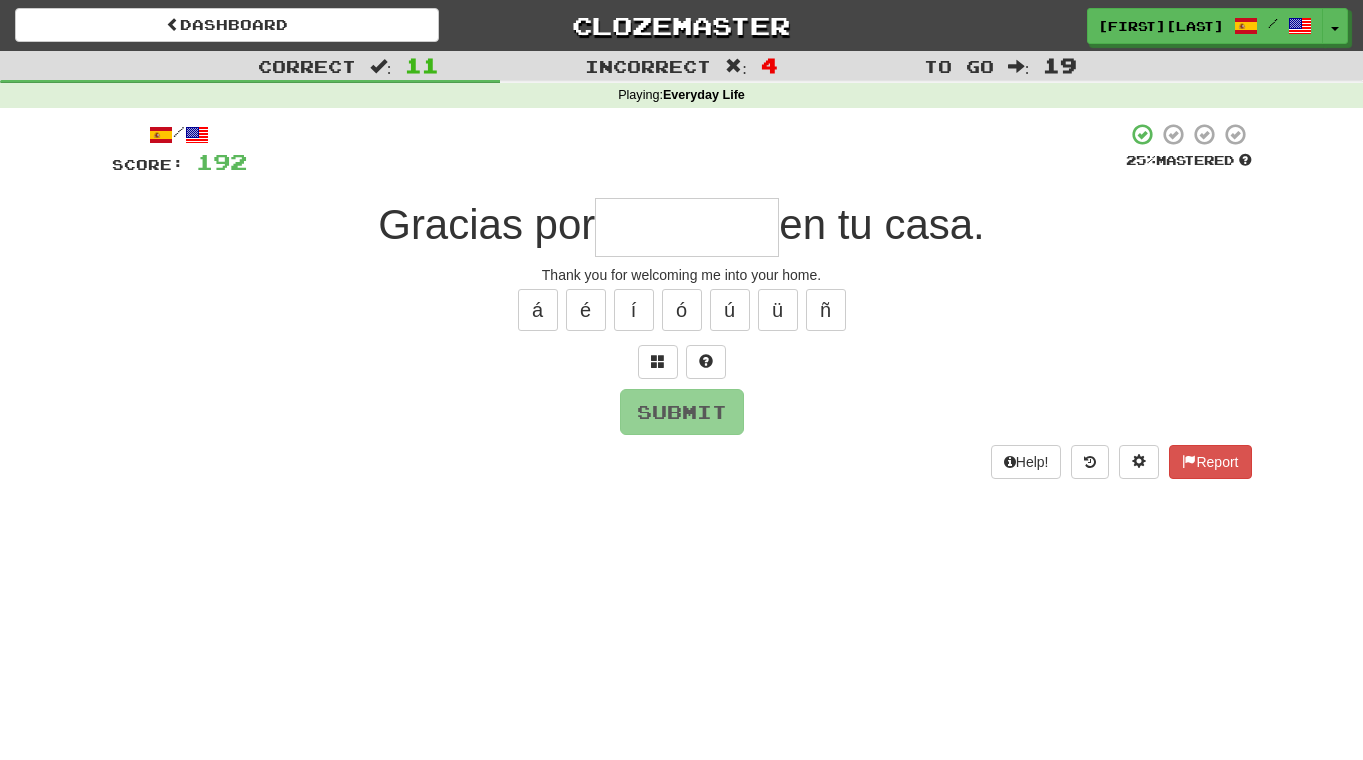 type on "*" 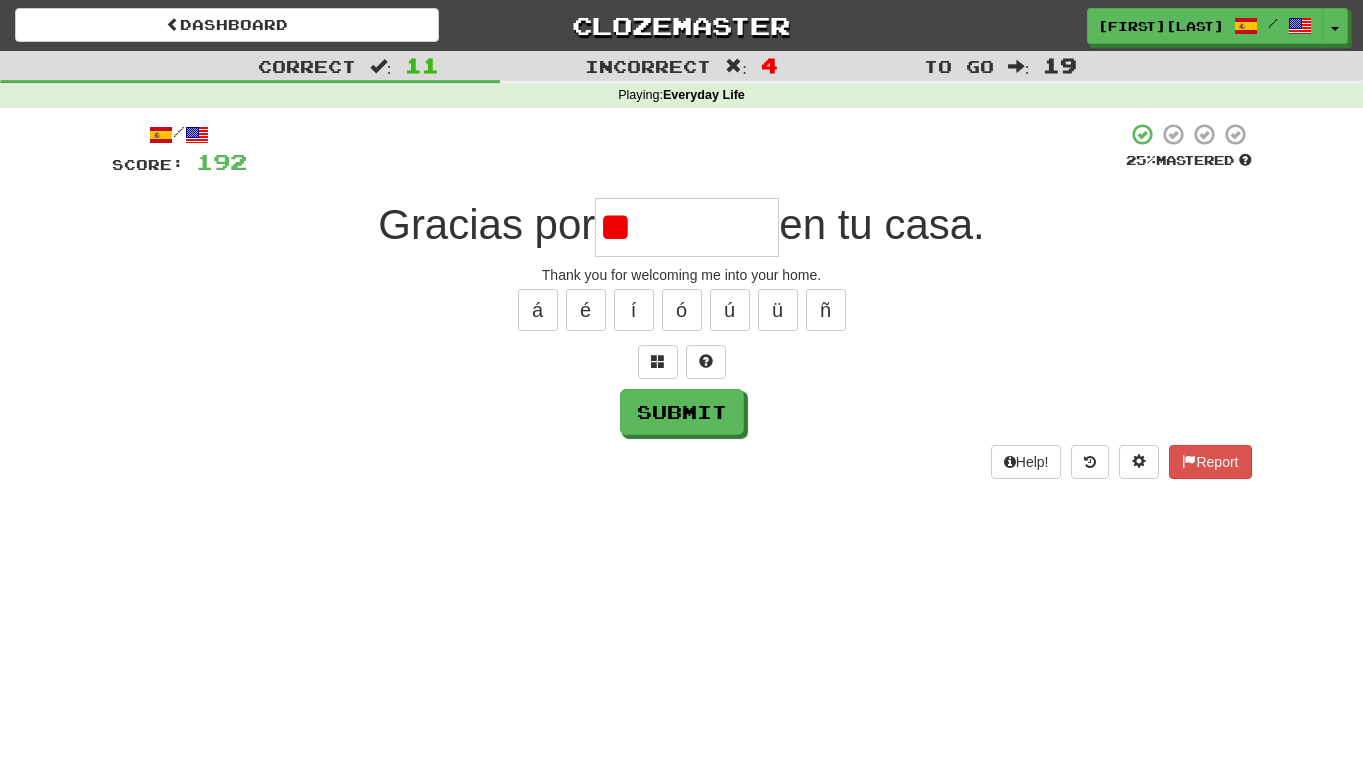 type on "*********" 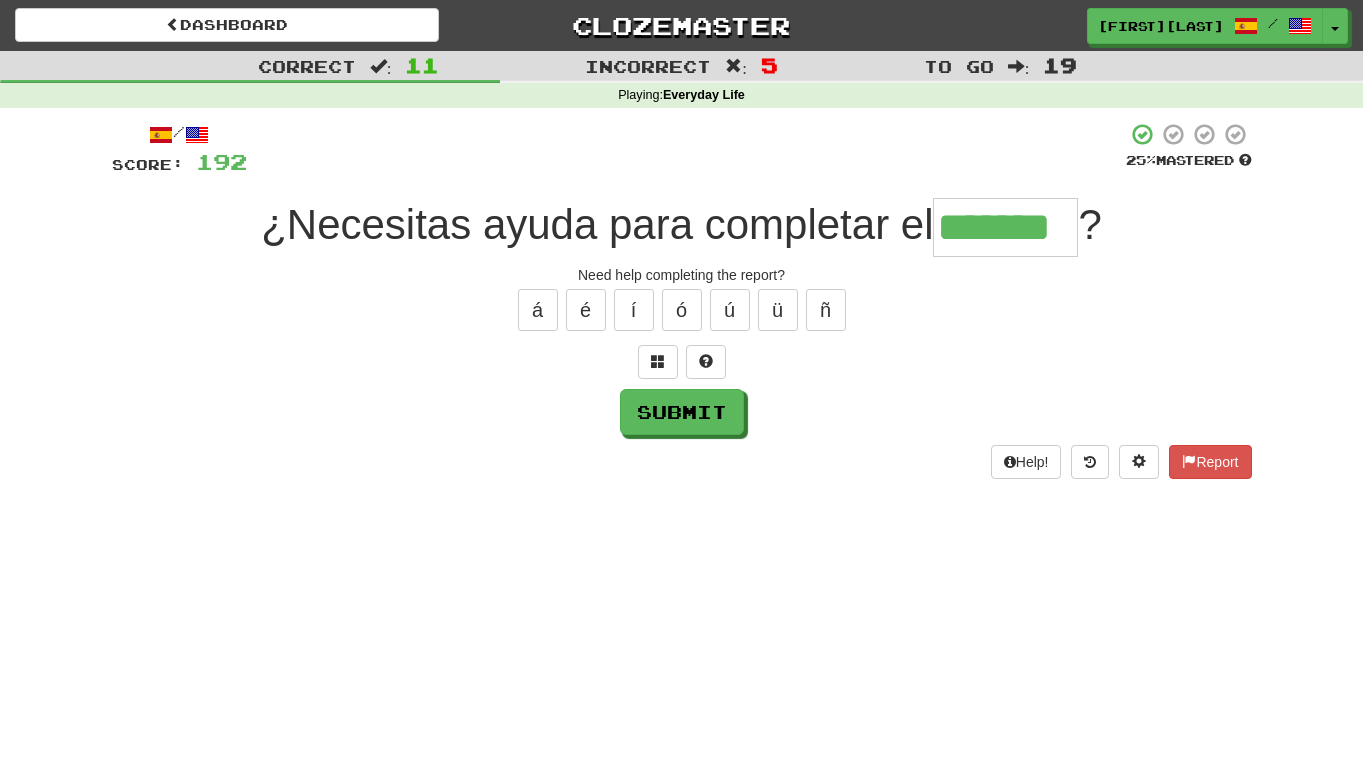 type on "*******" 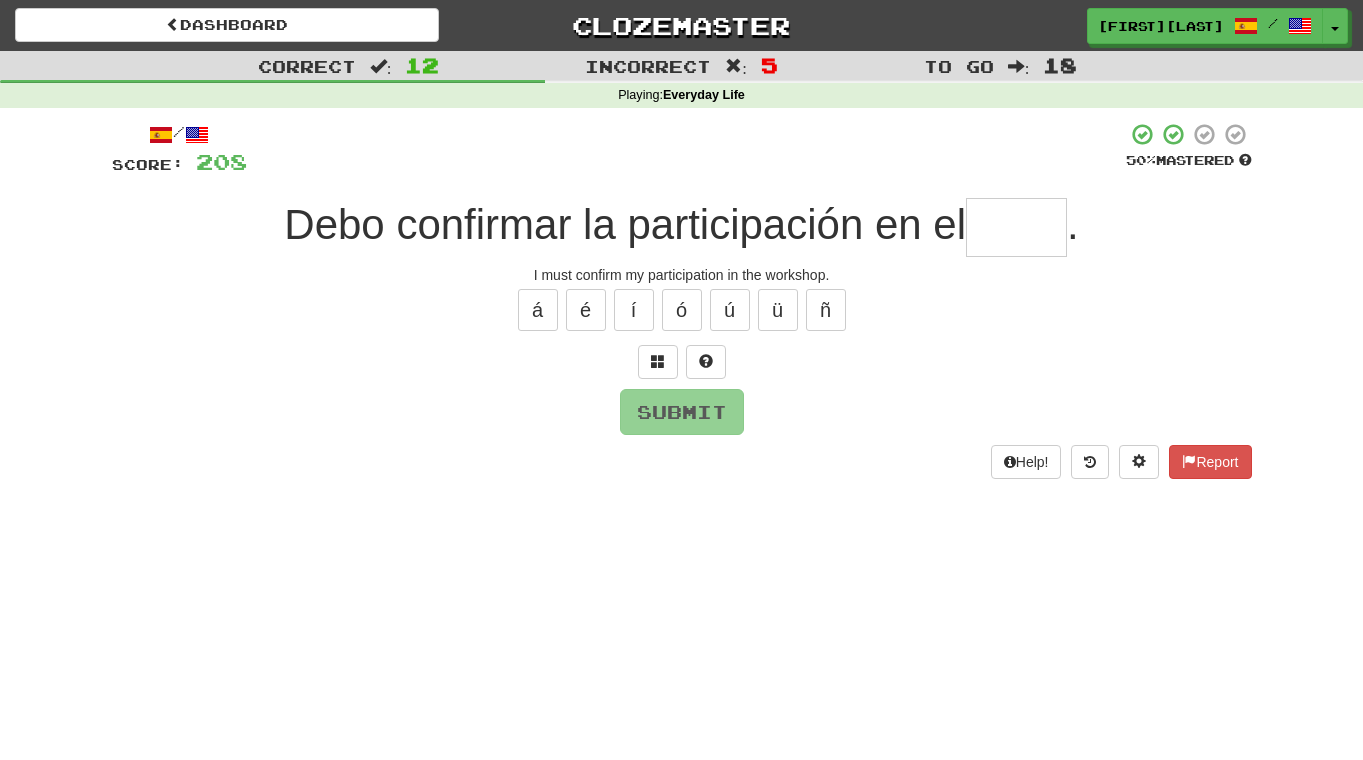 type on "*" 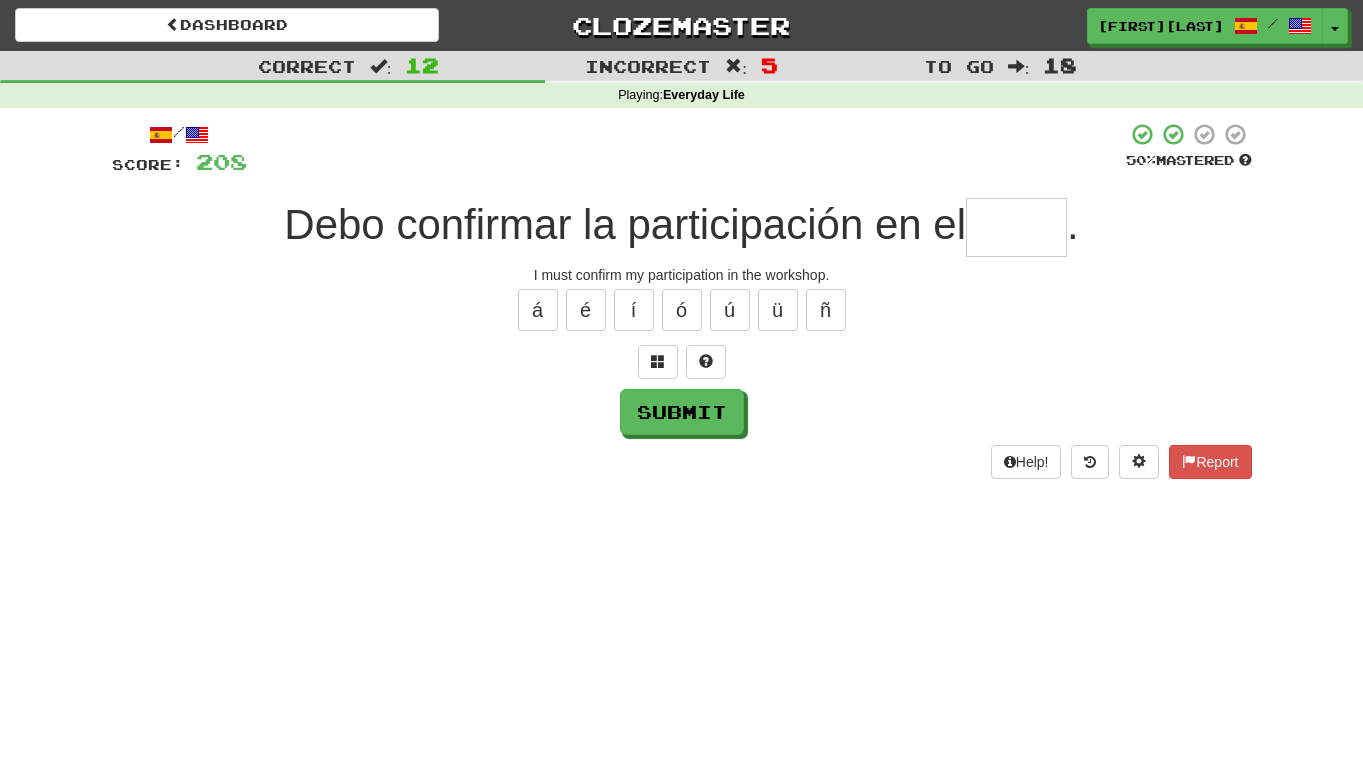 type on "*" 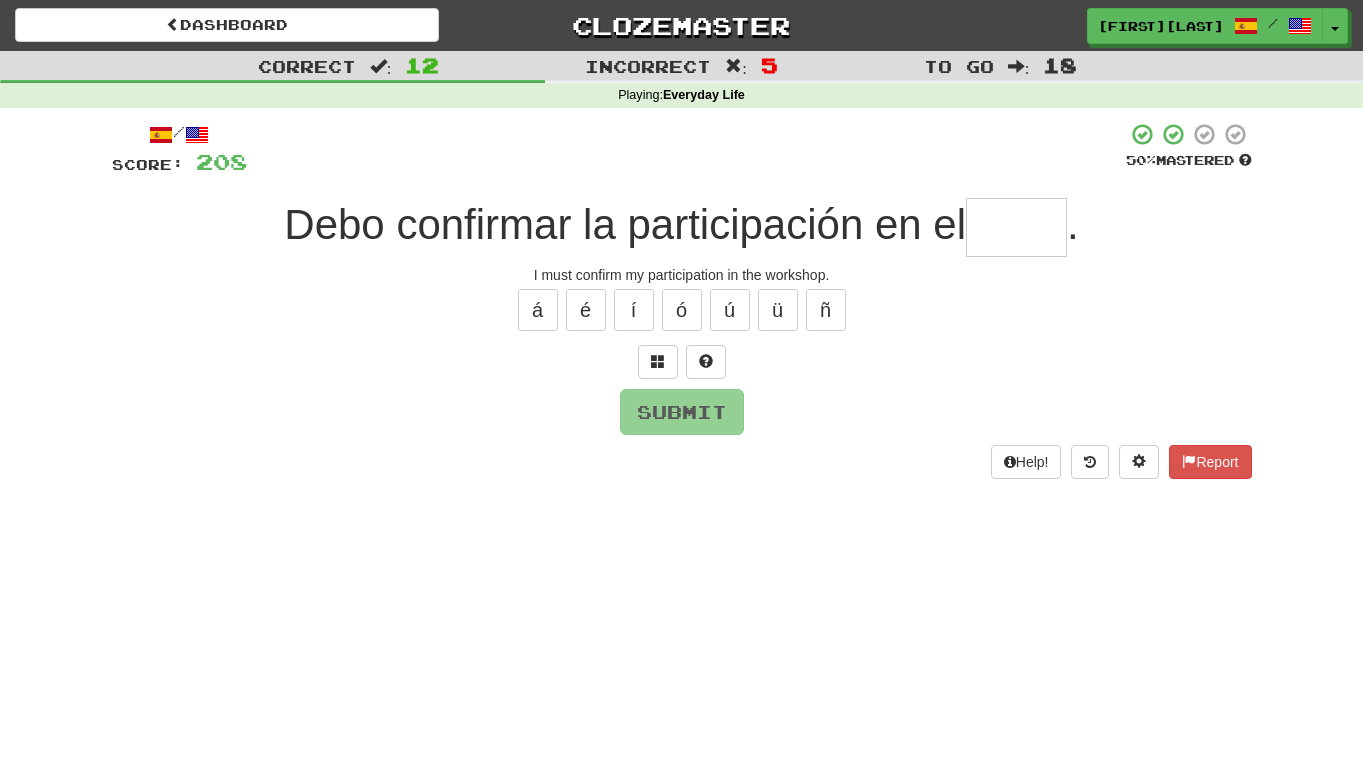type on "*" 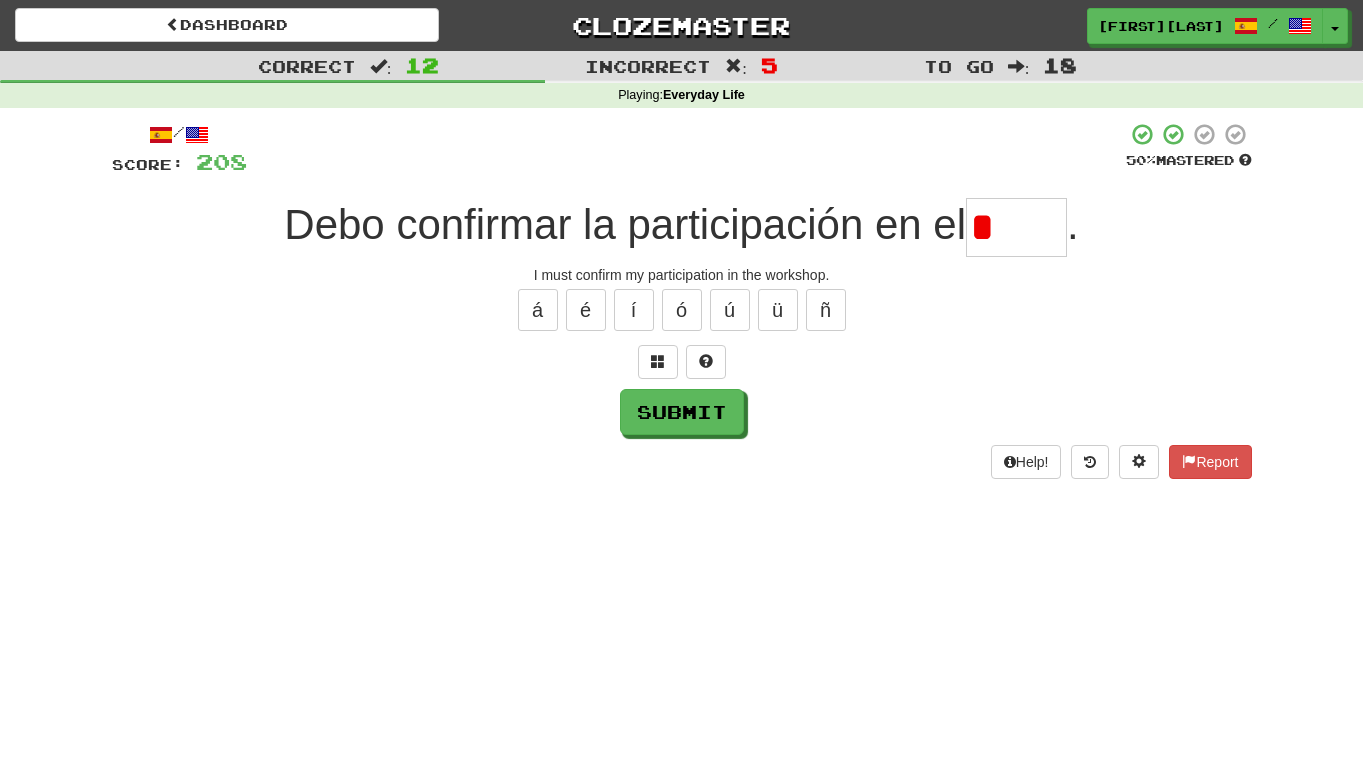 type on "******" 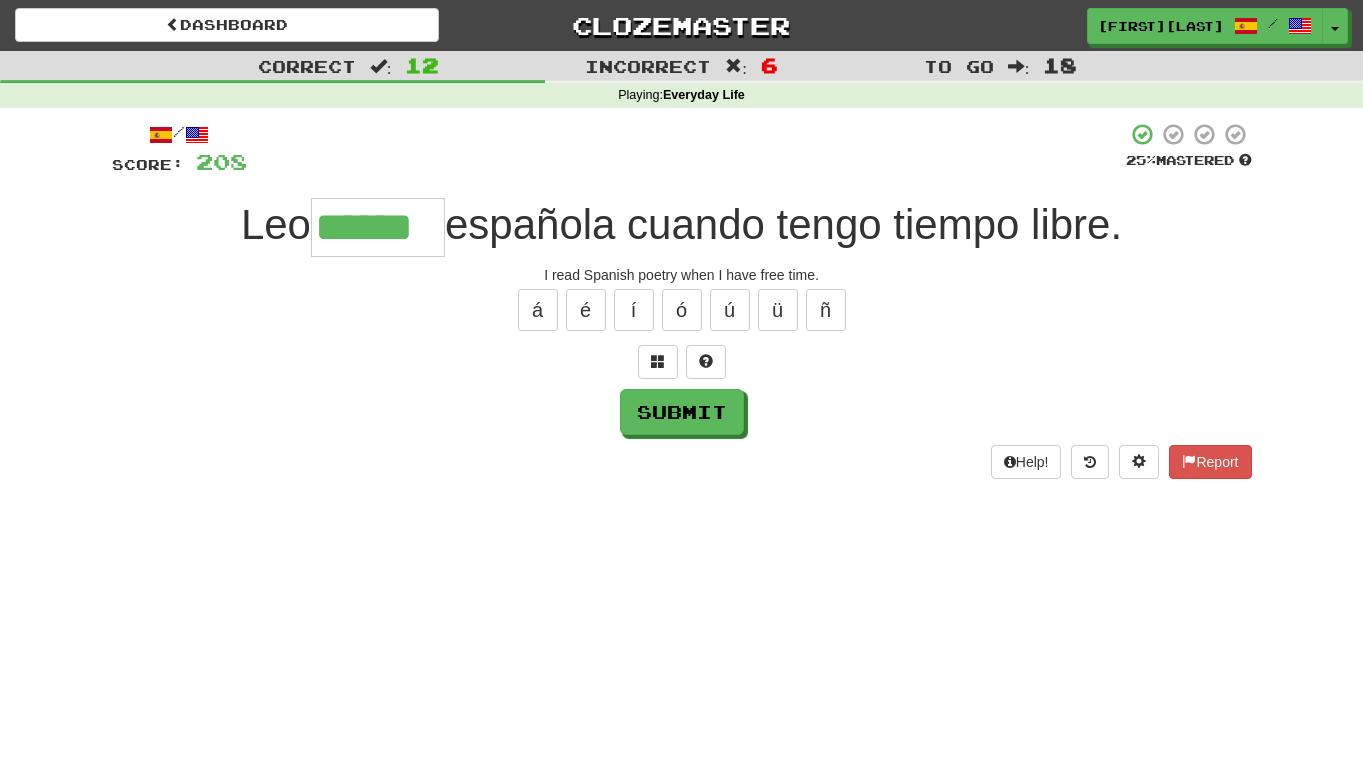 type on "******" 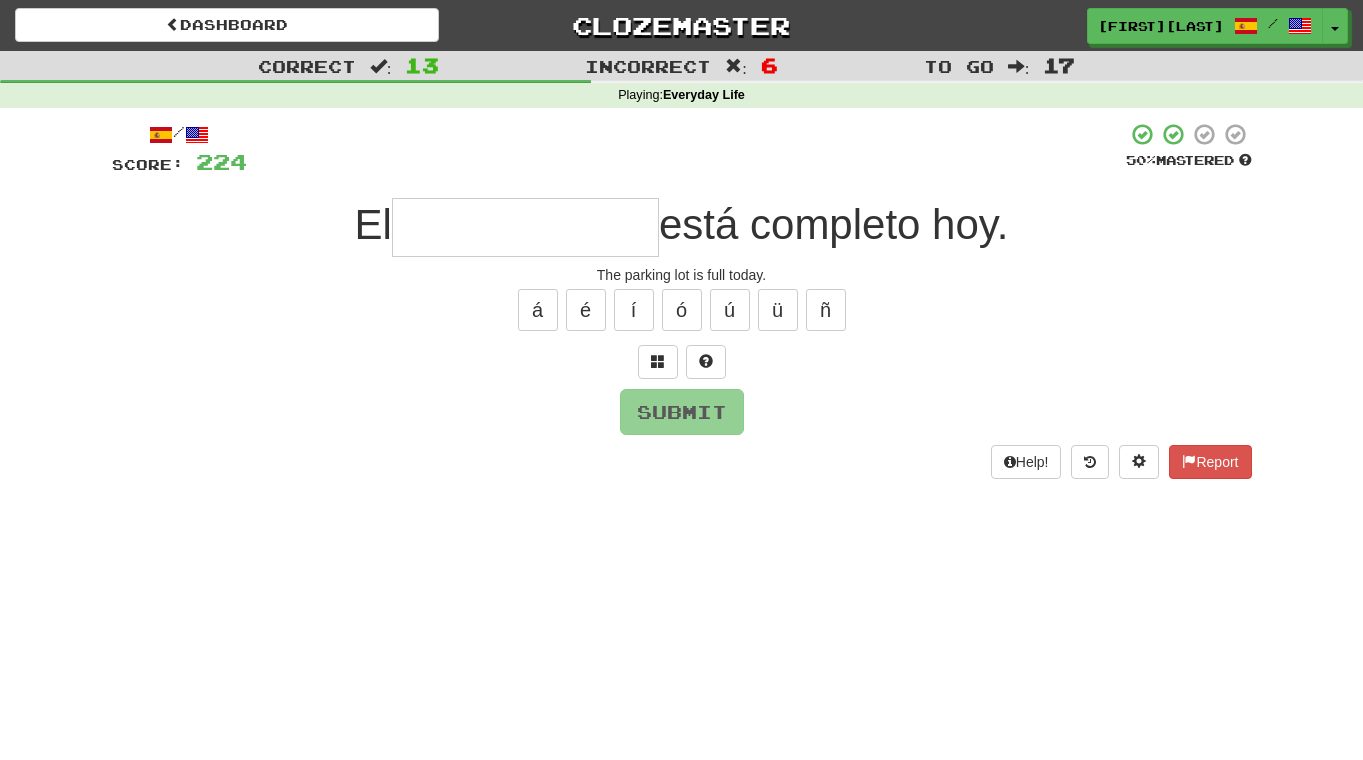 type on "*" 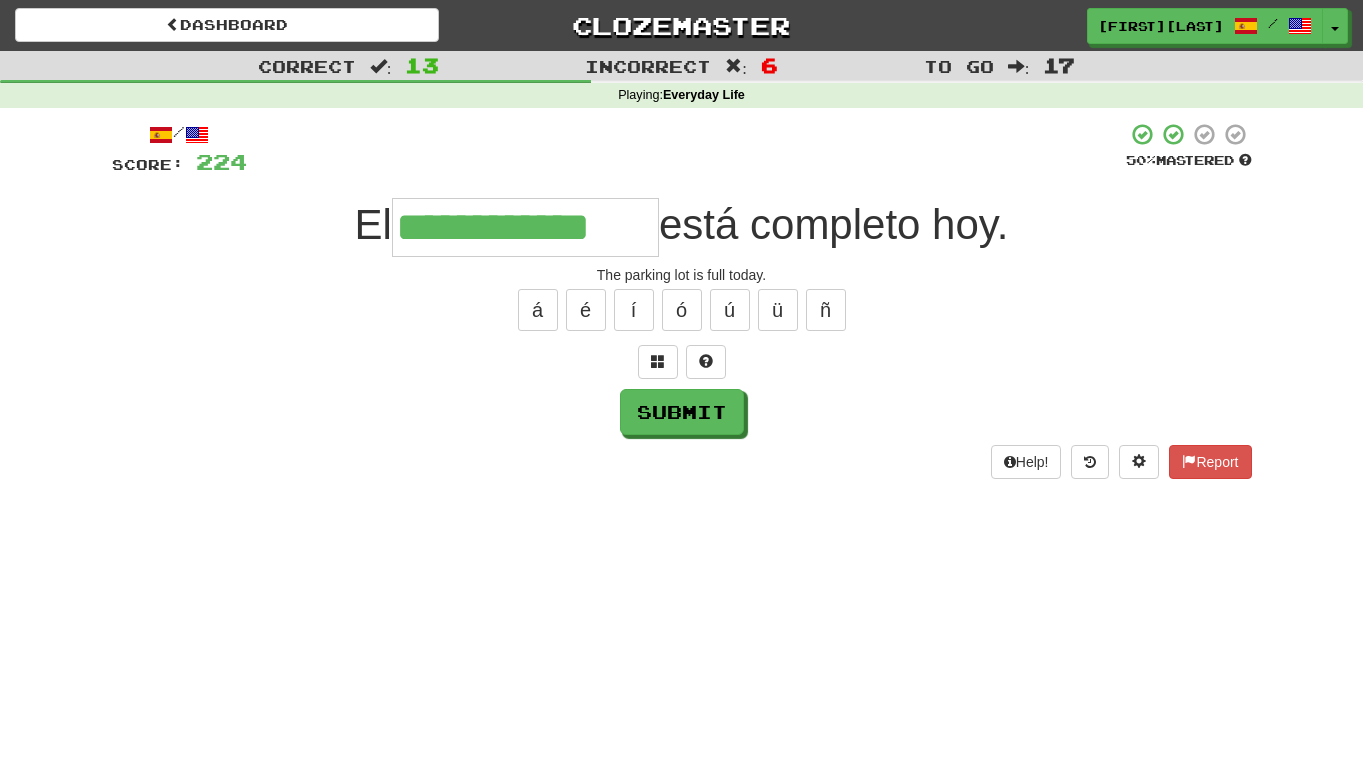 type on "**********" 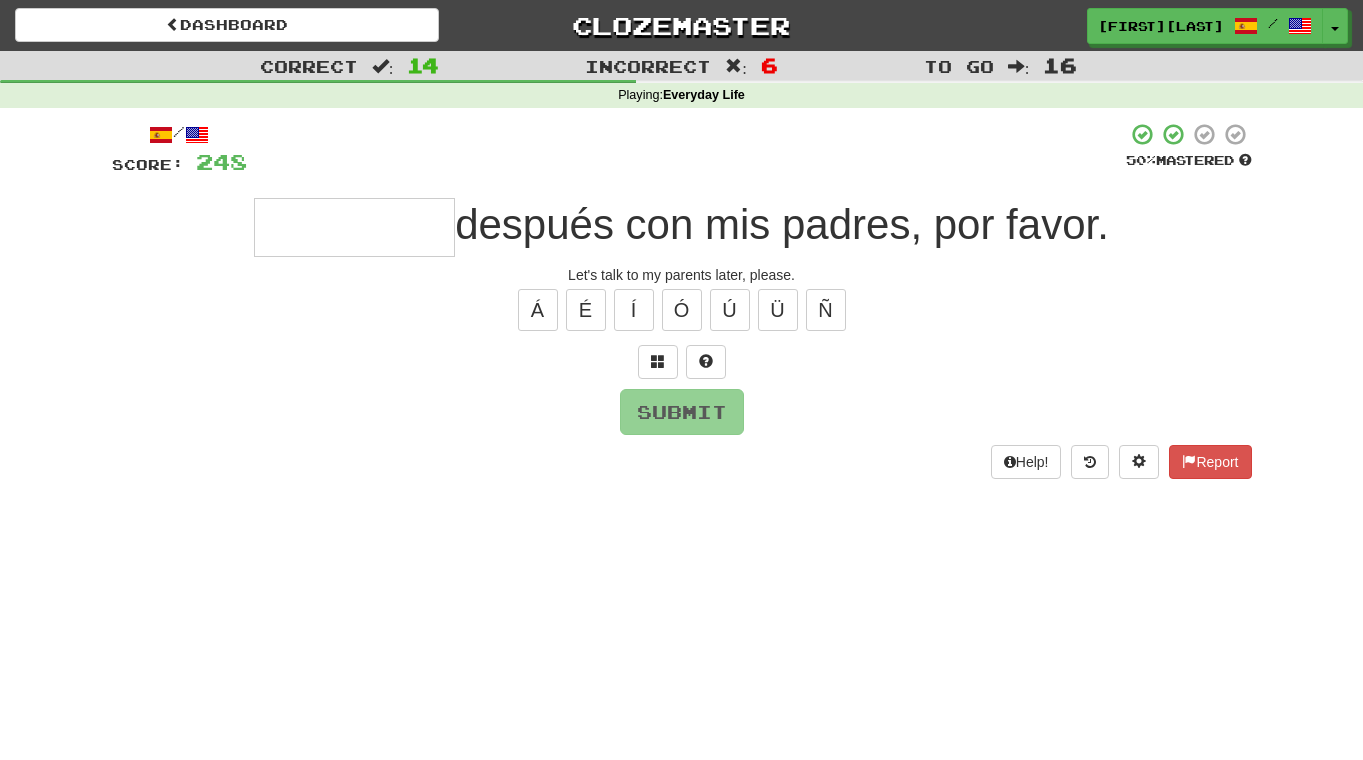 type on "*" 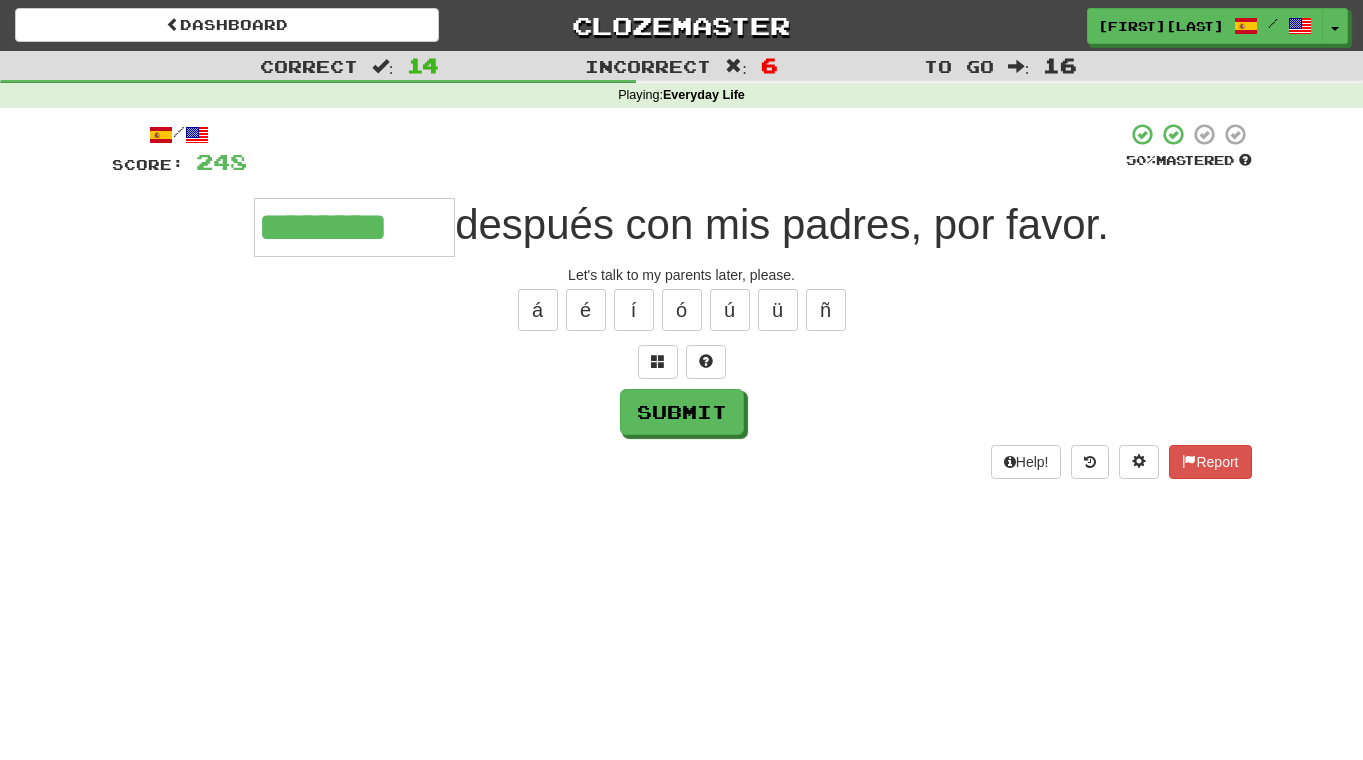 type on "********" 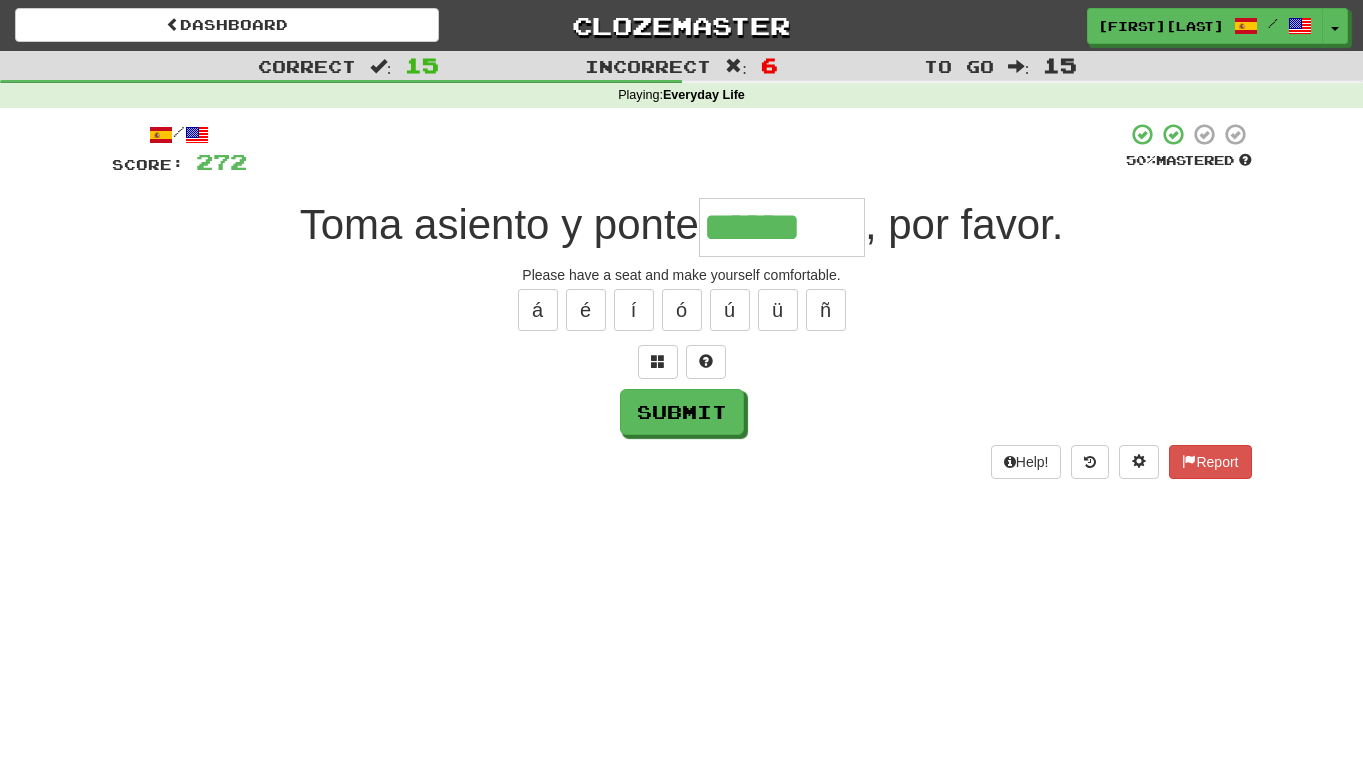 type on "******" 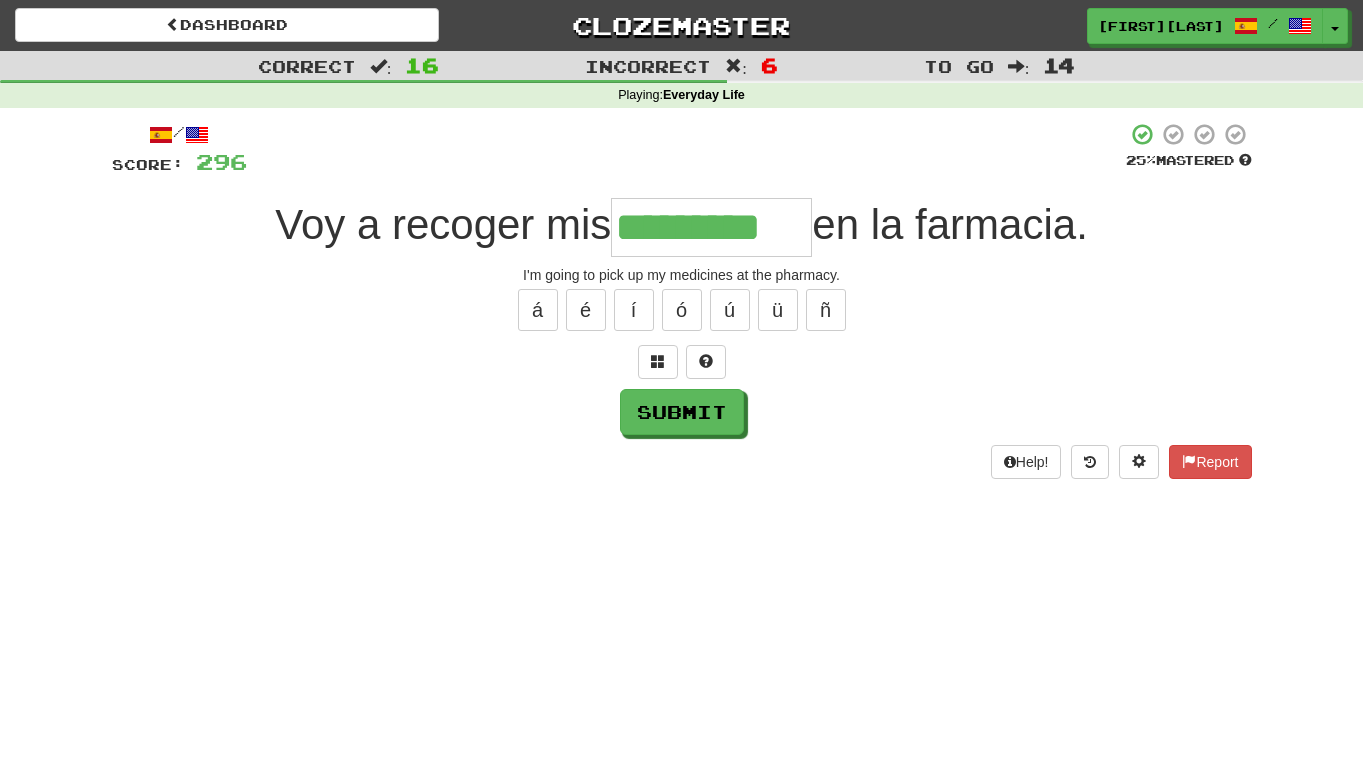 type on "*********" 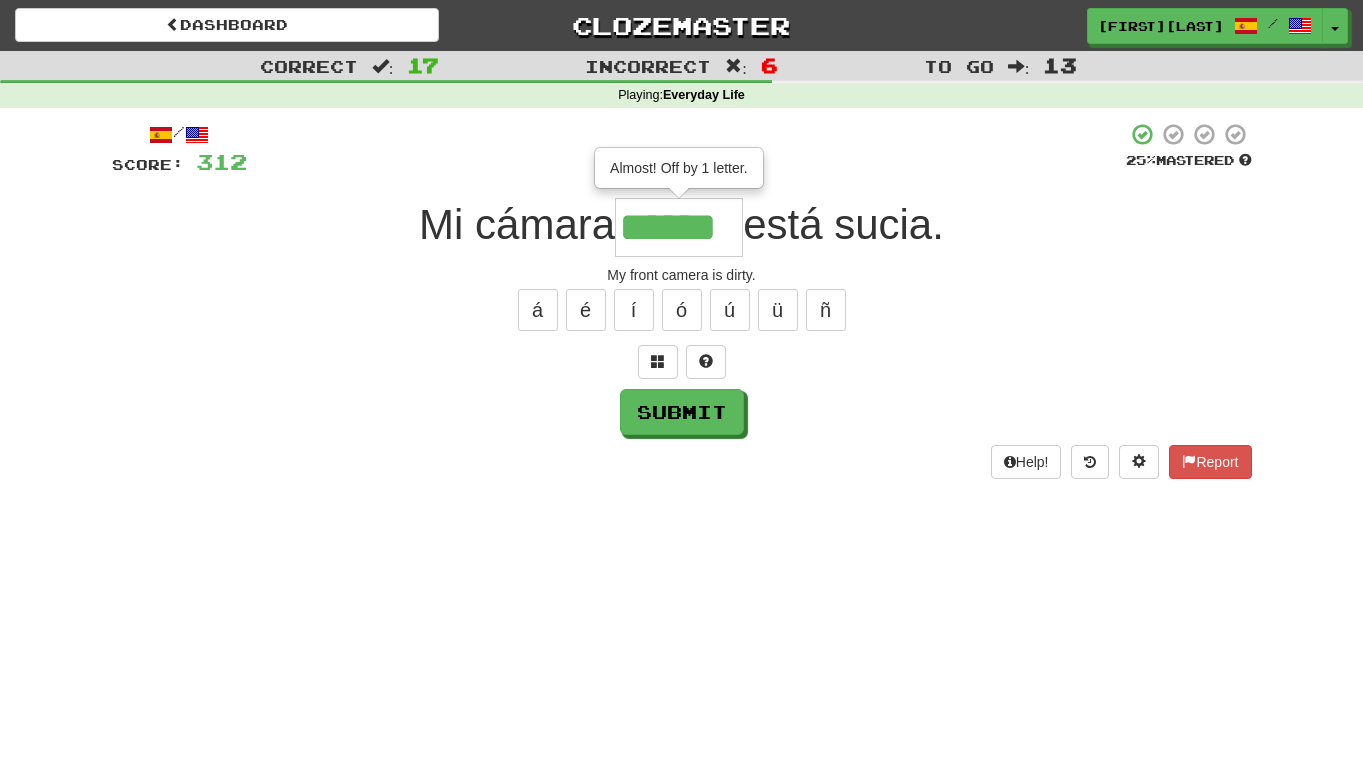 scroll, scrollTop: 0, scrollLeft: 0, axis: both 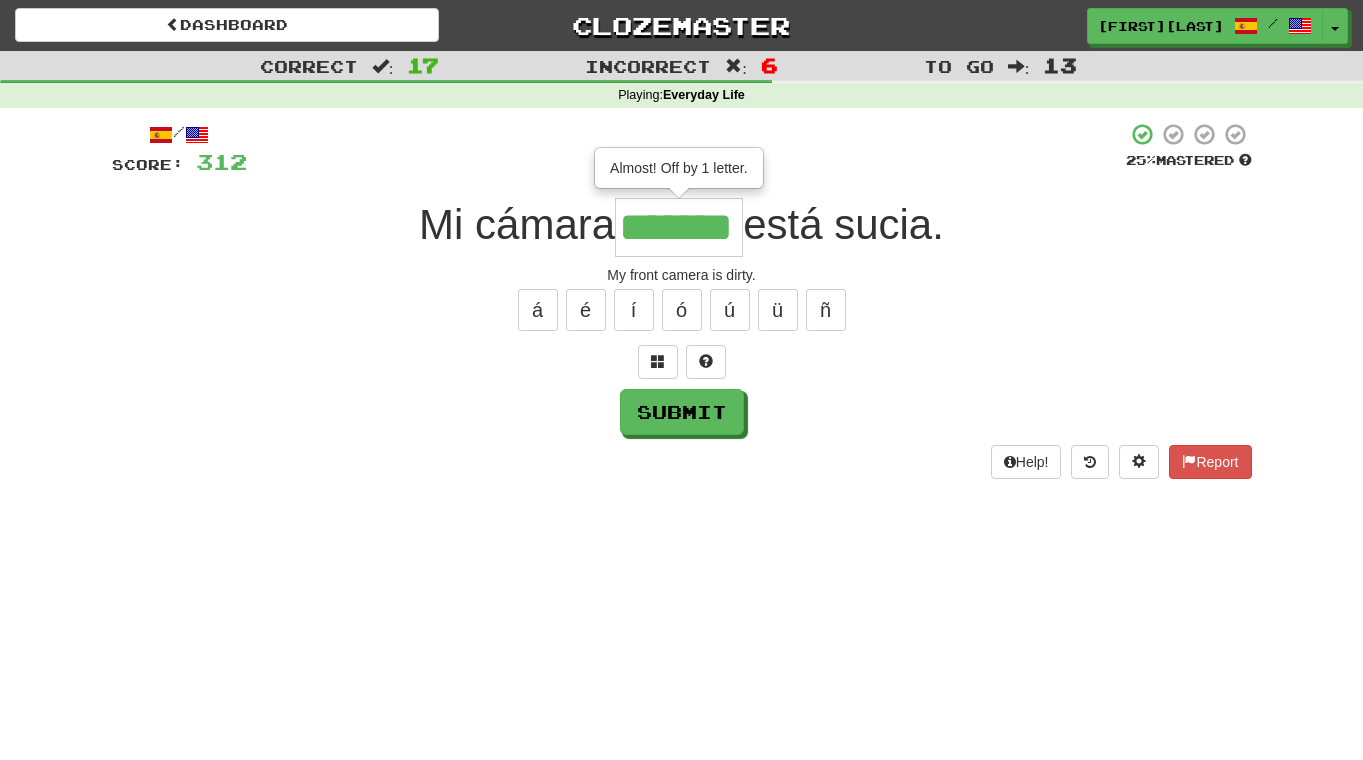 type on "*******" 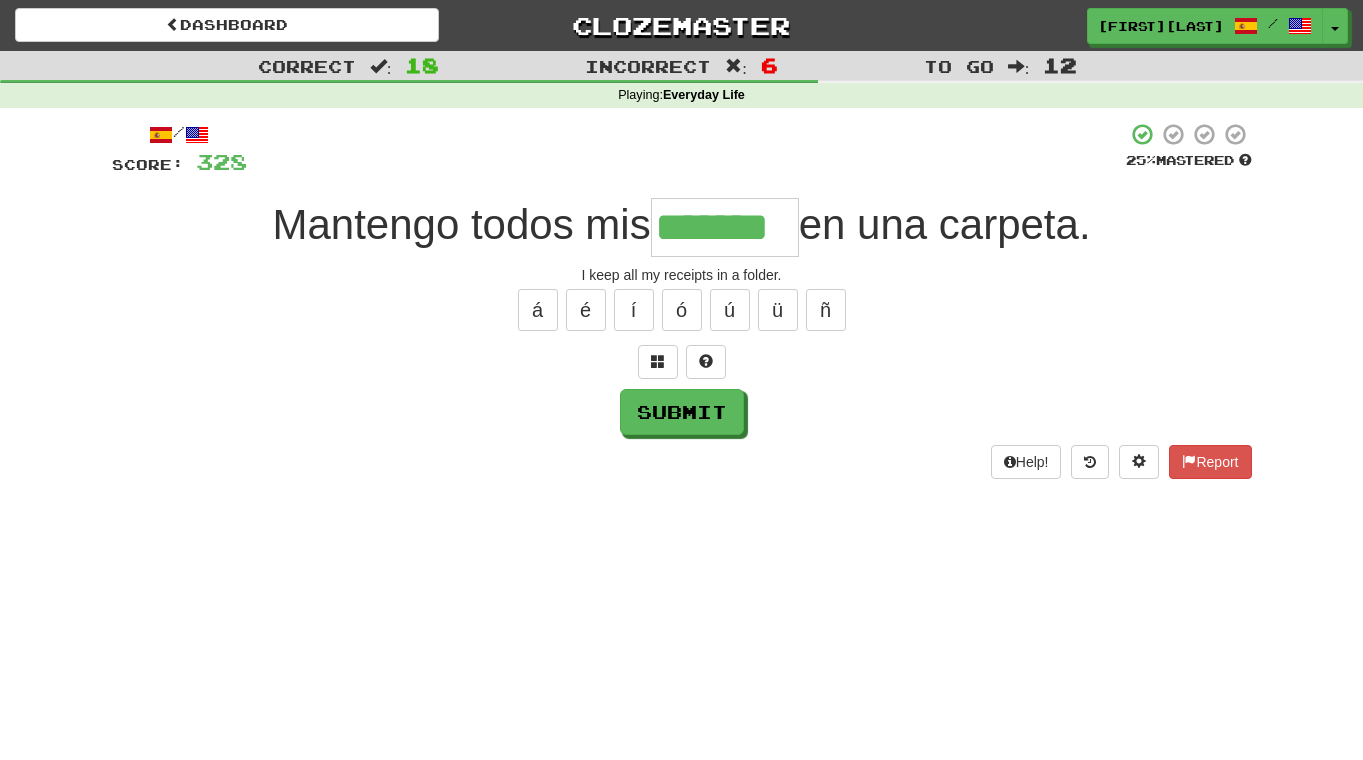 type on "*******" 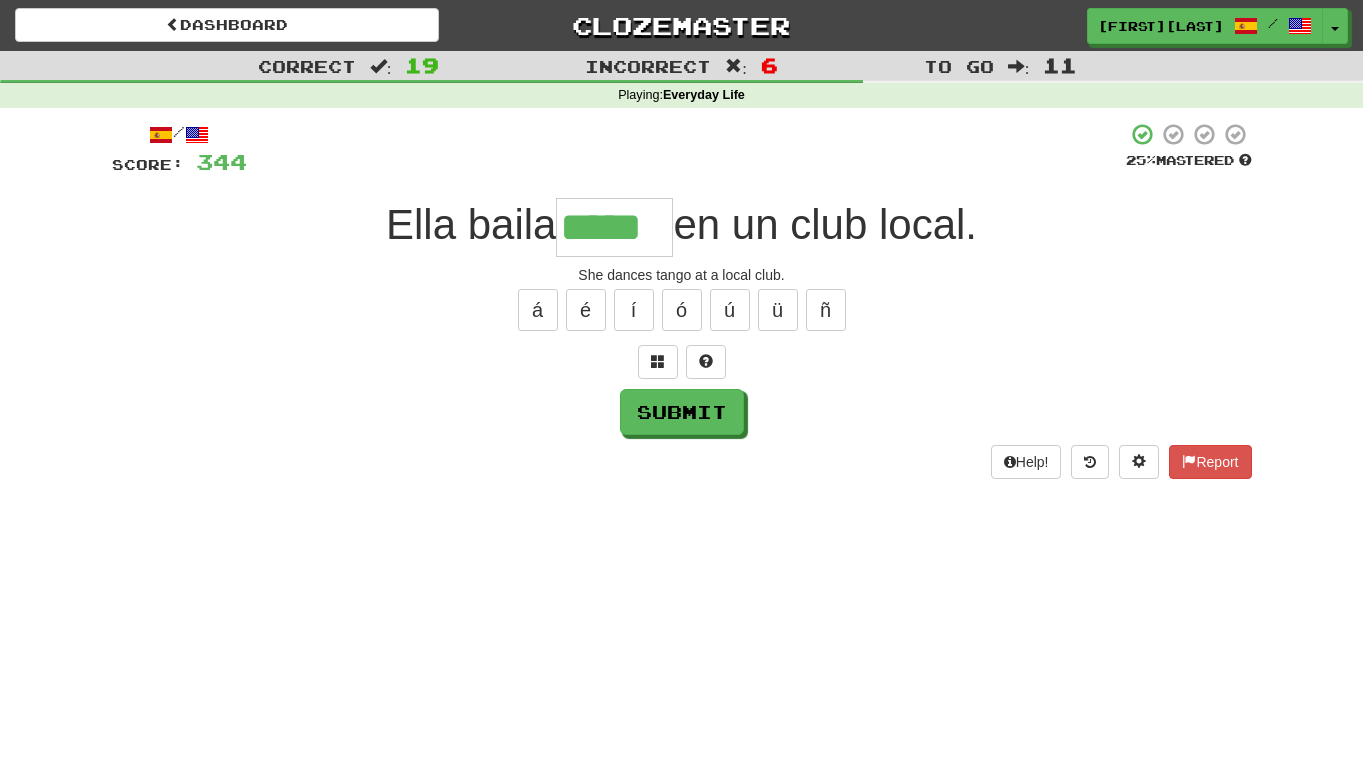 type on "*****" 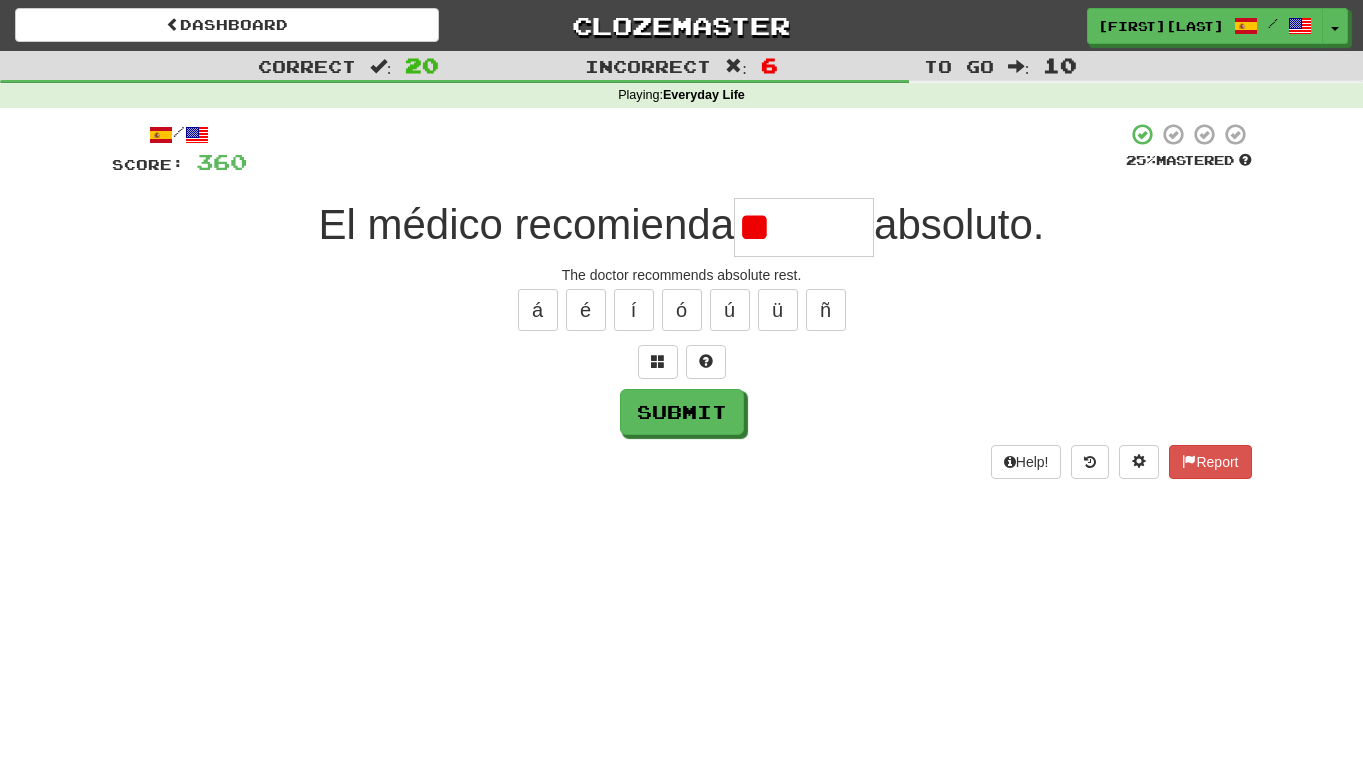 type on "*" 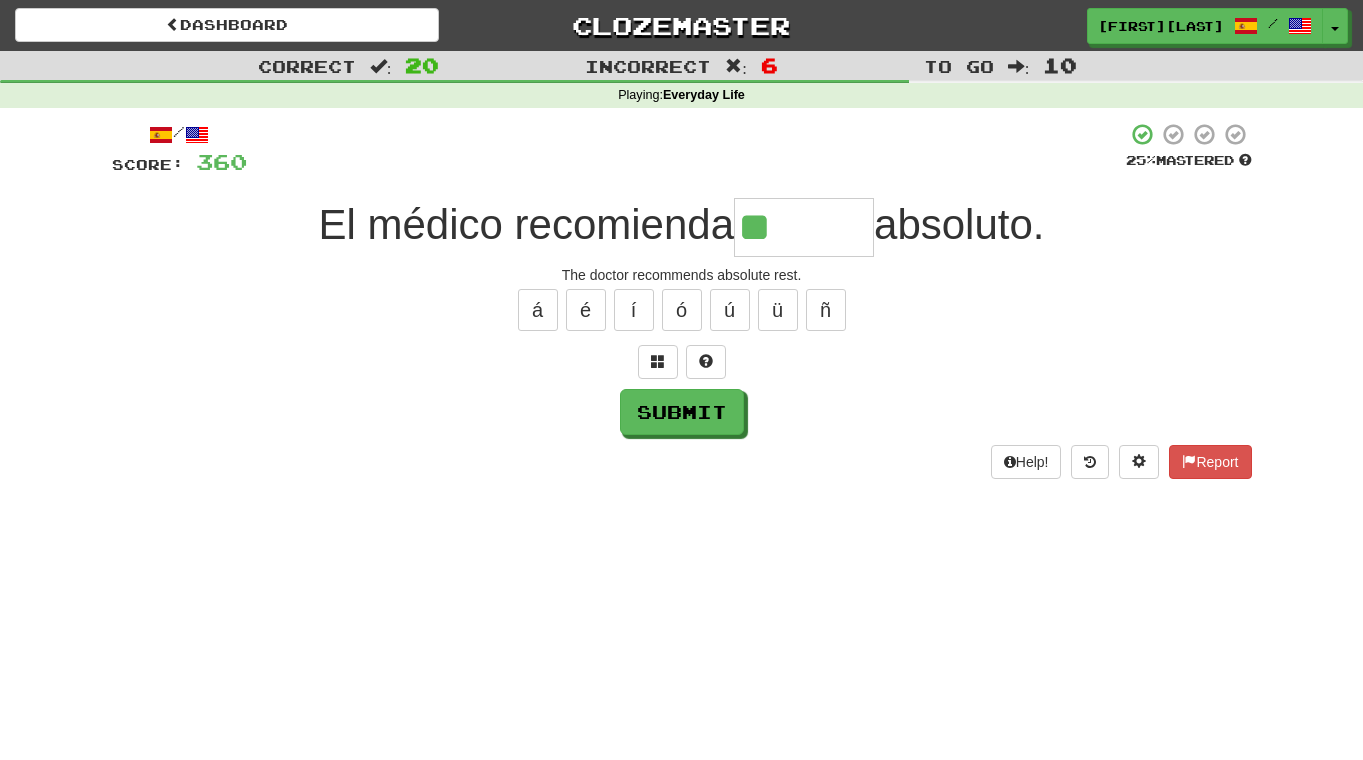 type on "******" 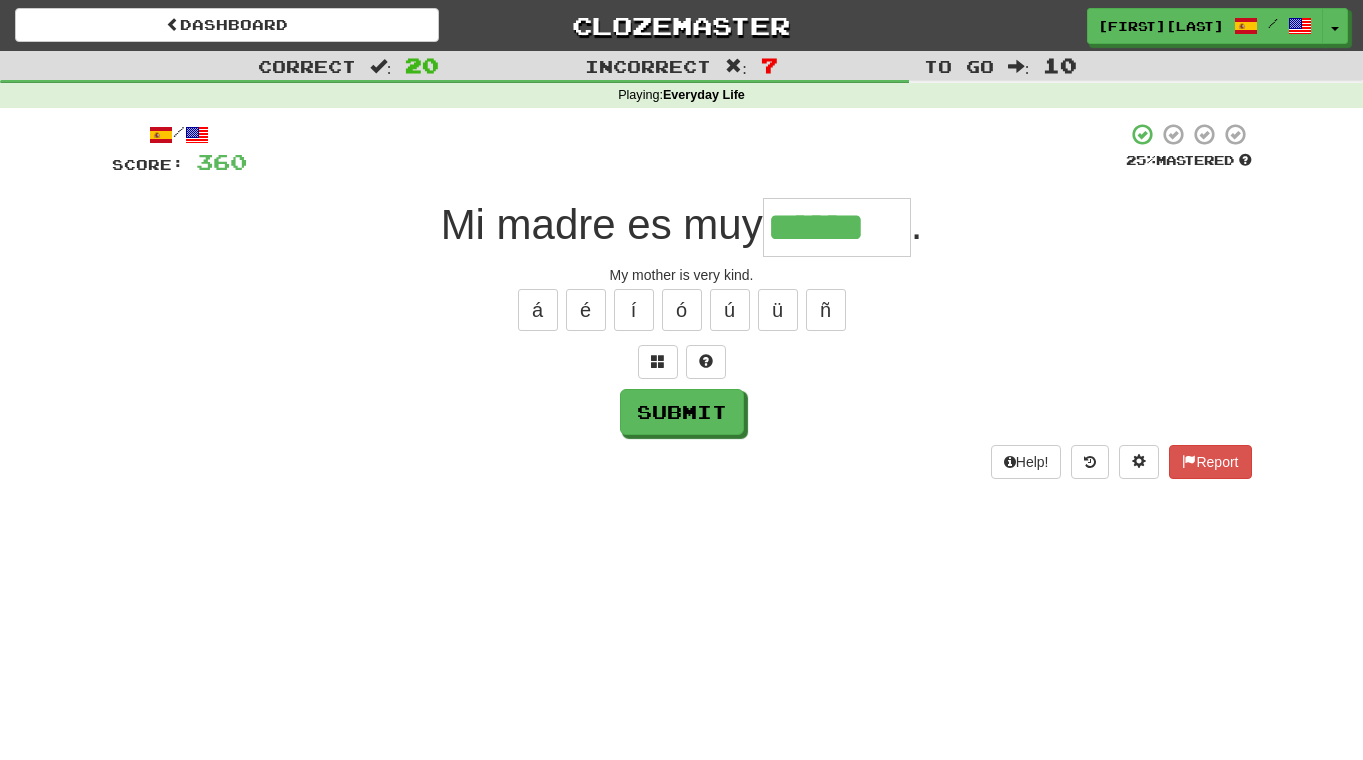 type on "******" 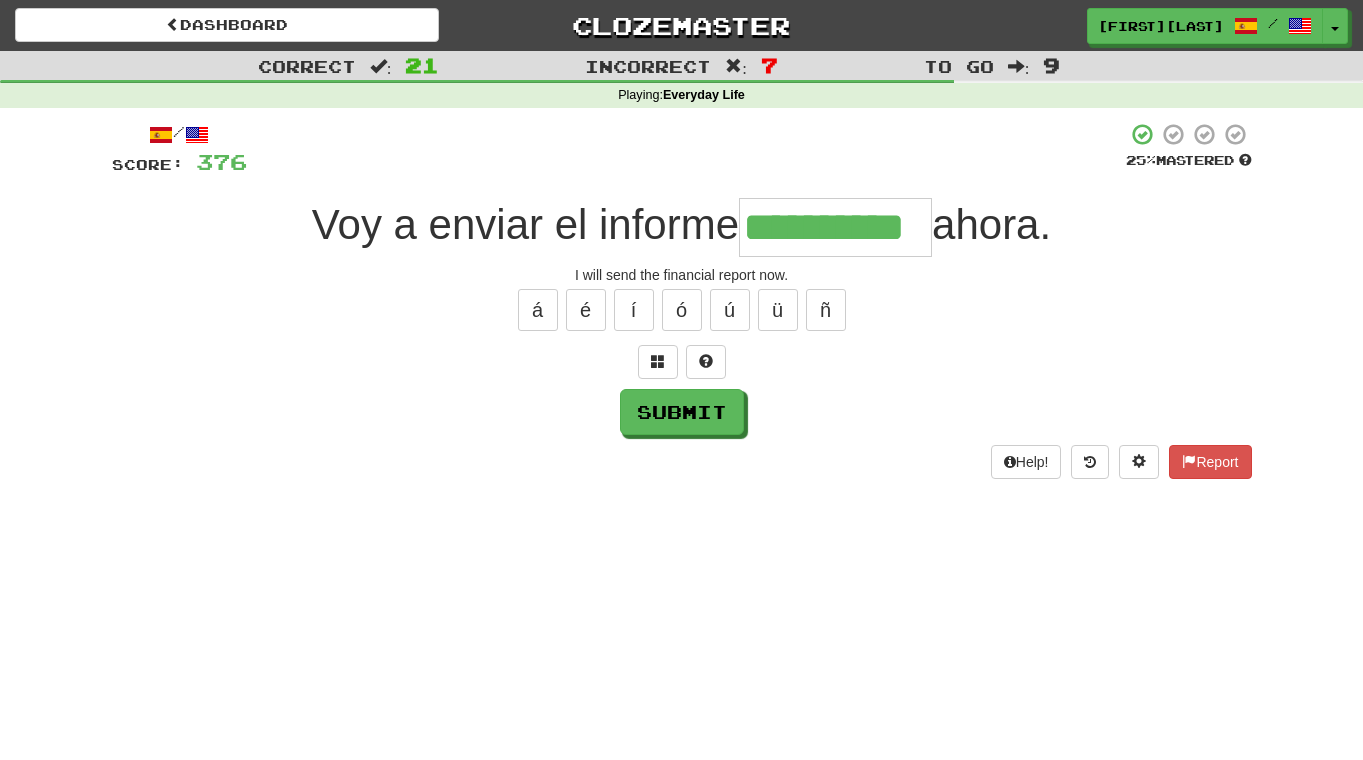 type on "**********" 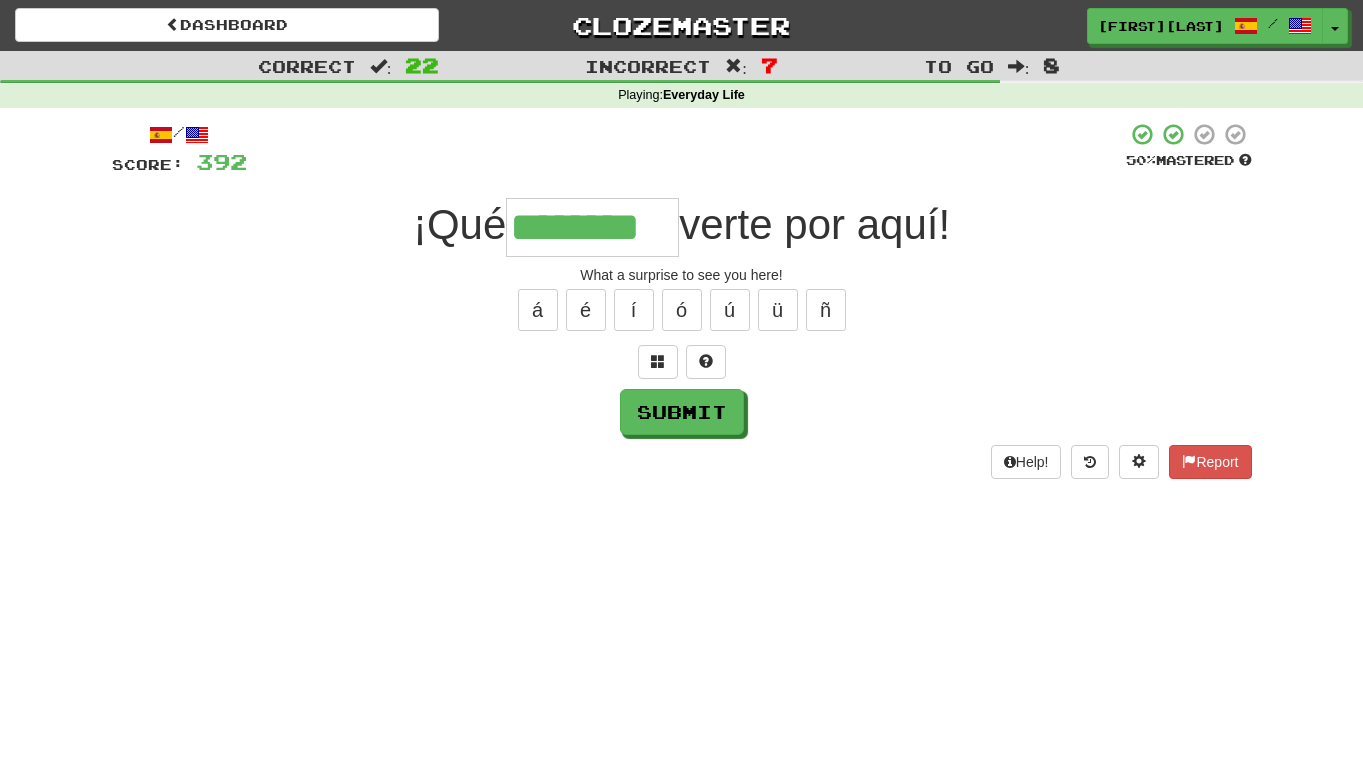 type on "********" 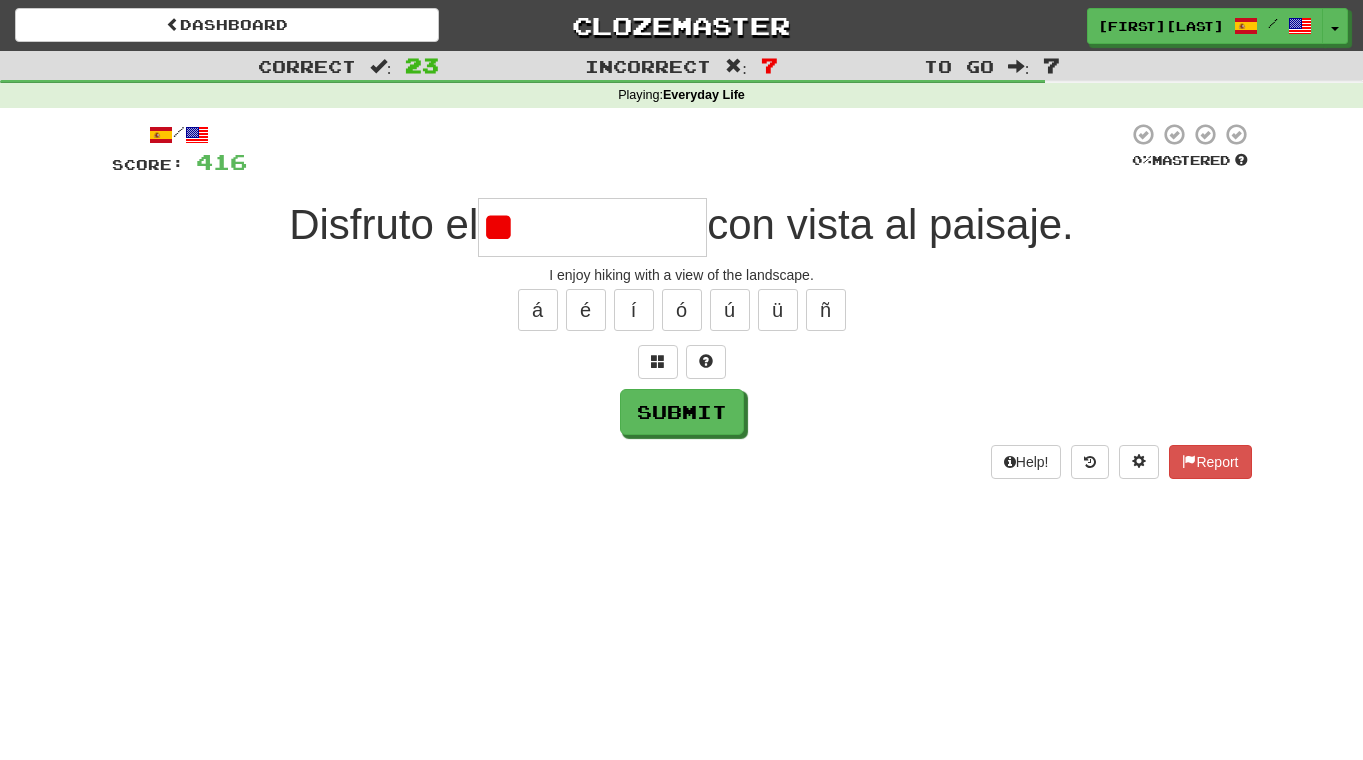 type on "*" 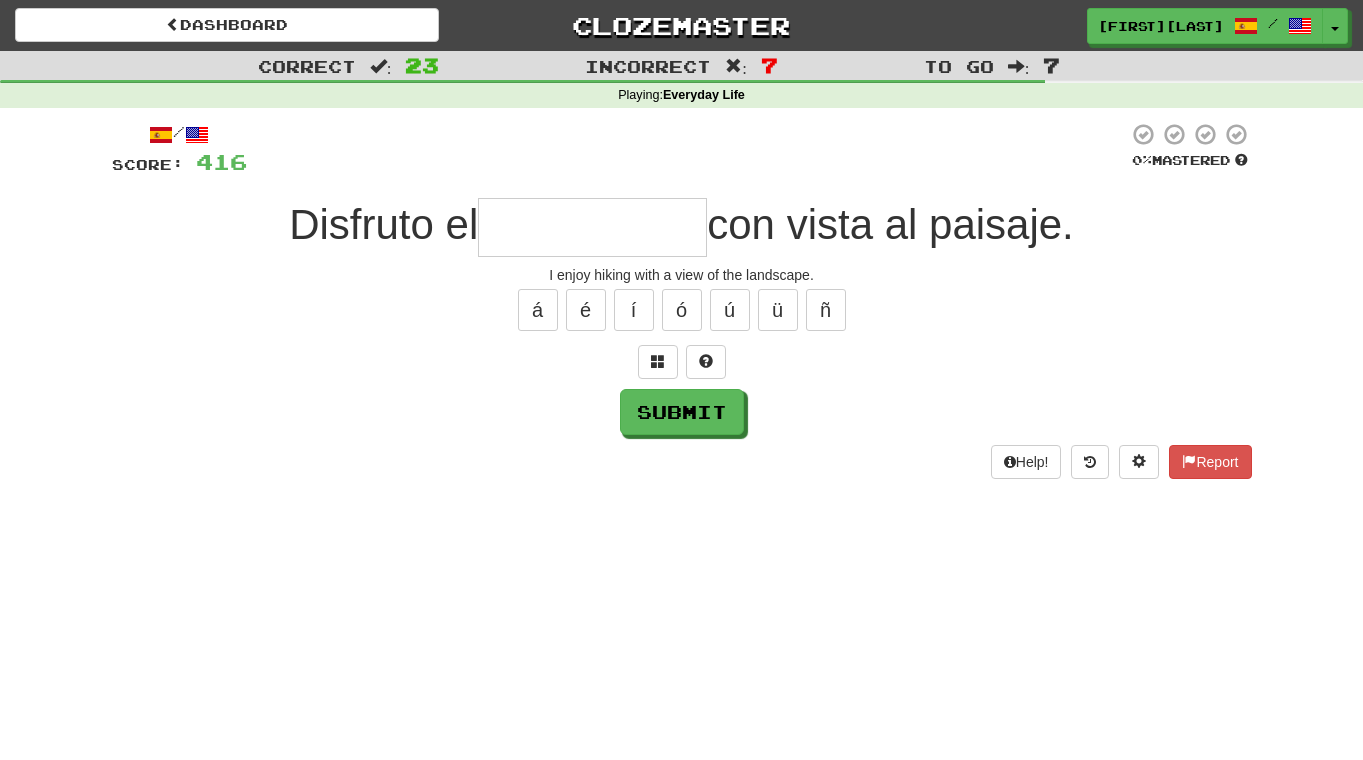 type on "*" 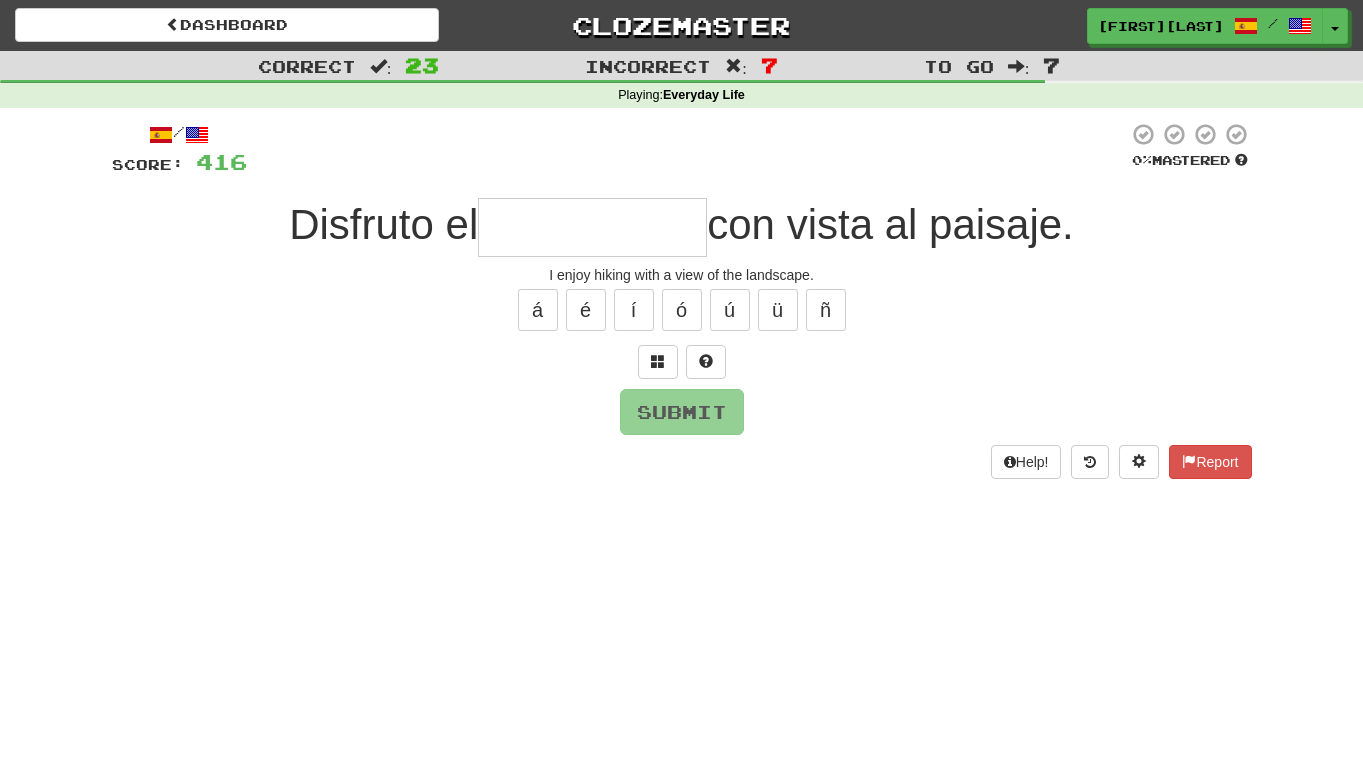 type on "**********" 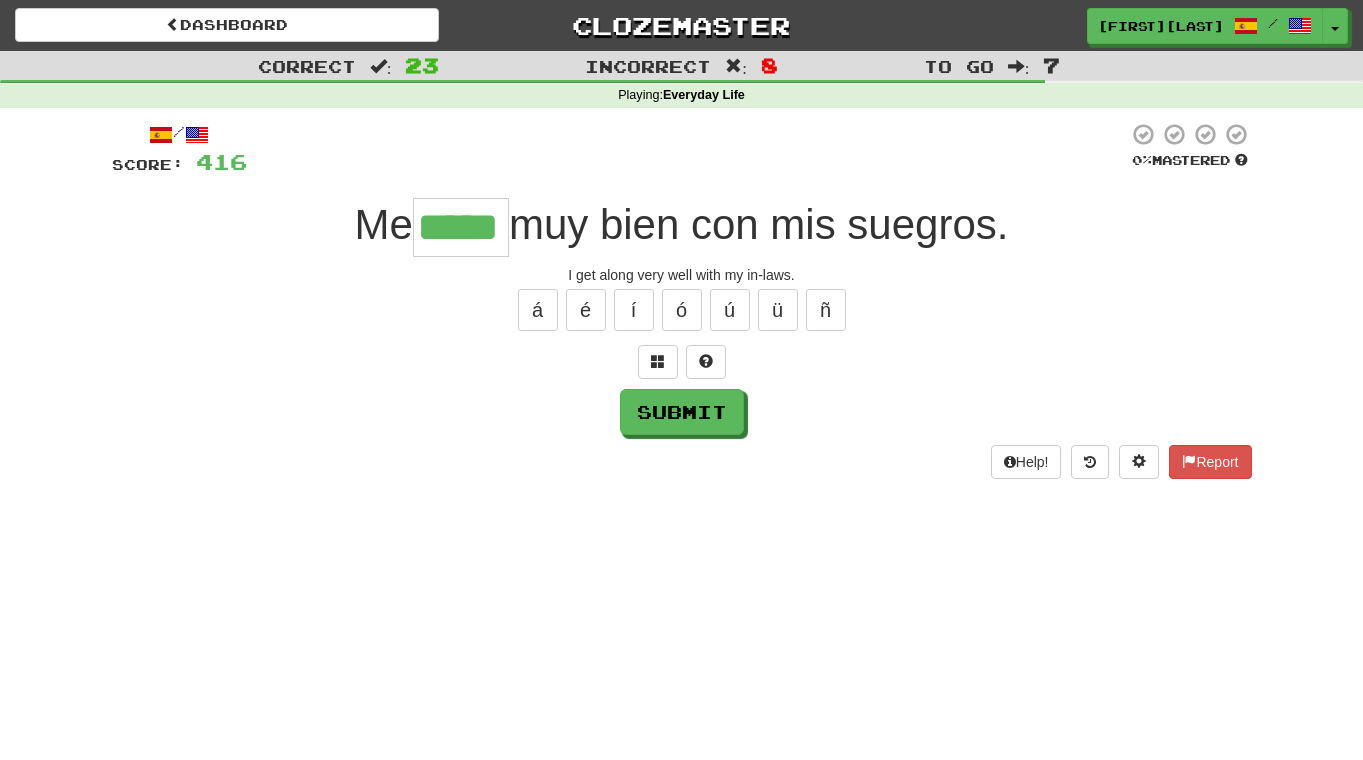 type on "*****" 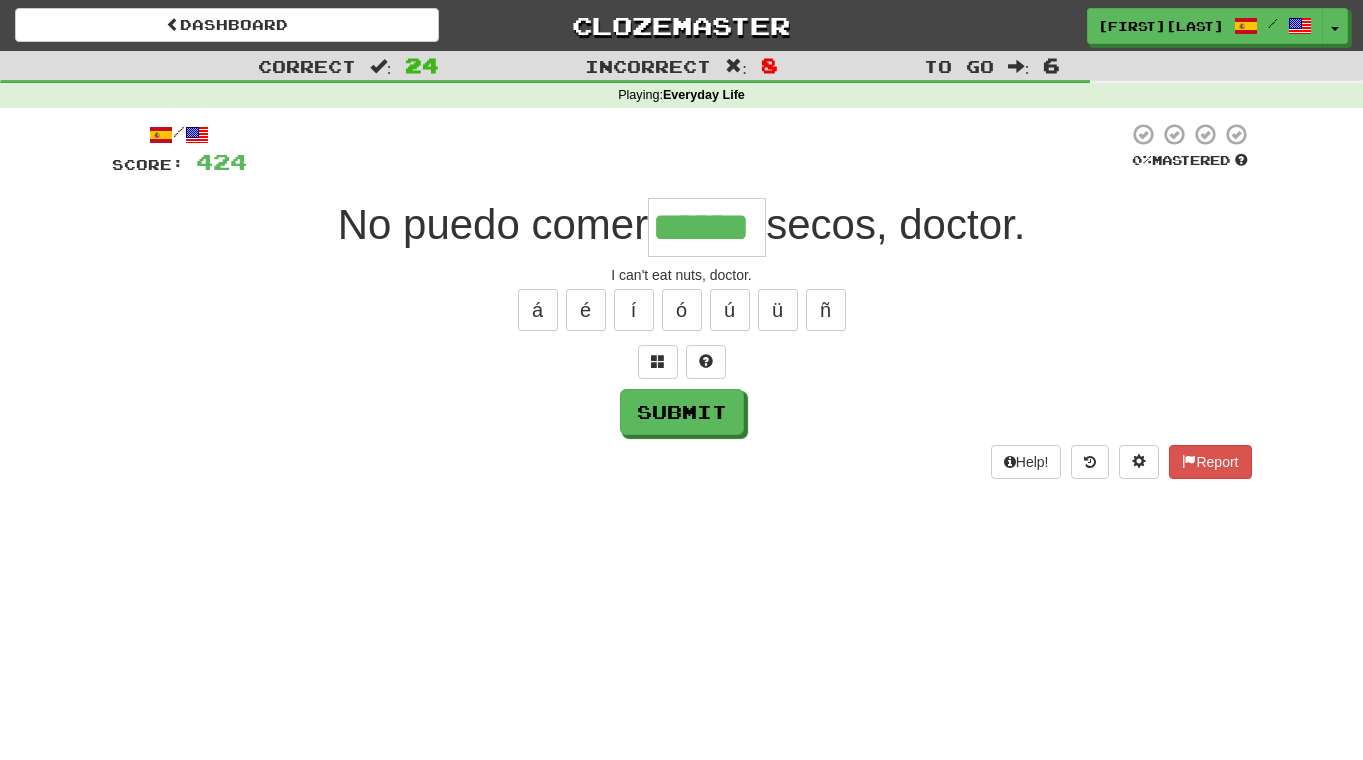 type on "******" 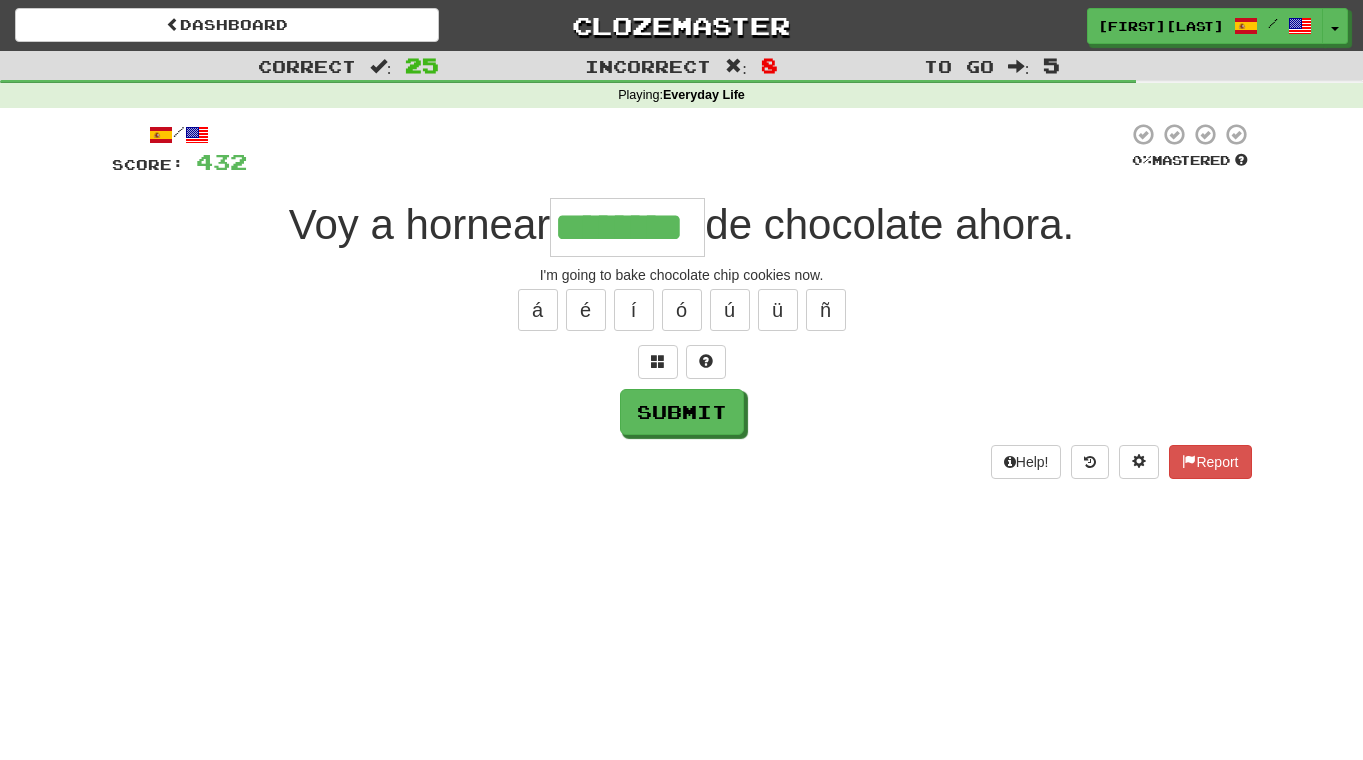 type on "********" 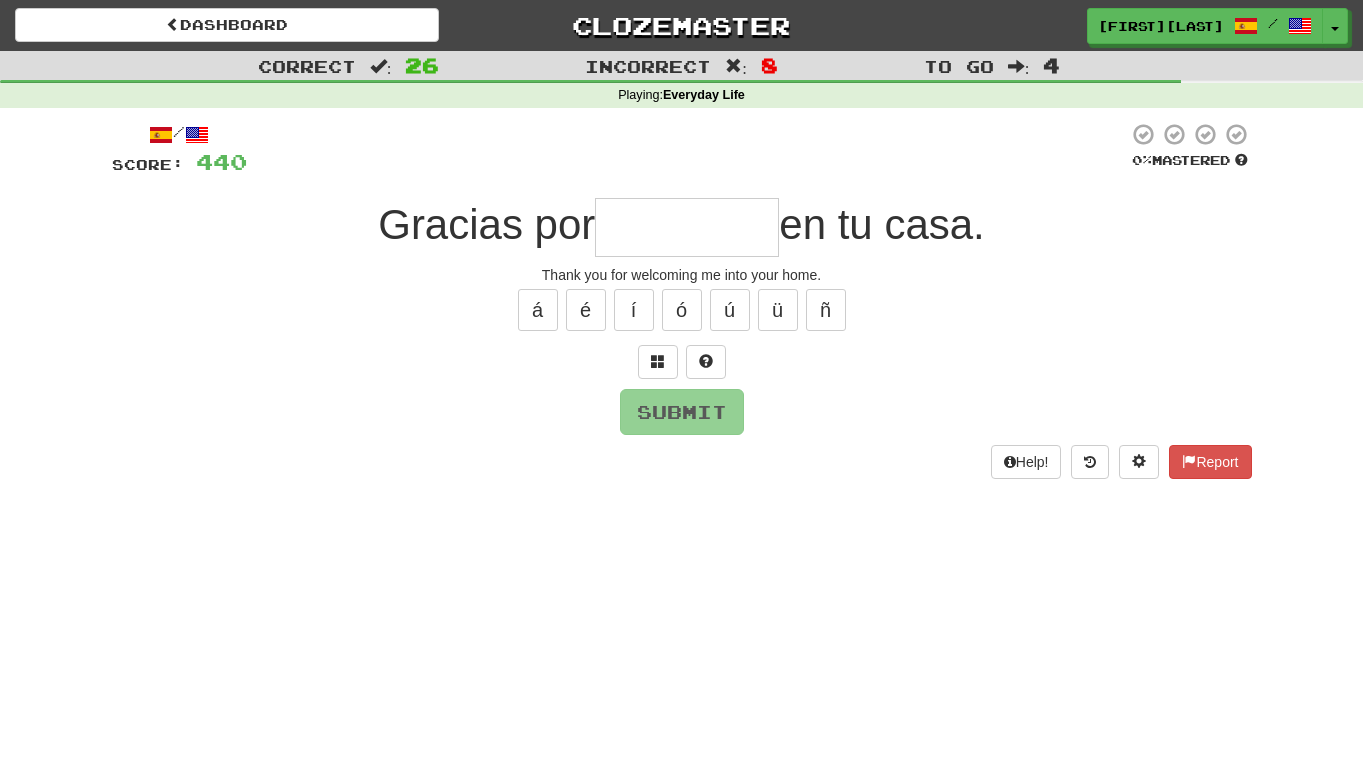 type on "*" 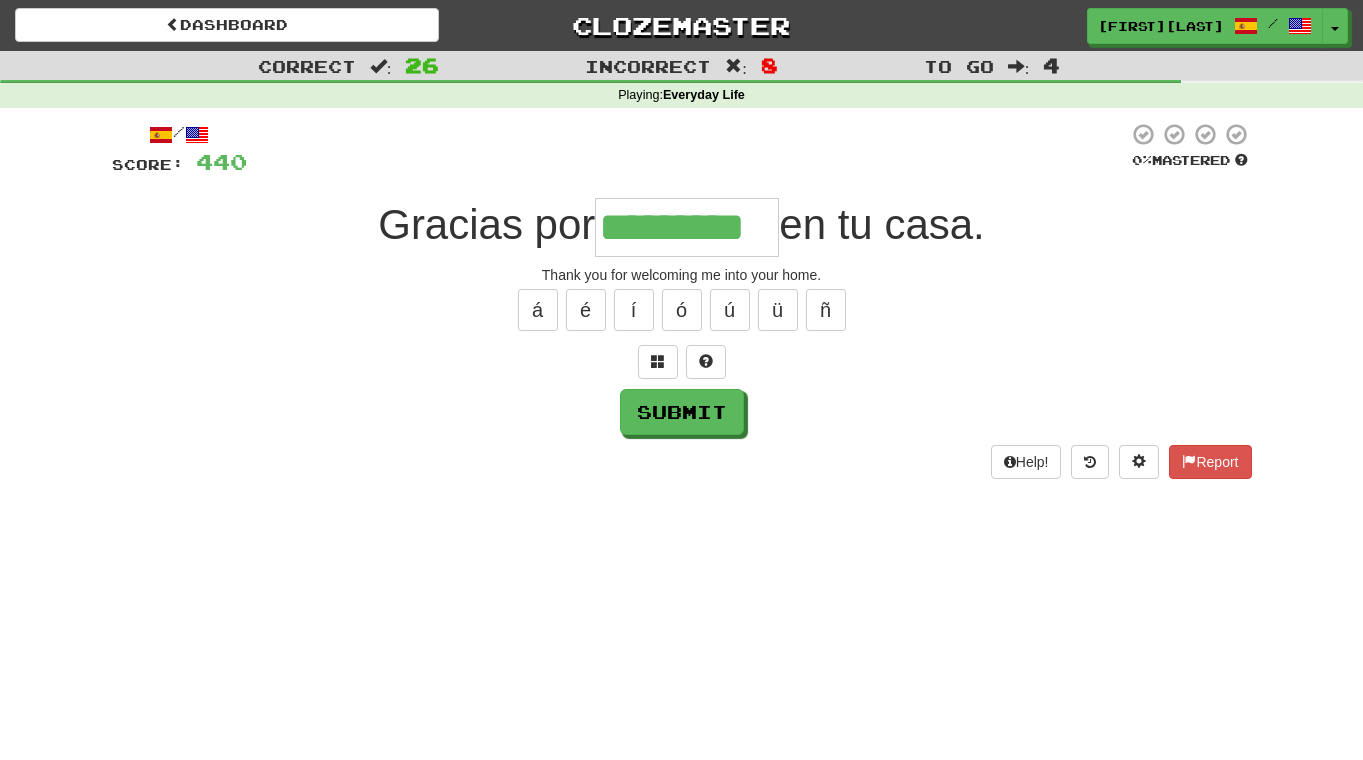 type on "*********" 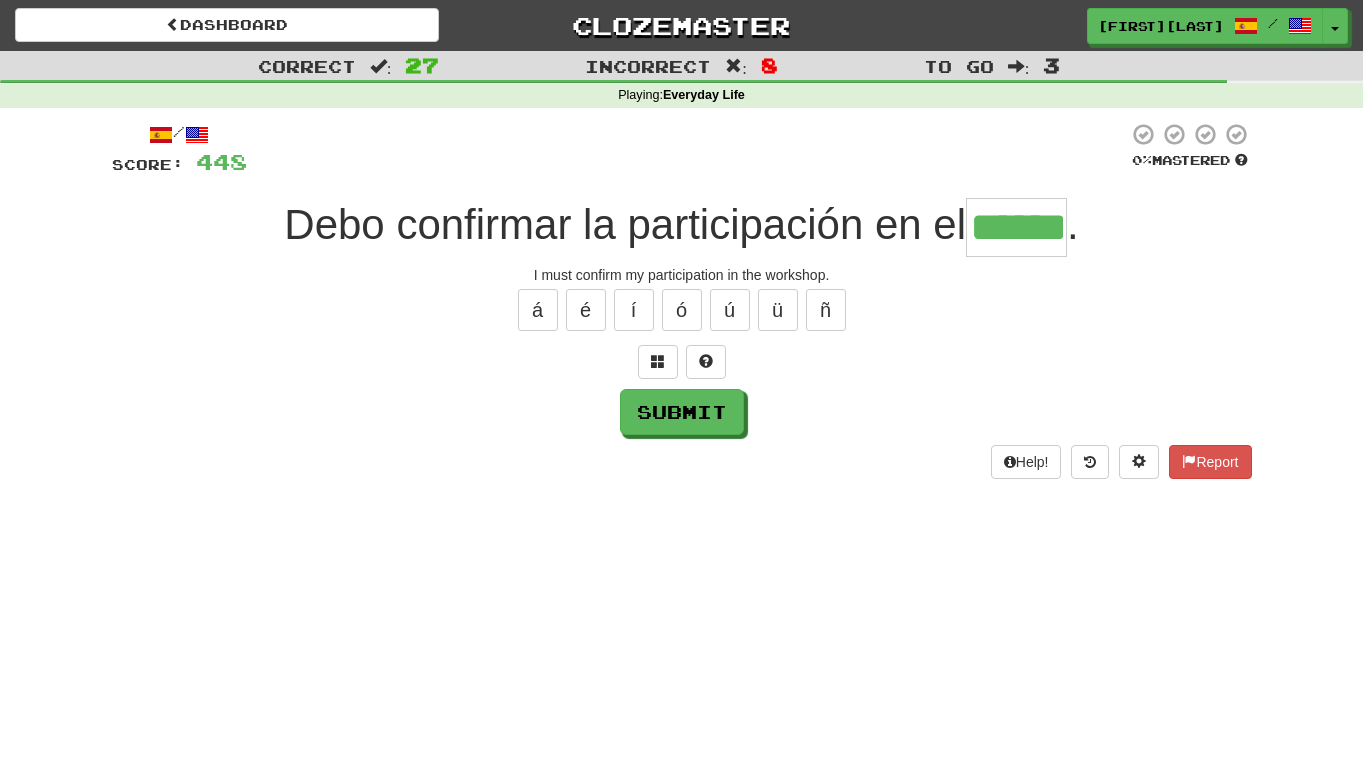 type on "******" 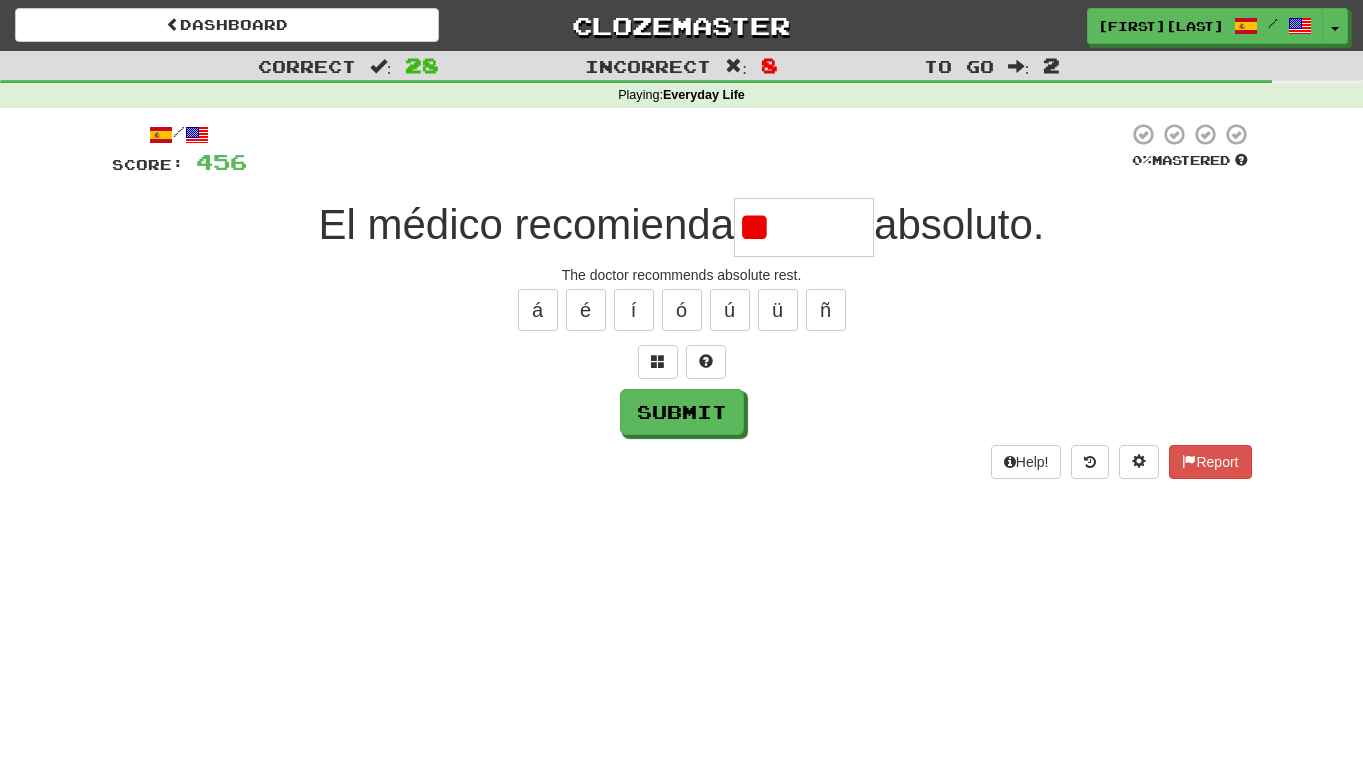 type on "*" 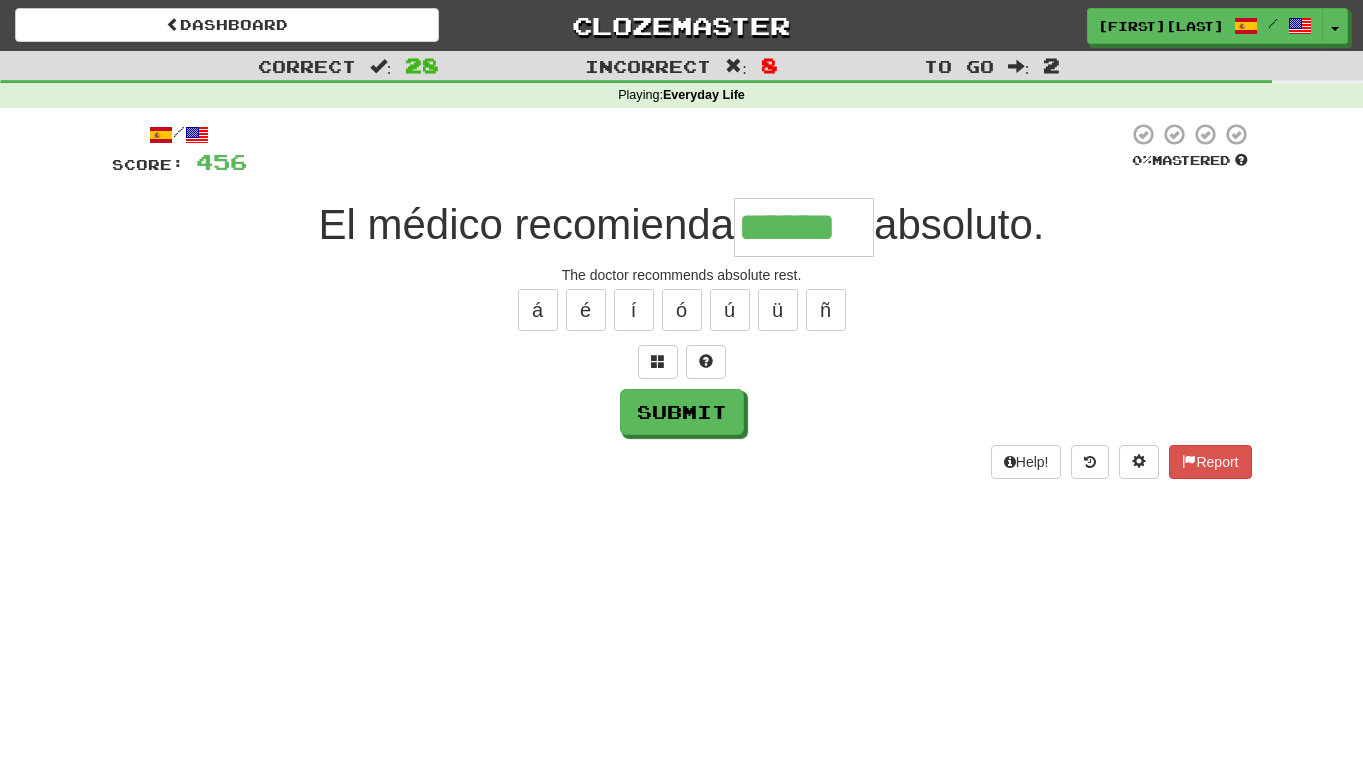 type on "******" 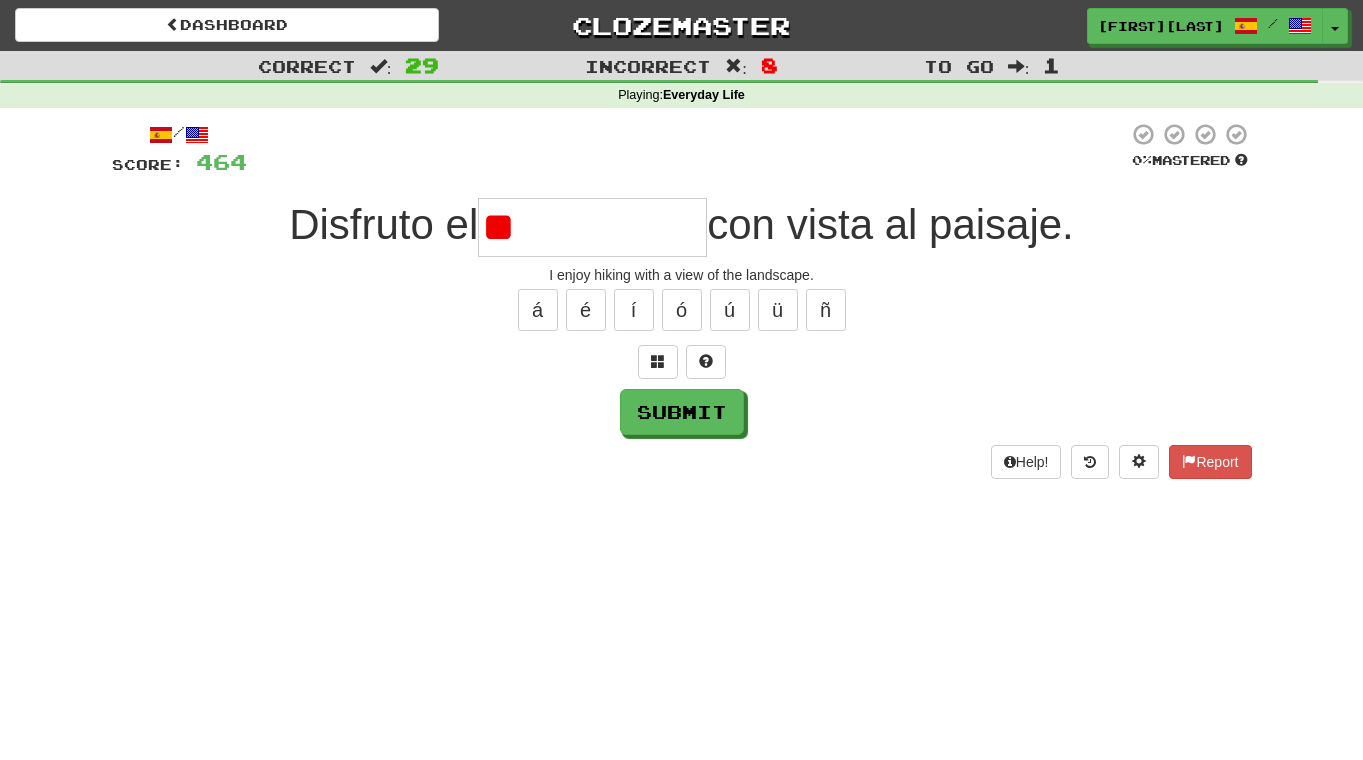 type on "*" 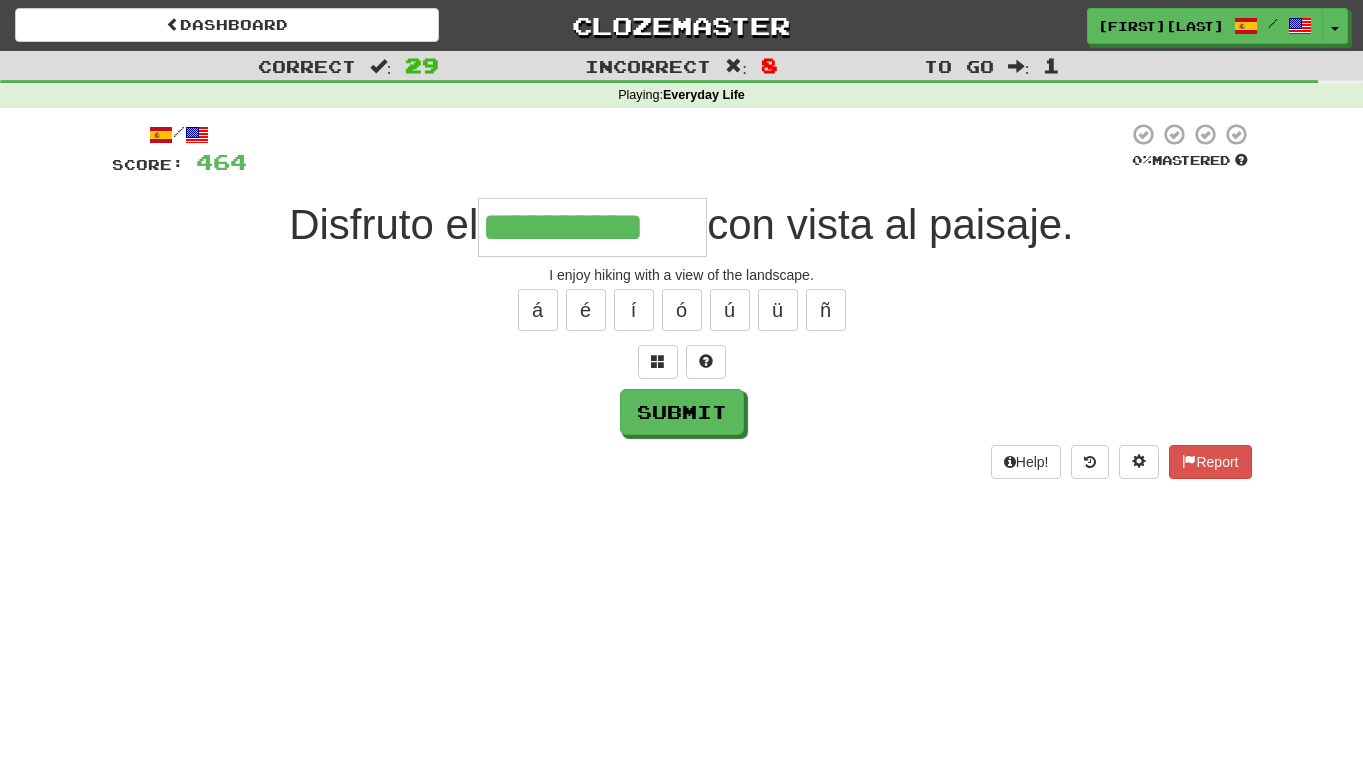 type on "**********" 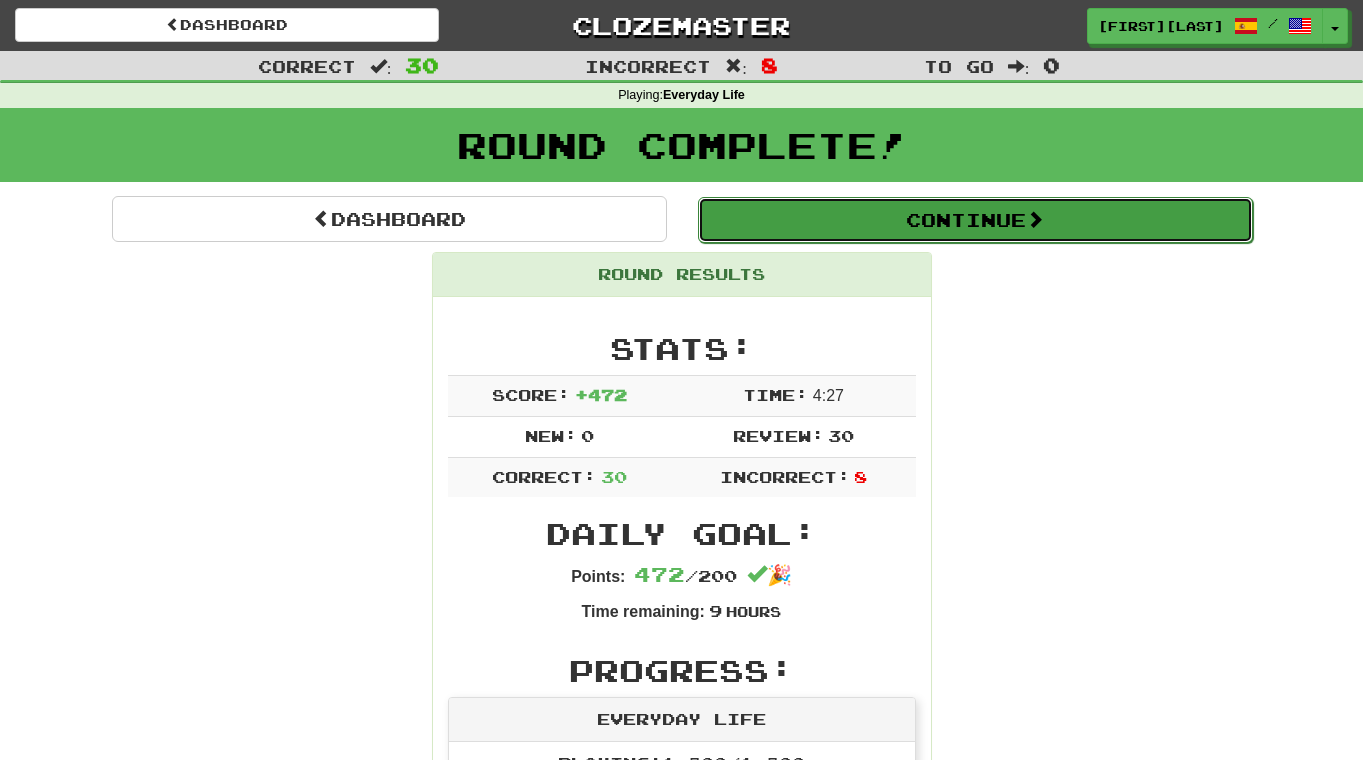 click on "Continue" at bounding box center (975, 220) 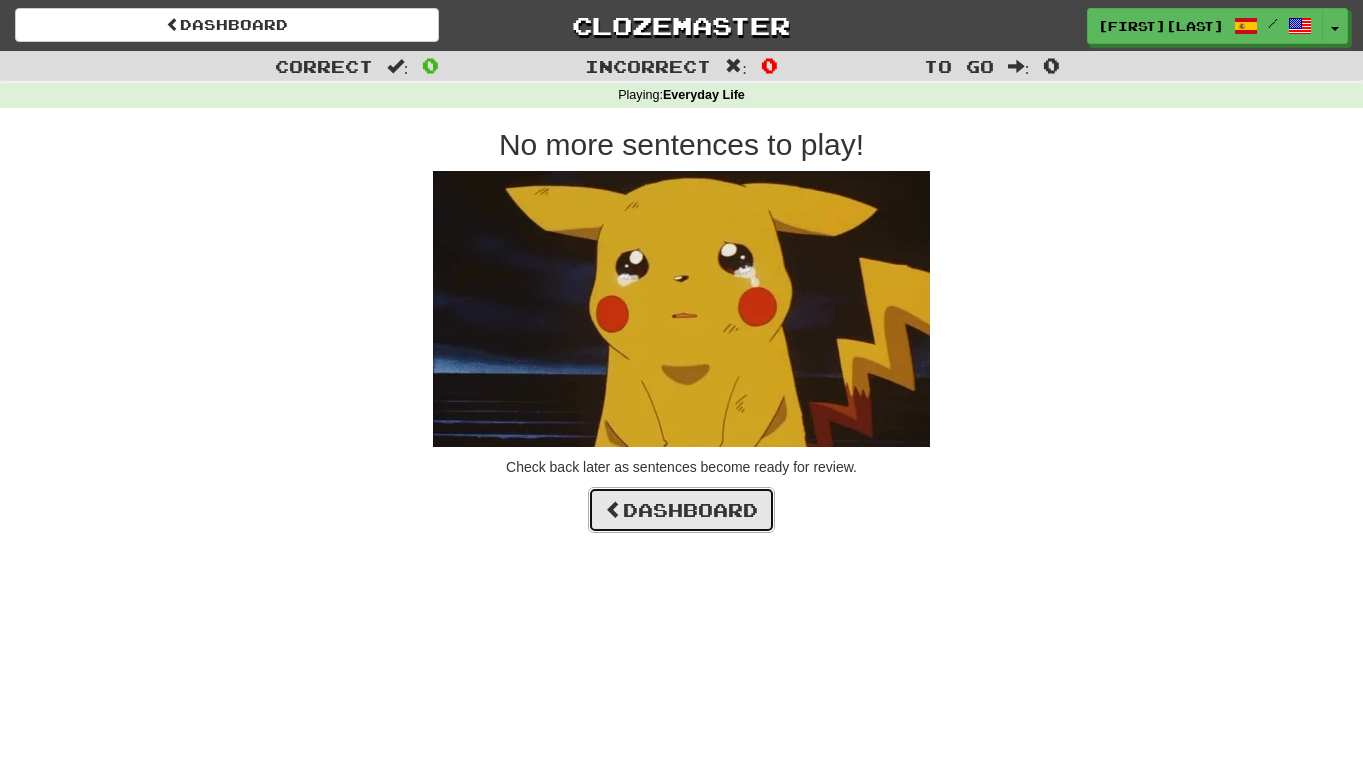 click on "Dashboard" at bounding box center [681, 510] 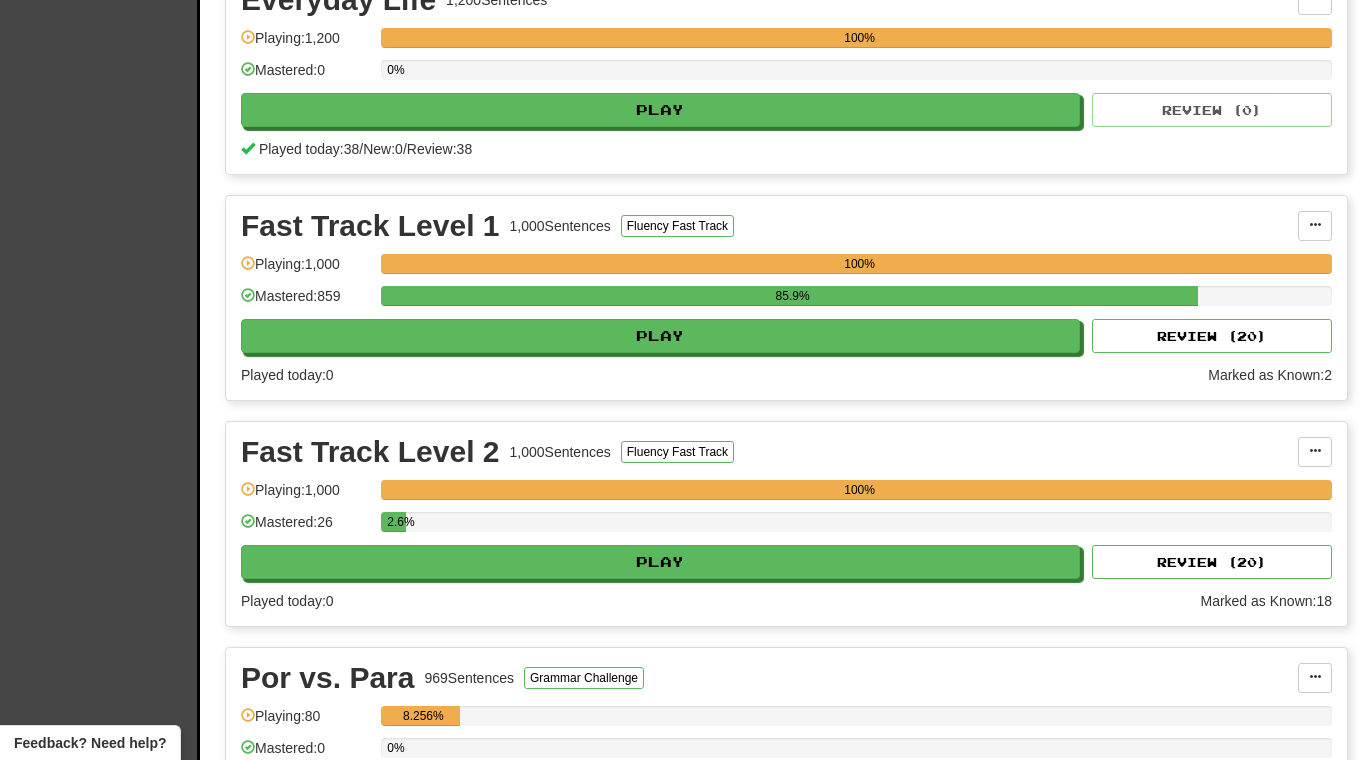 scroll, scrollTop: 510, scrollLeft: 0, axis: vertical 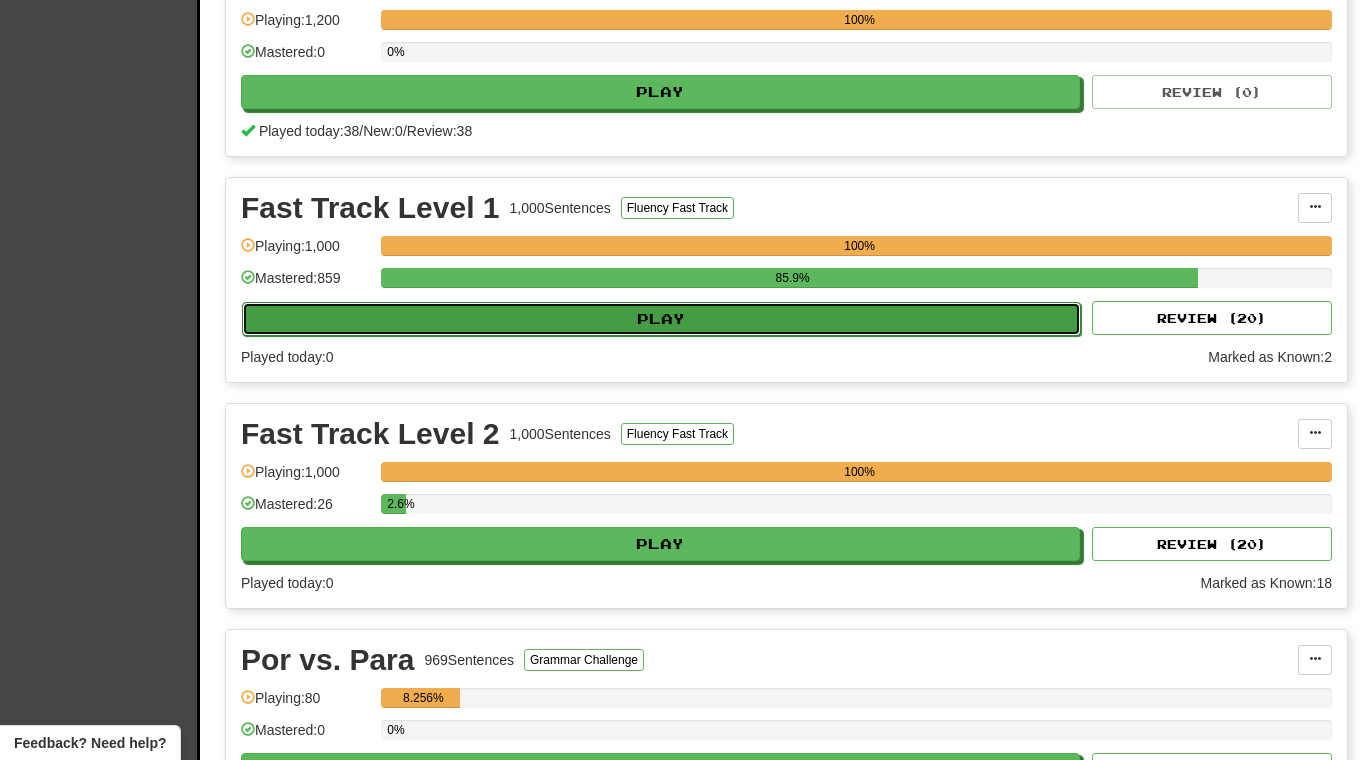 click on "Play" at bounding box center (661, 319) 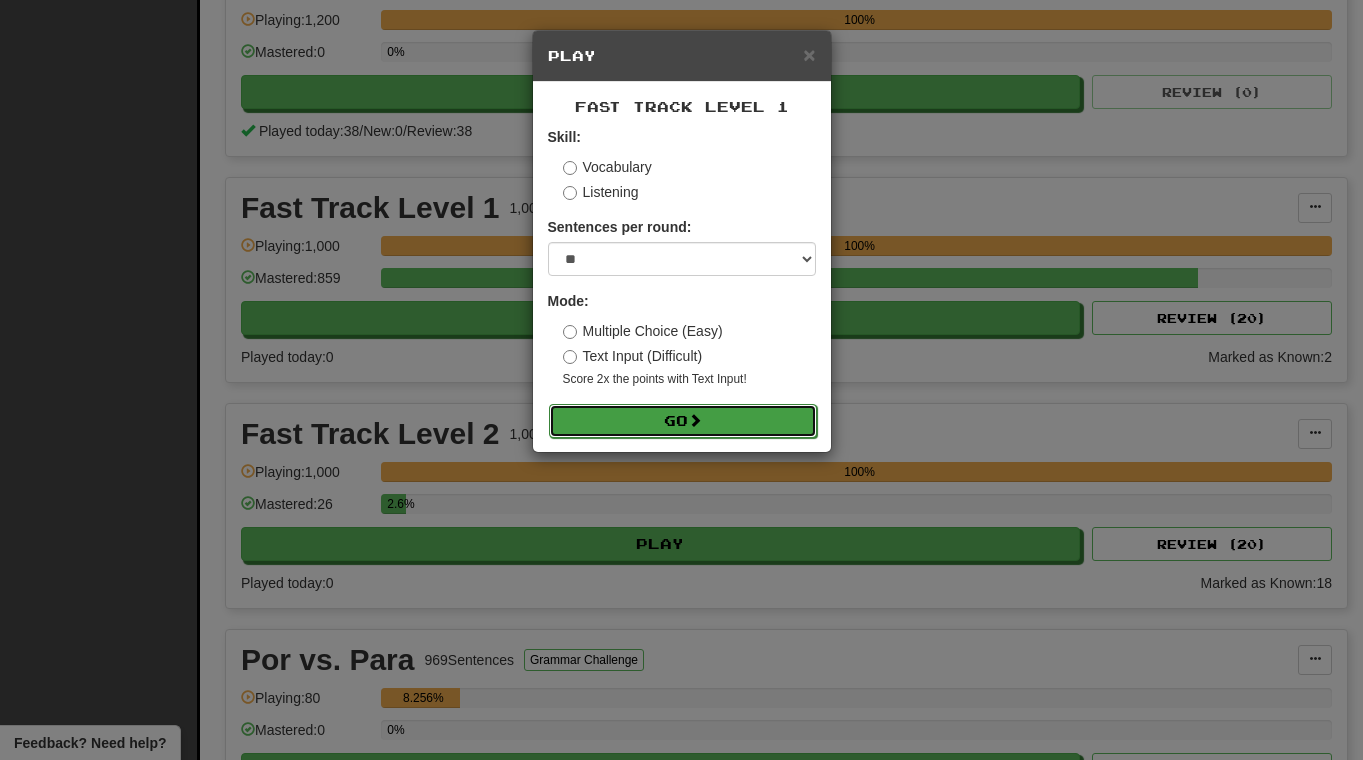 click on "Go" at bounding box center [683, 421] 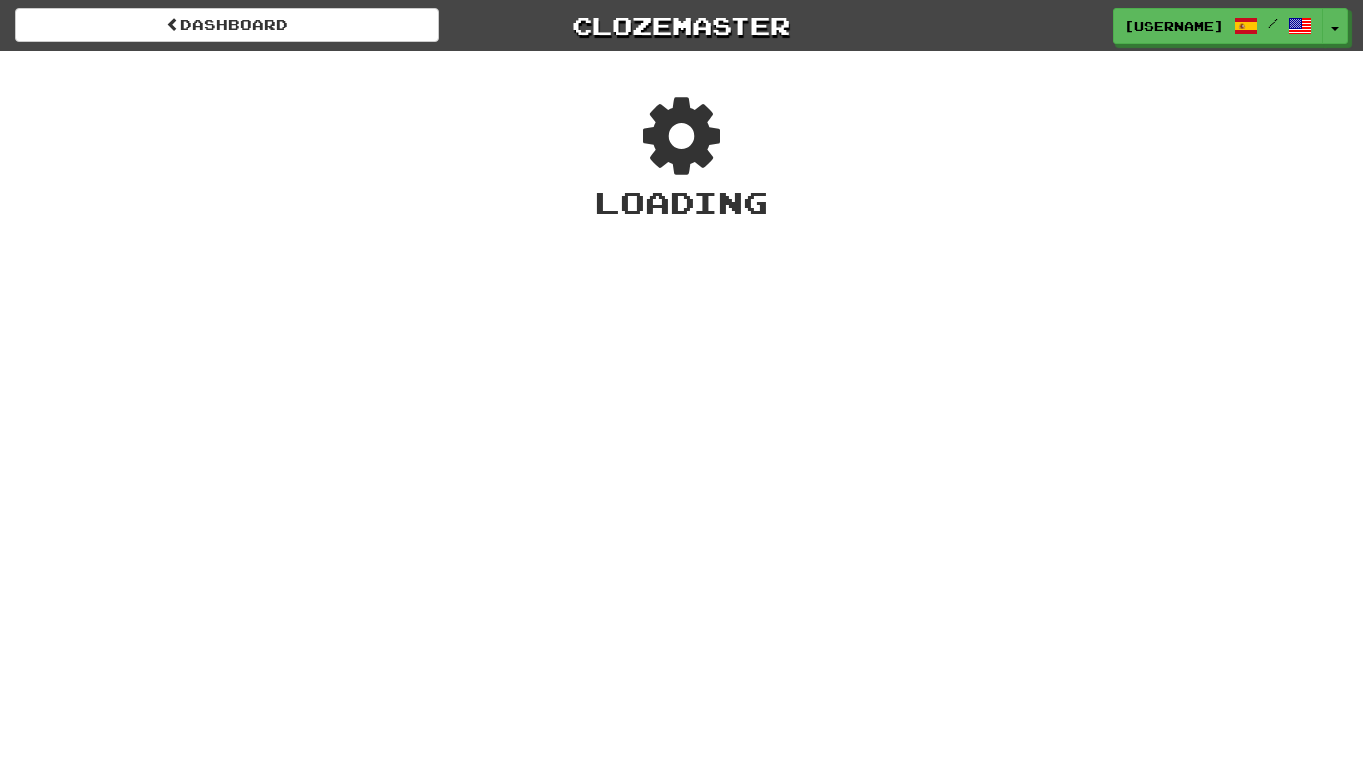 scroll, scrollTop: 0, scrollLeft: 0, axis: both 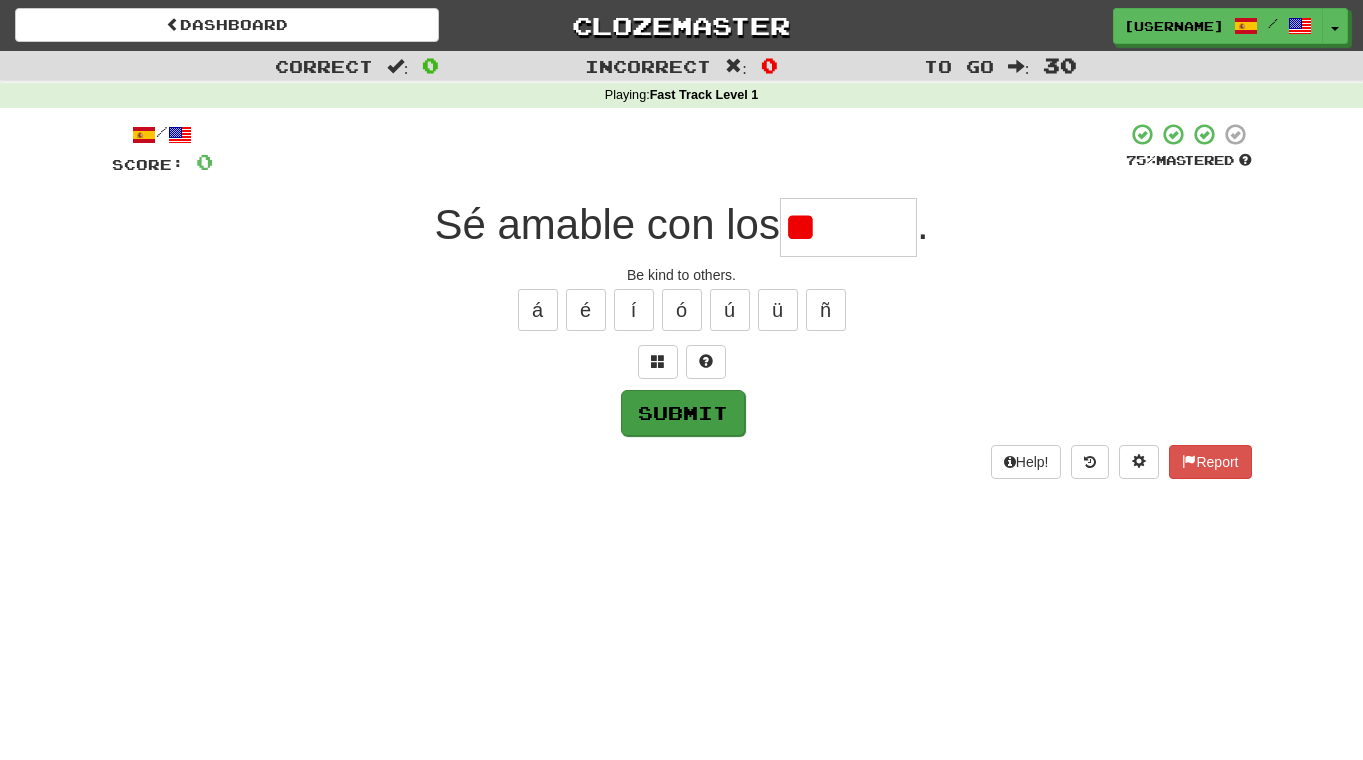 type on "*" 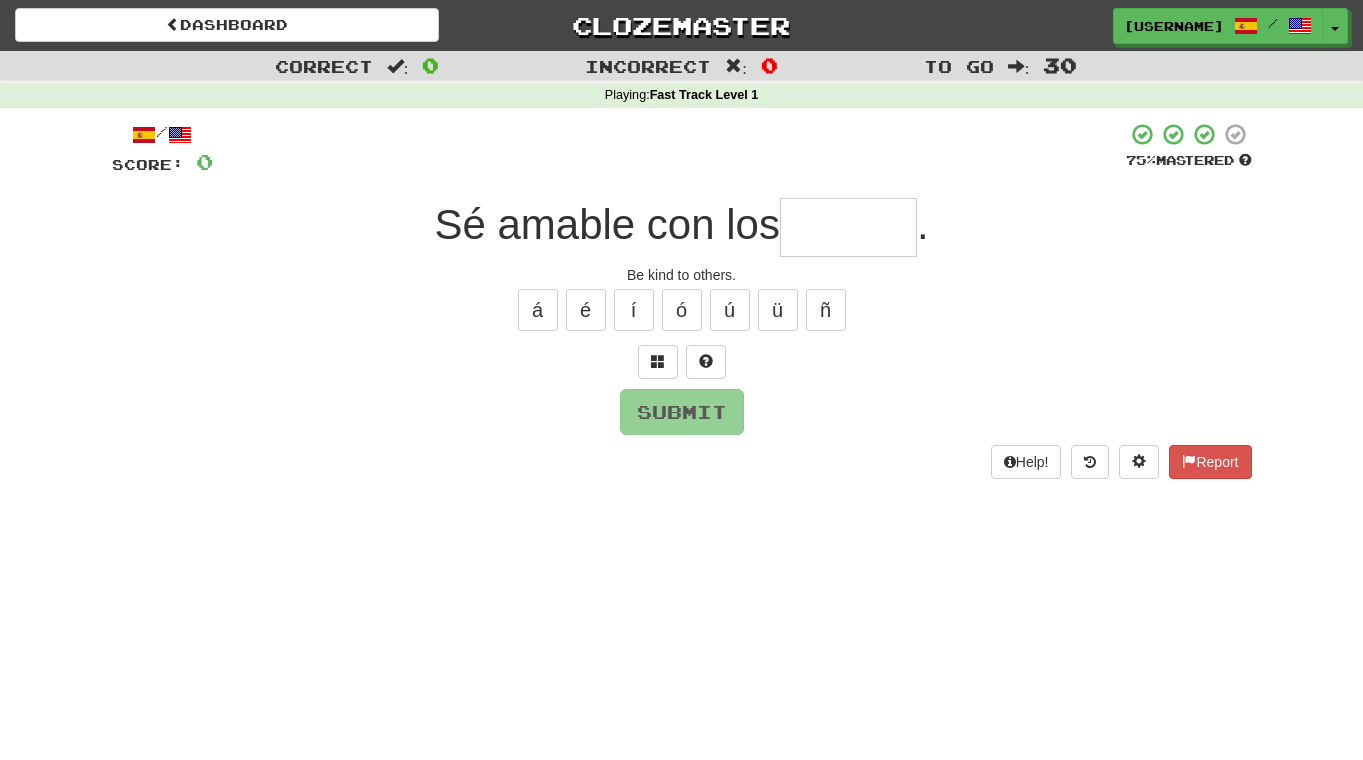type on "*" 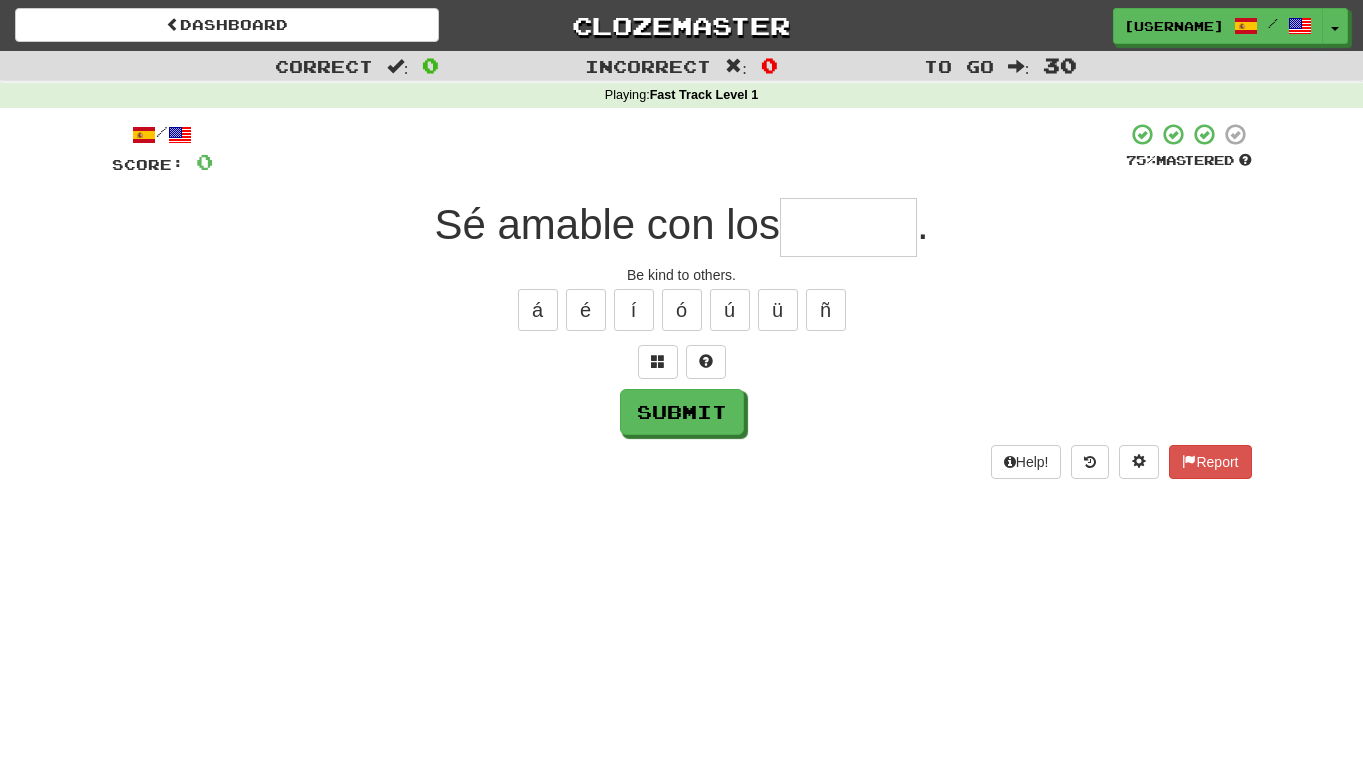type on "*" 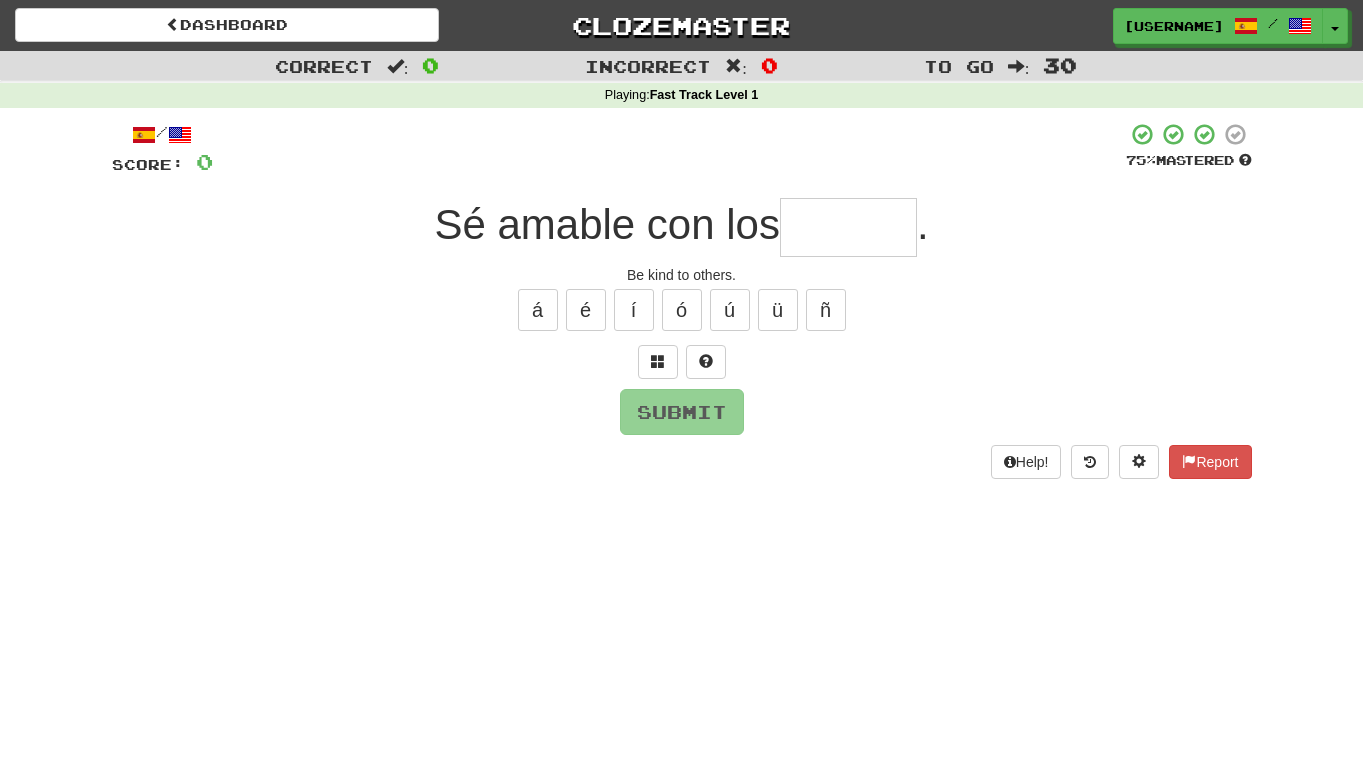 type on "*" 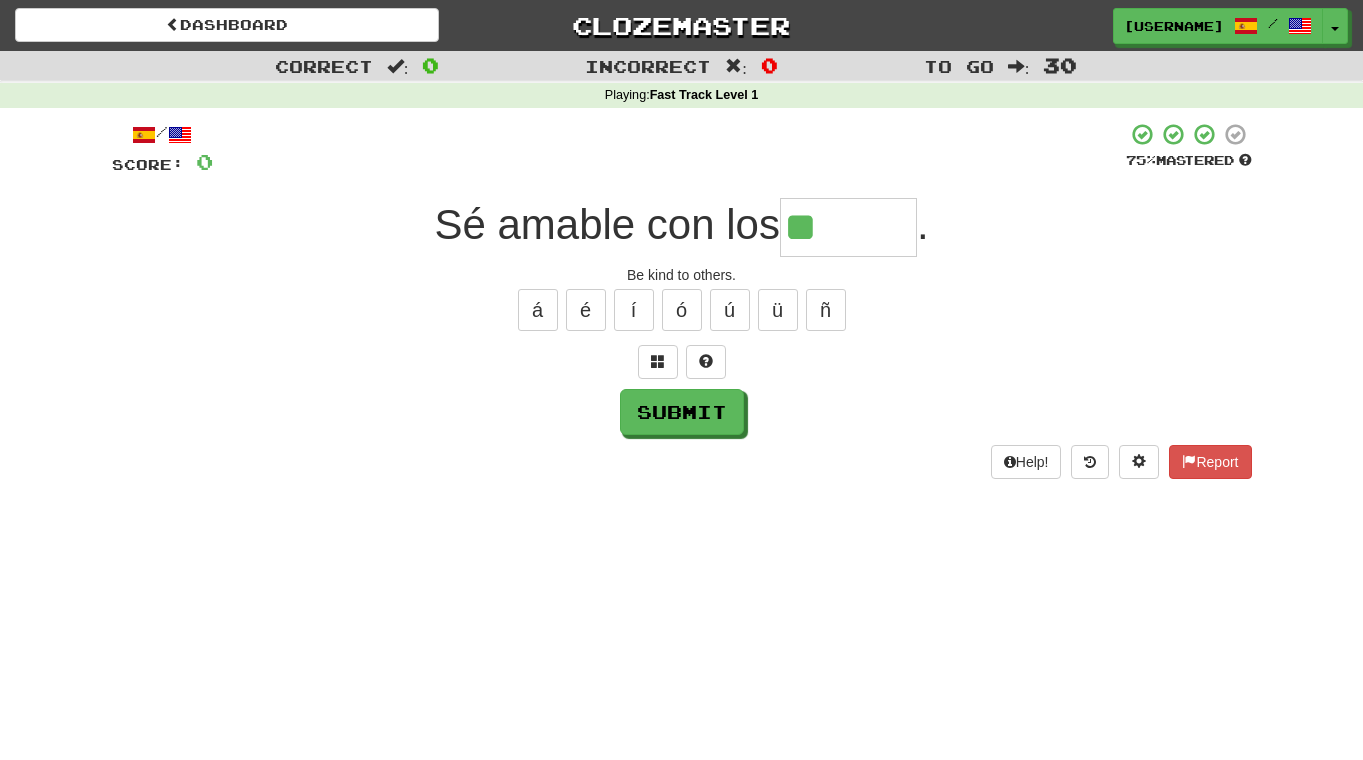 type on "*****" 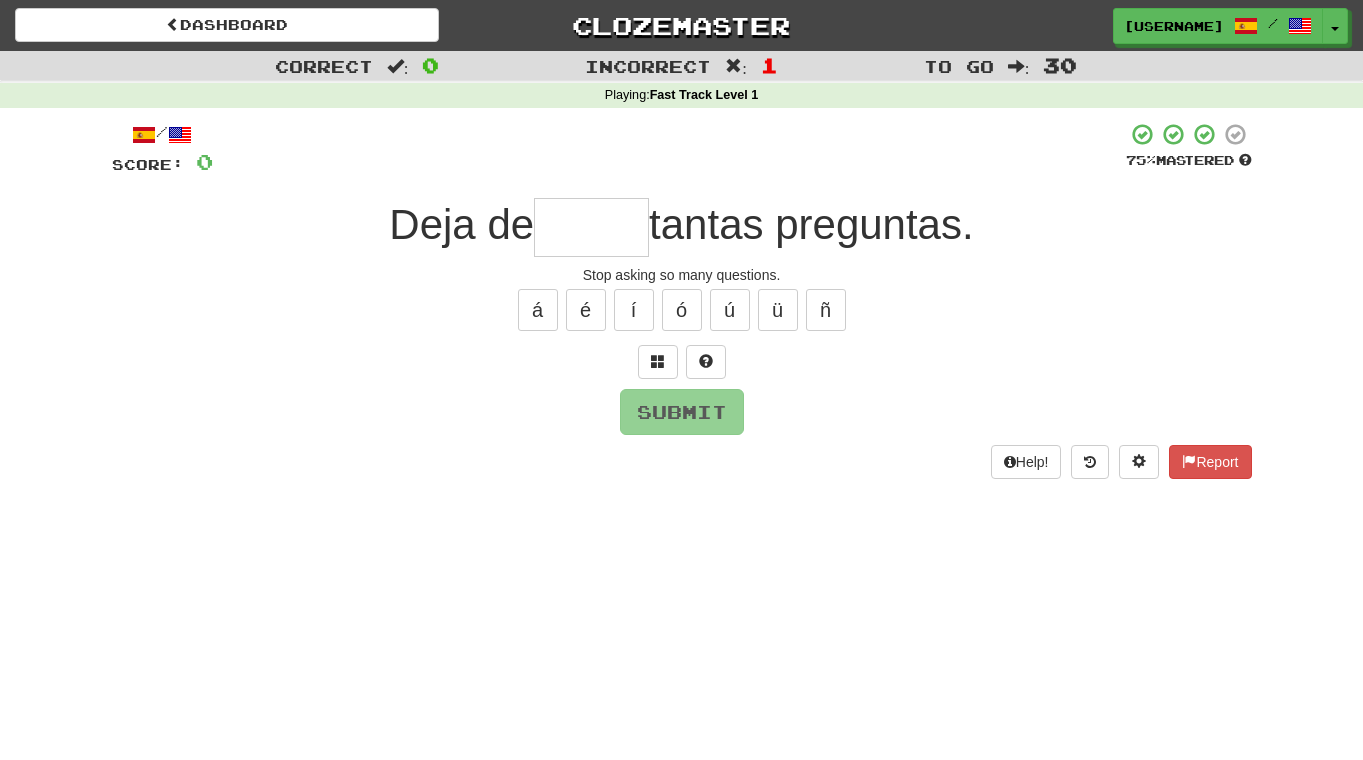 type on "*" 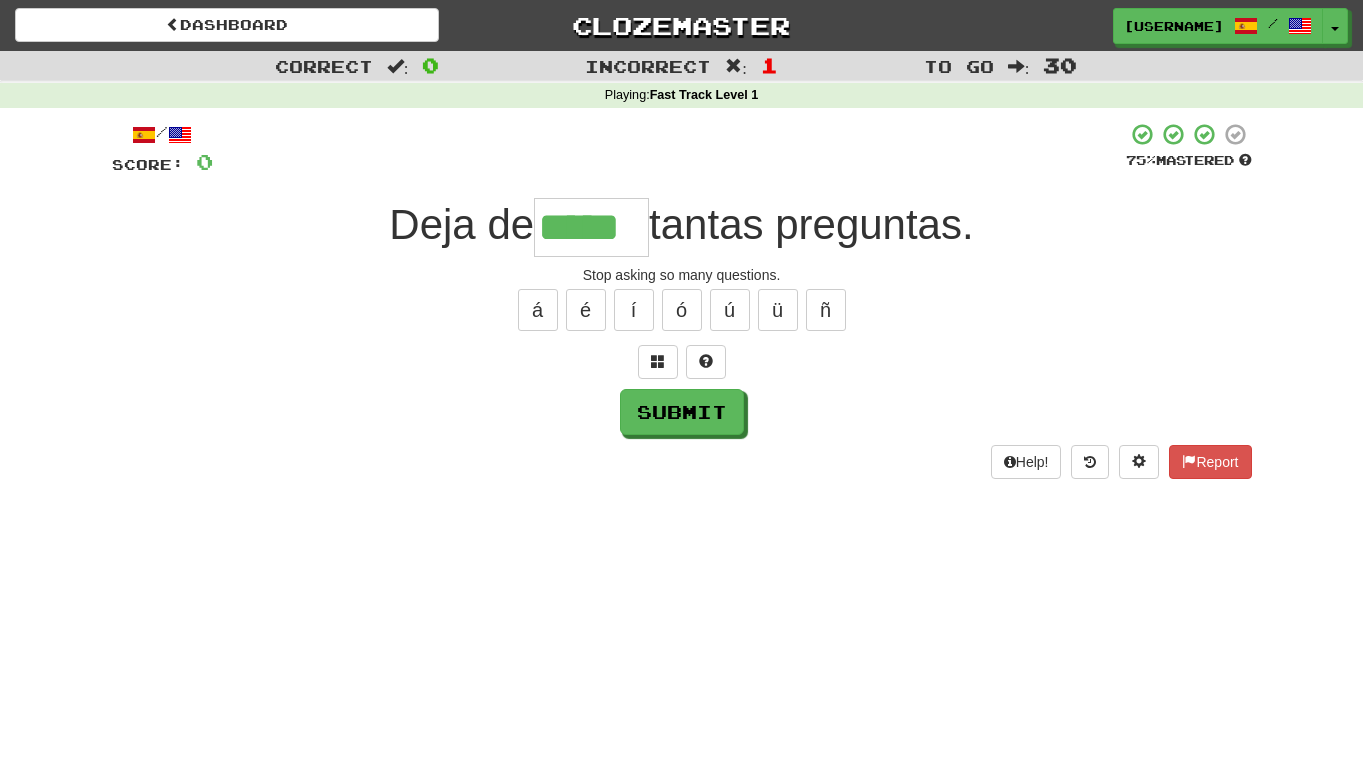type on "*****" 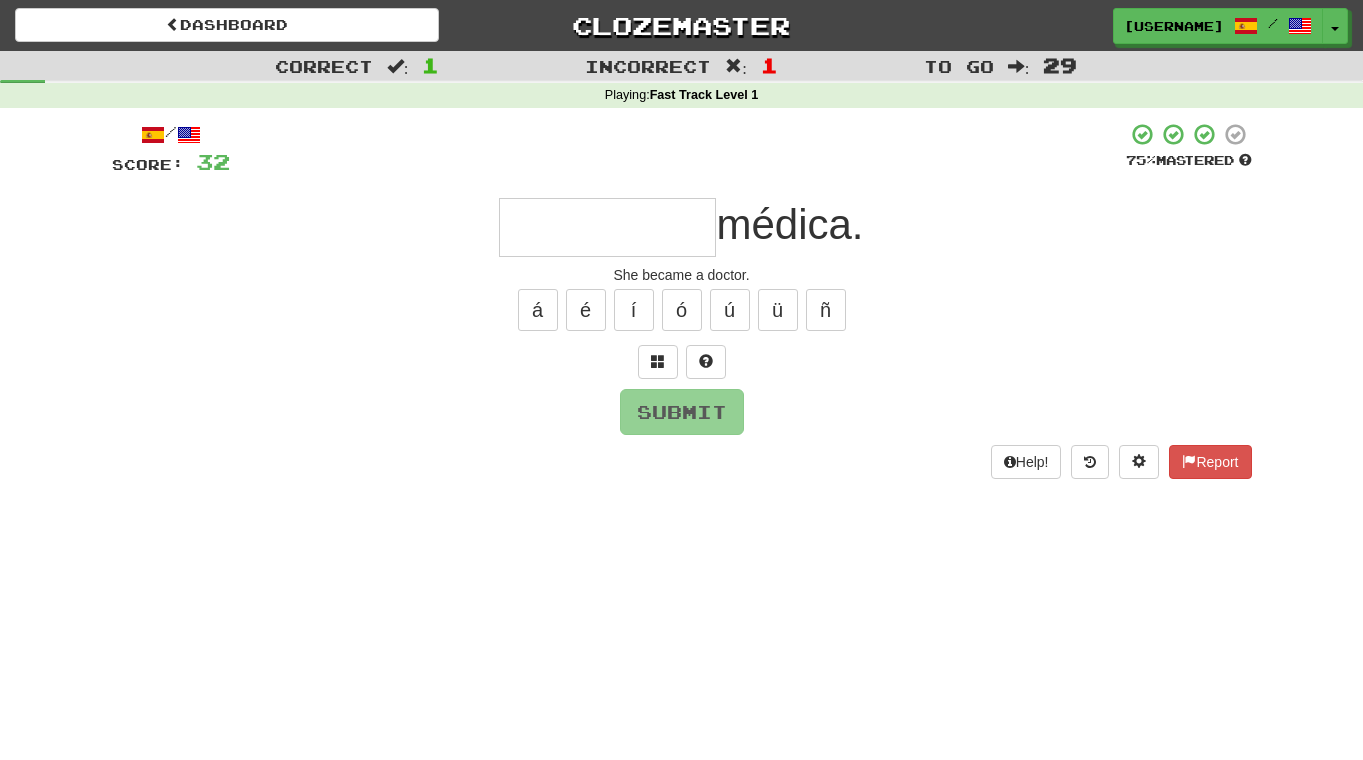 type on "*" 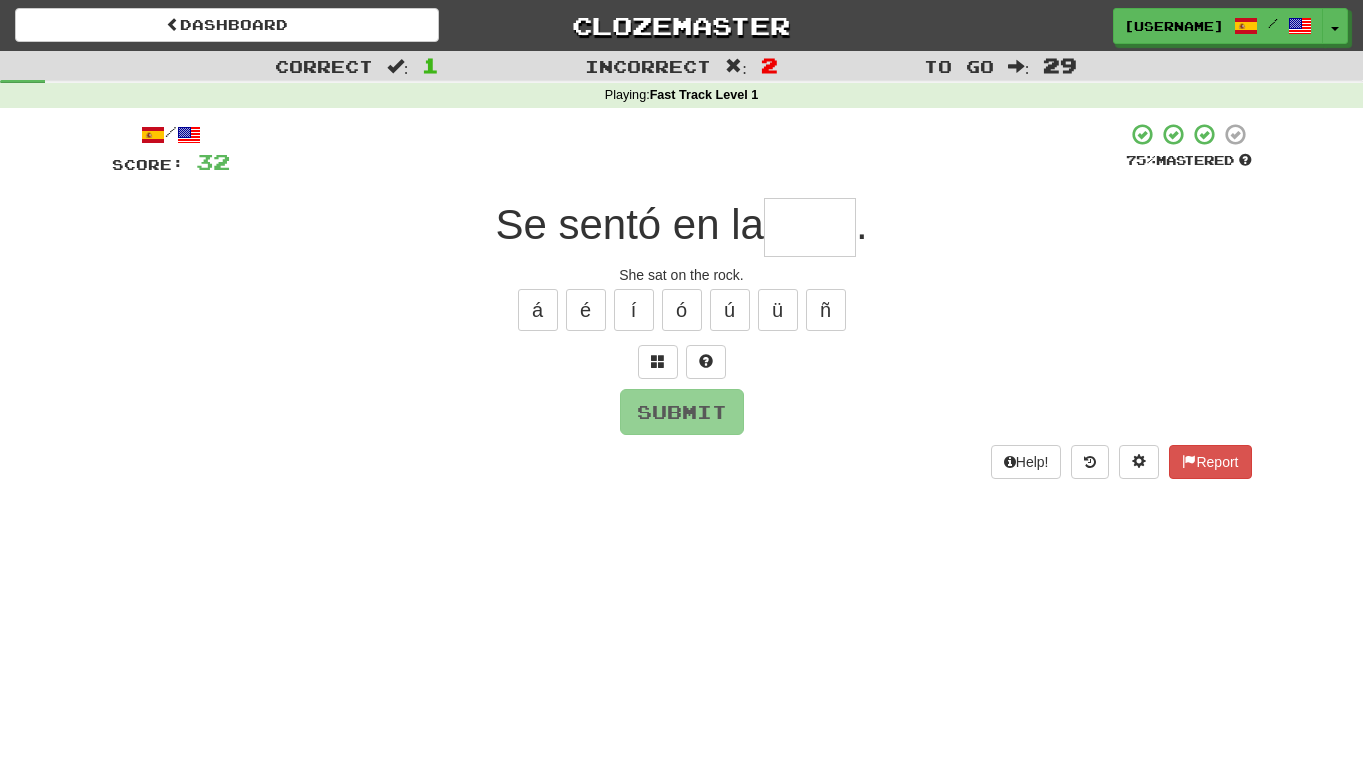 type on "*" 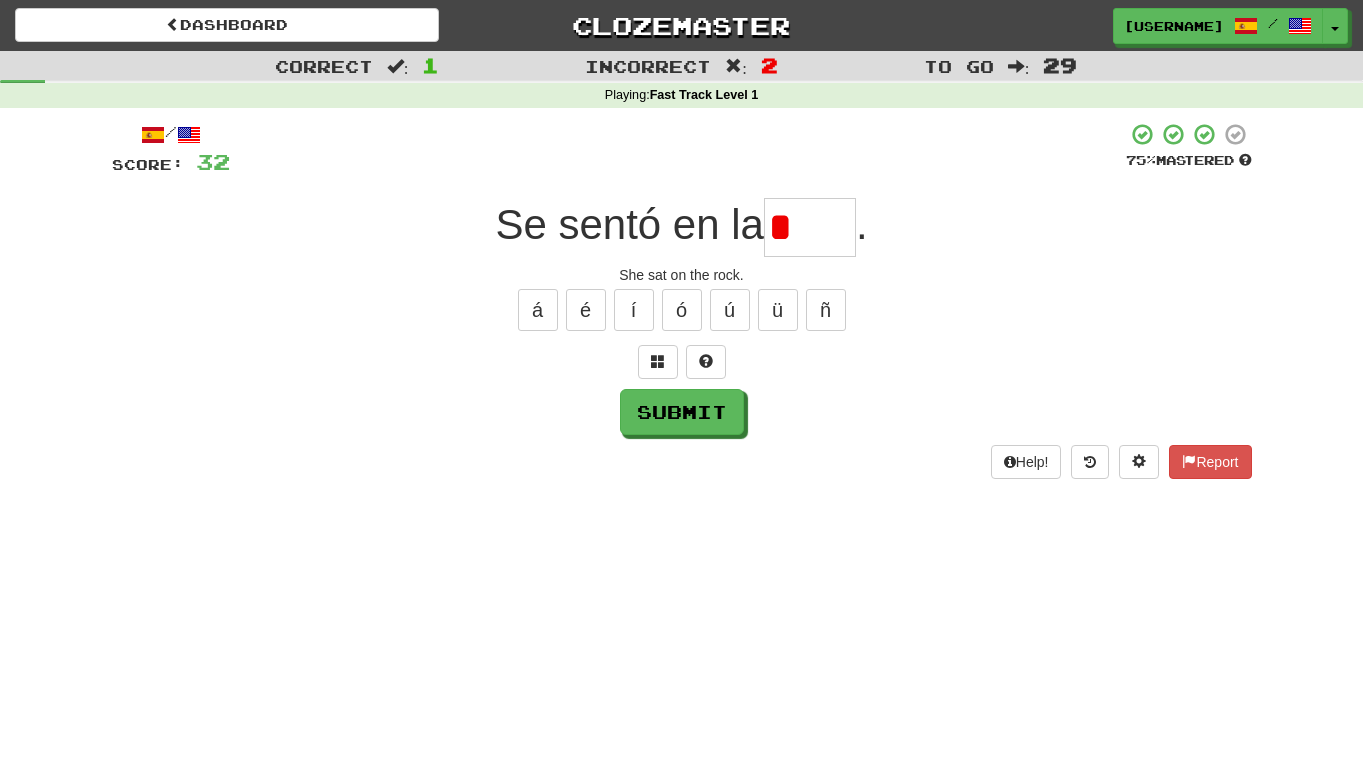 type on "****" 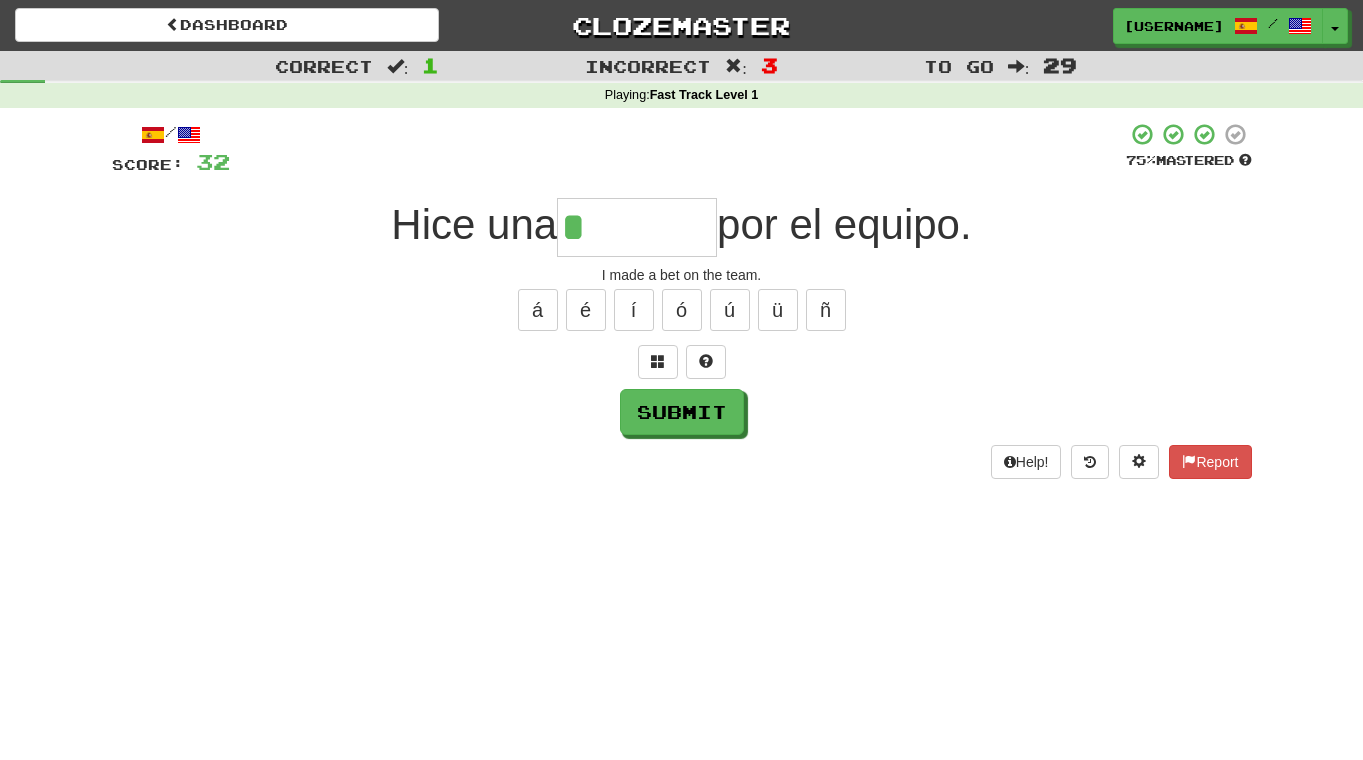 type on "*******" 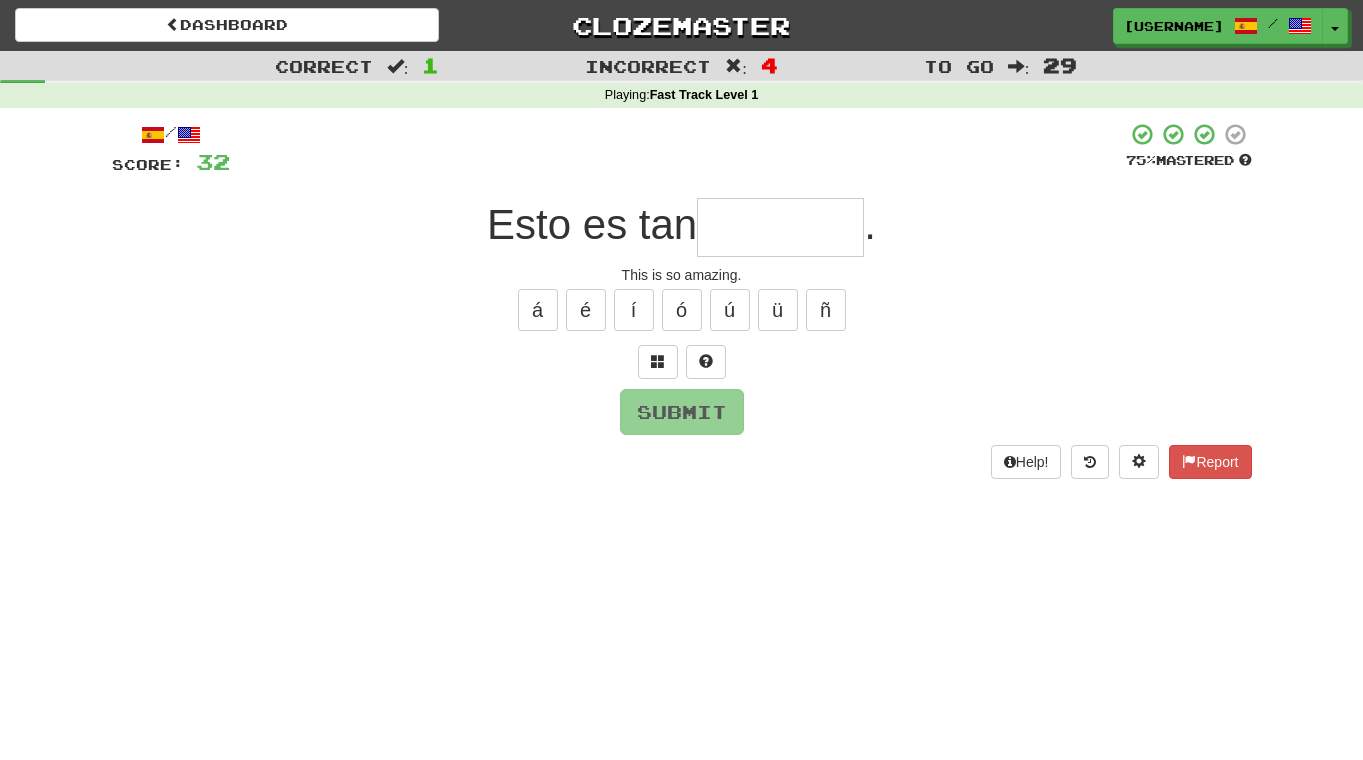 type on "*" 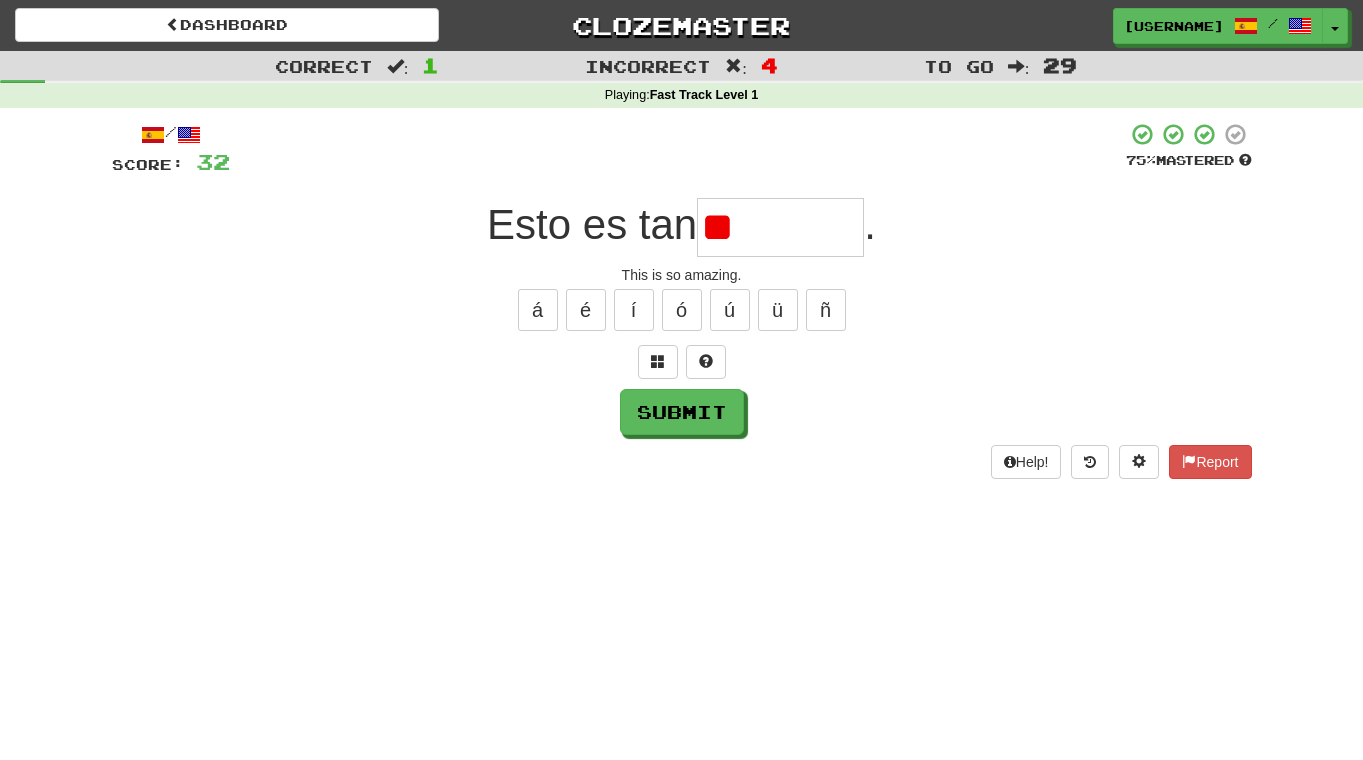 type on "*" 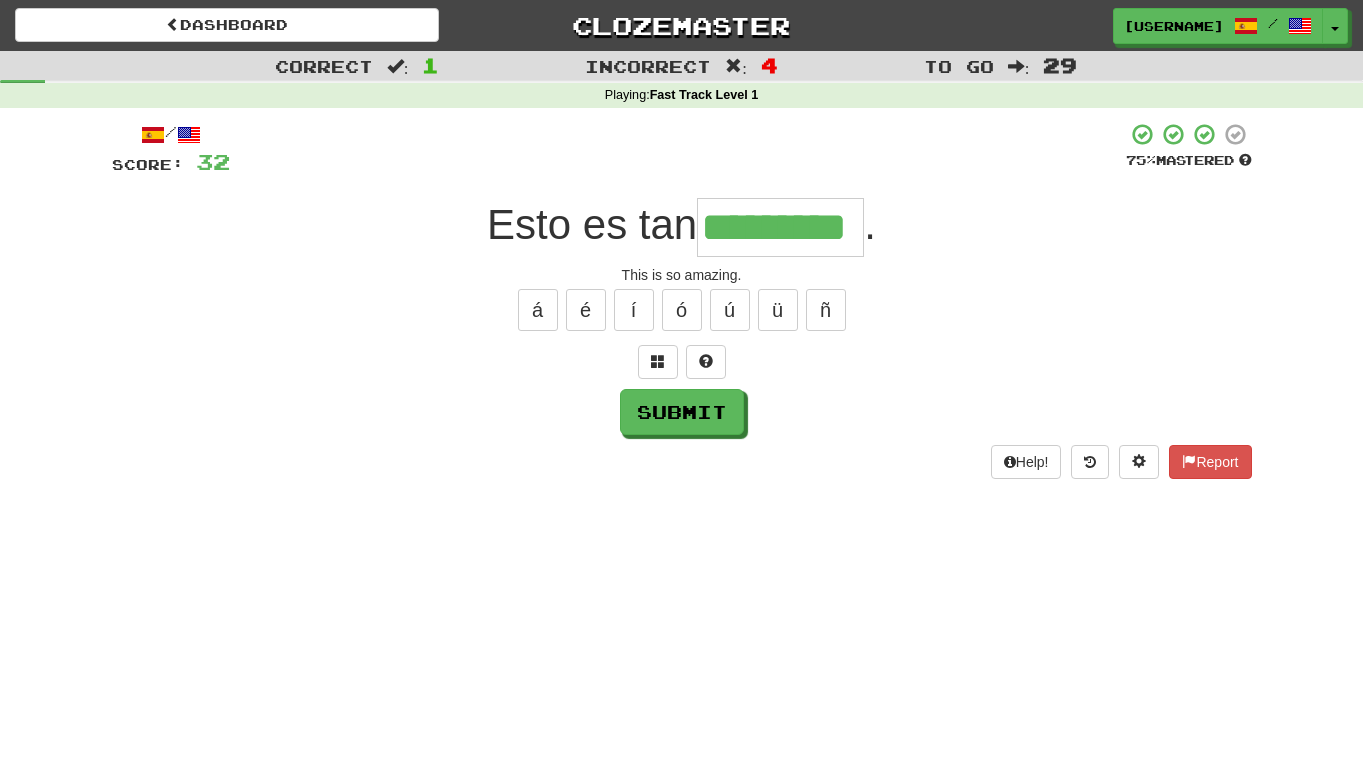 type on "*********" 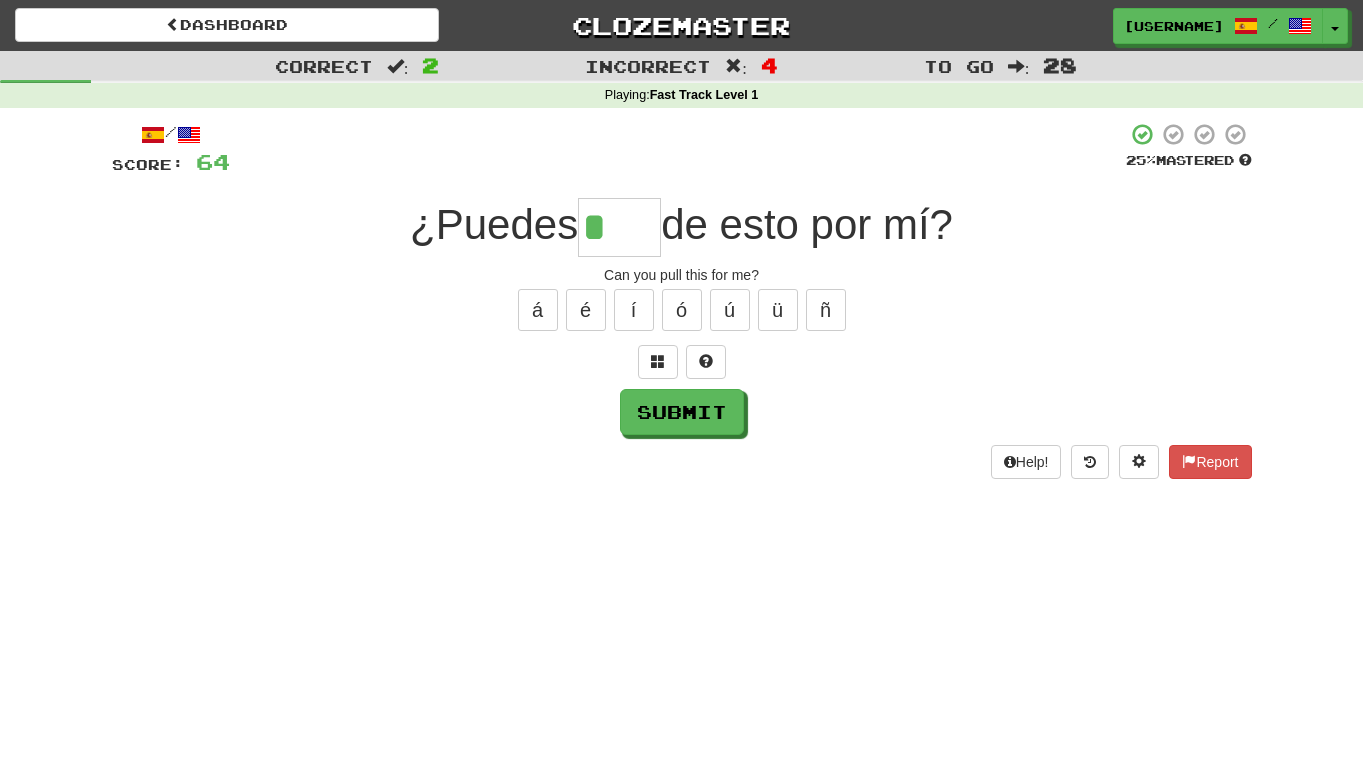type on "*****" 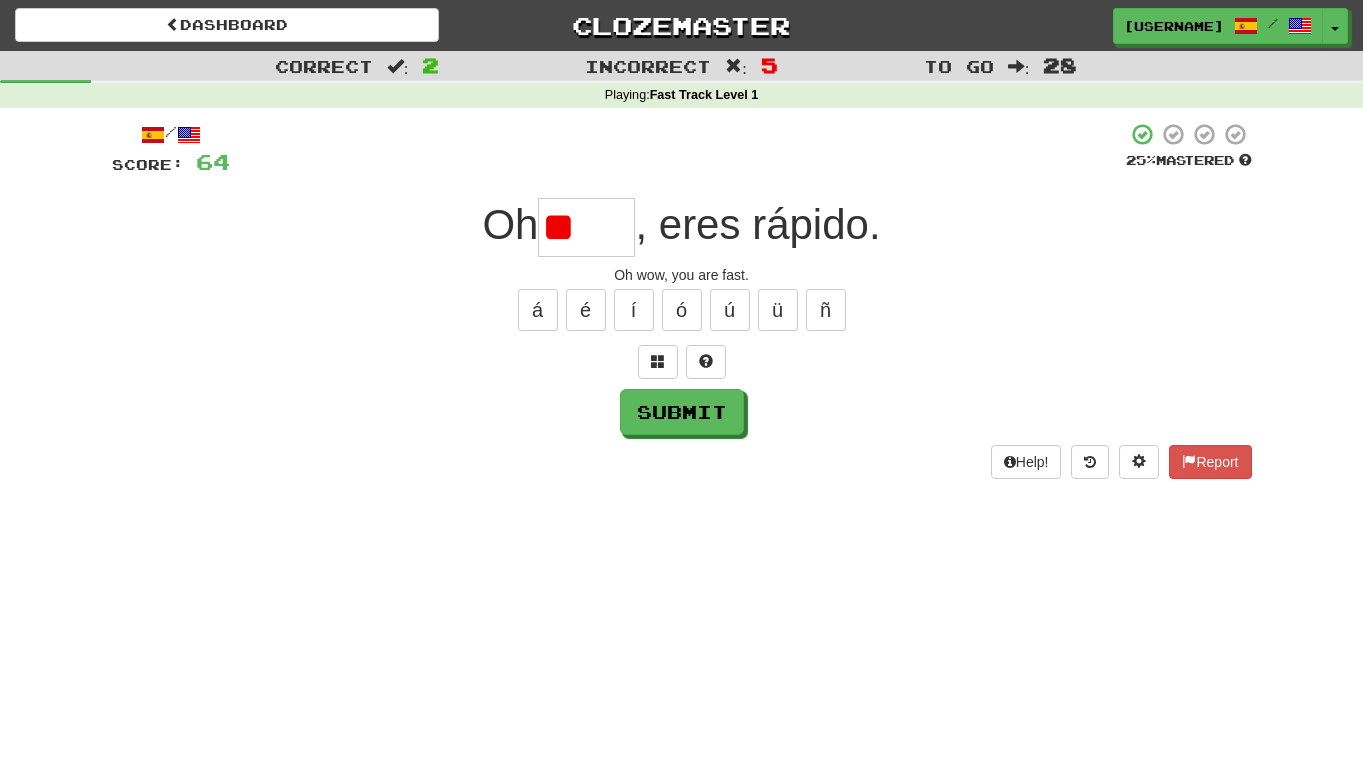 type on "*" 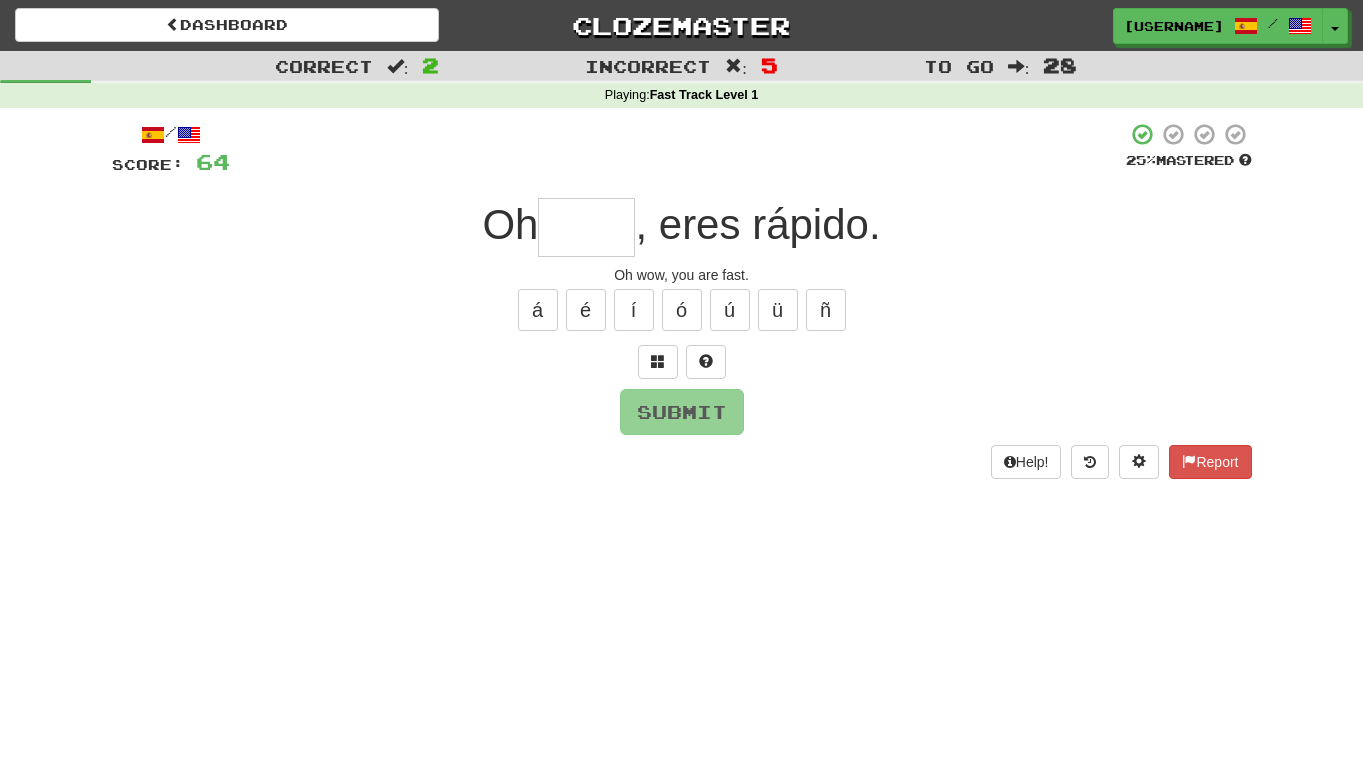 type on "*" 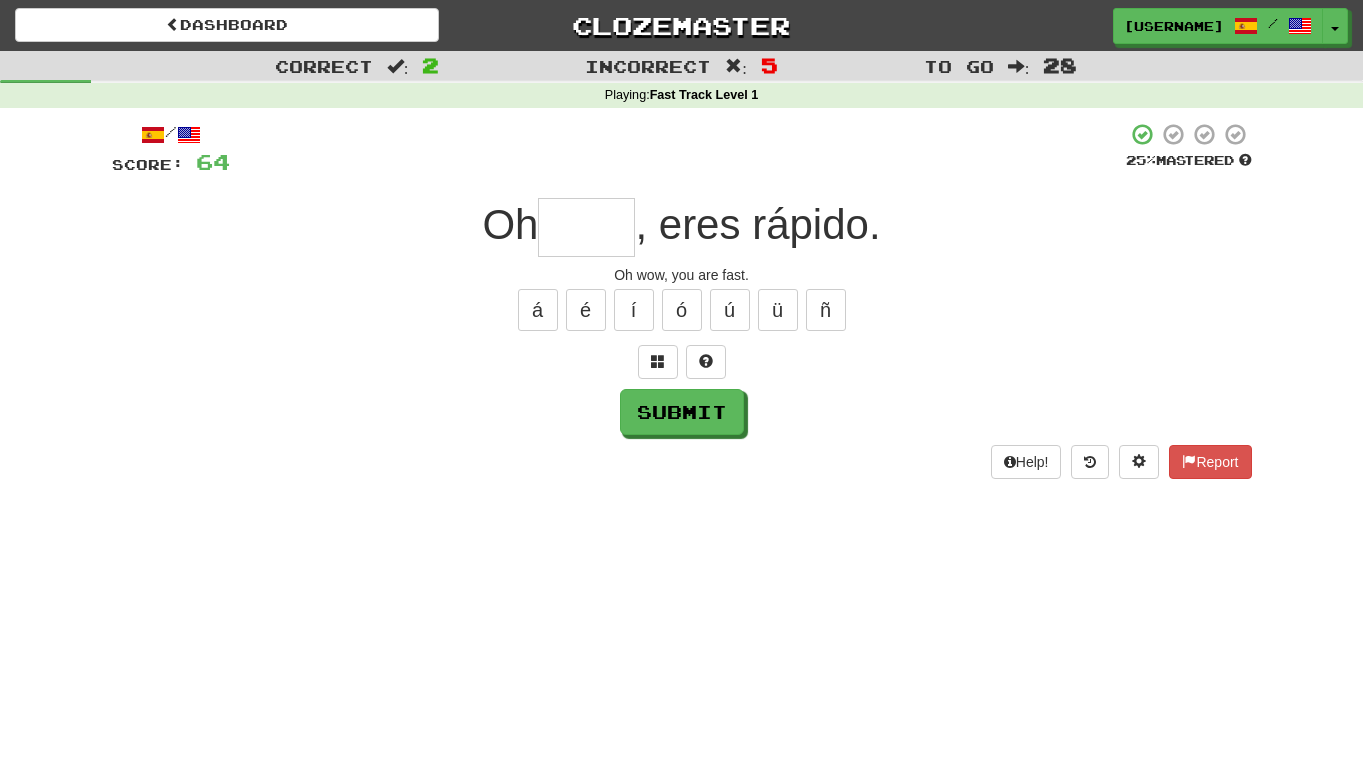 type on "*" 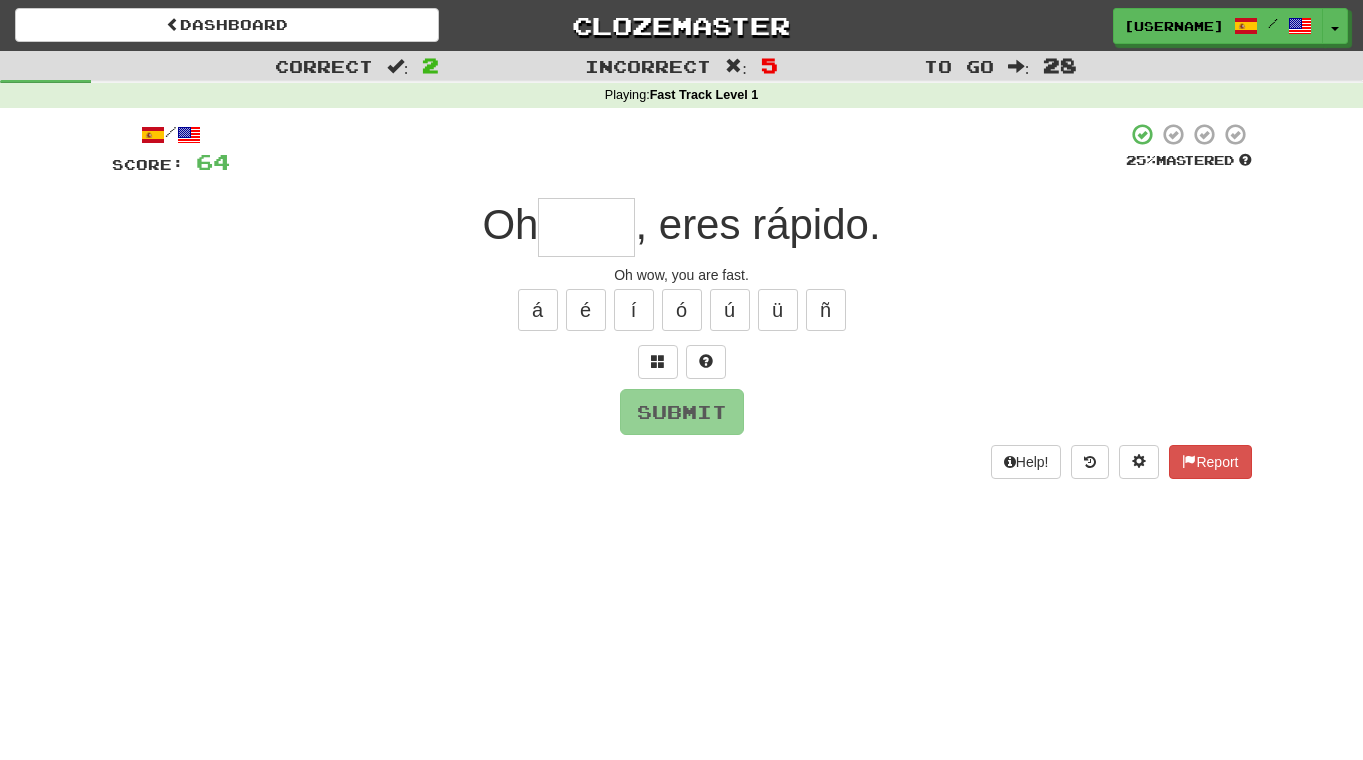 type on "****" 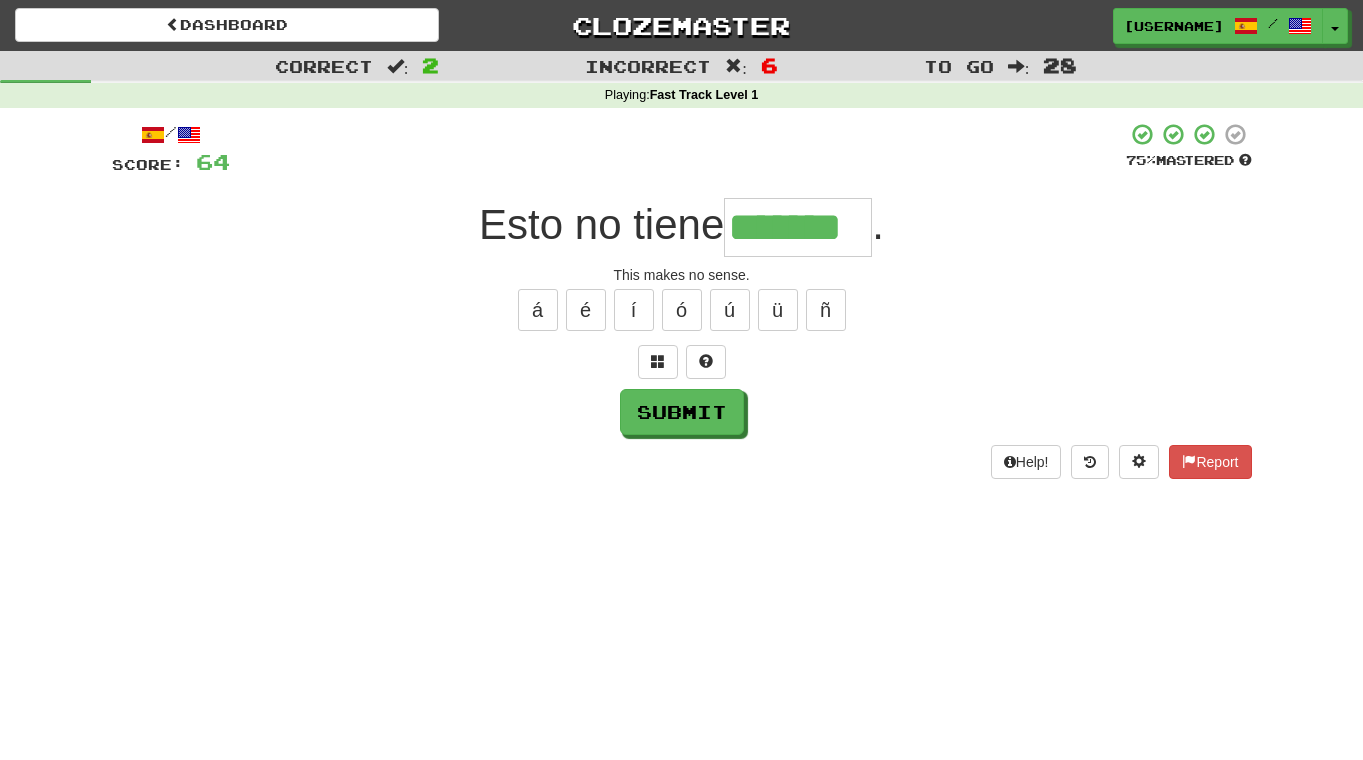 type on "*******" 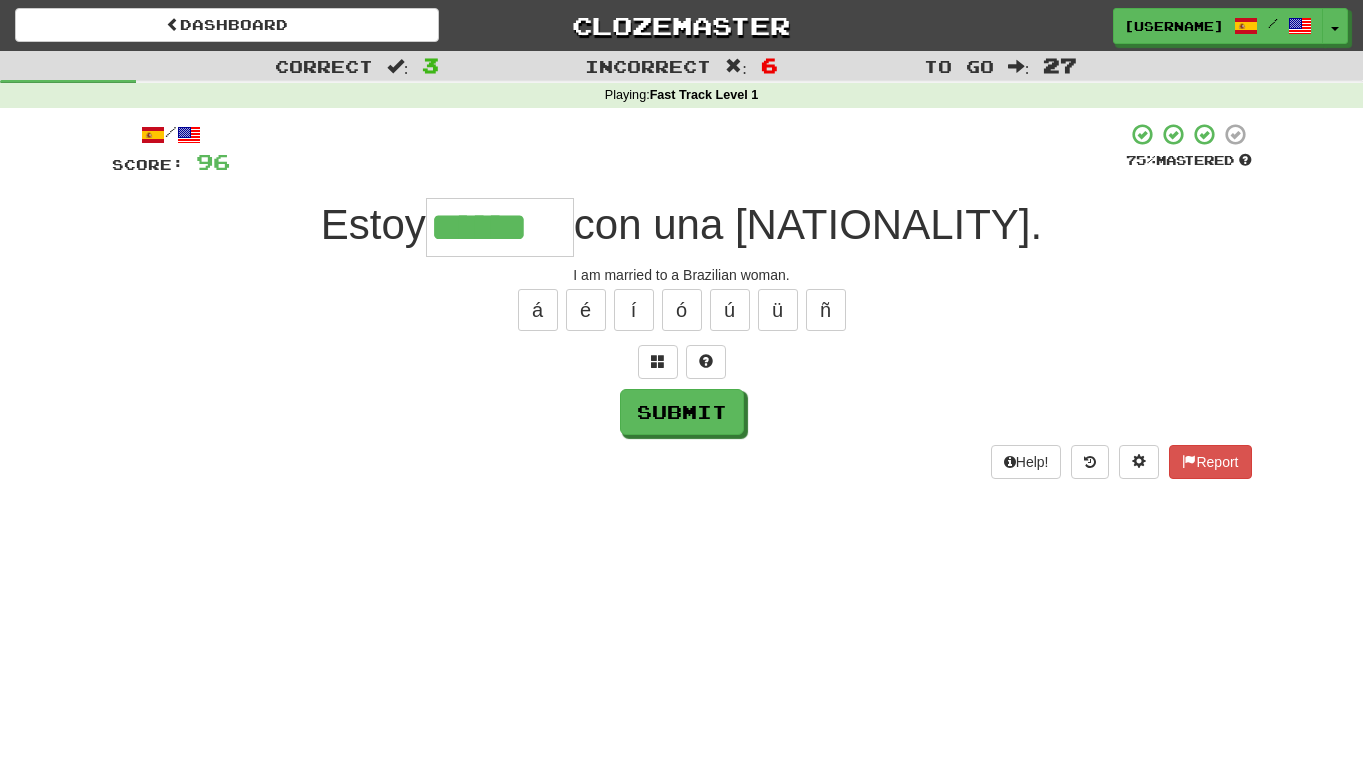type on "******" 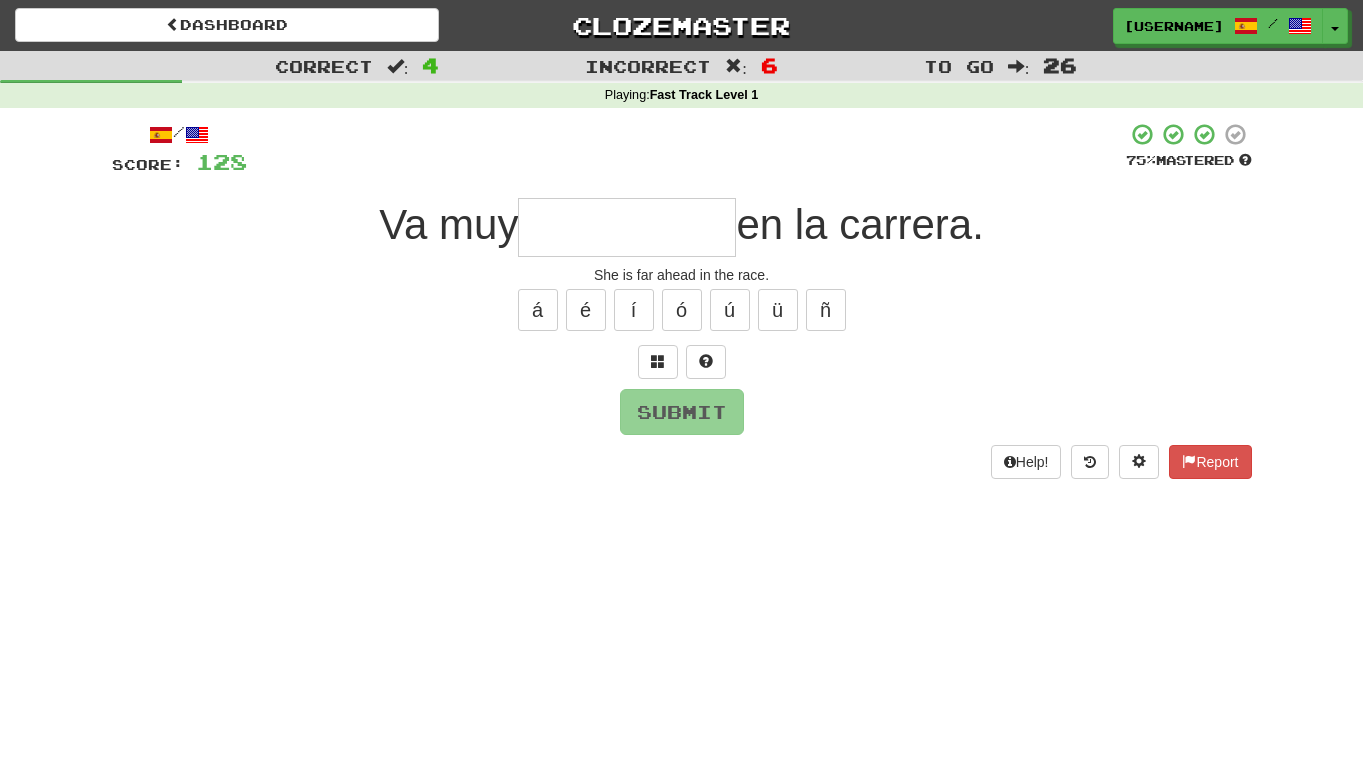 type on "*" 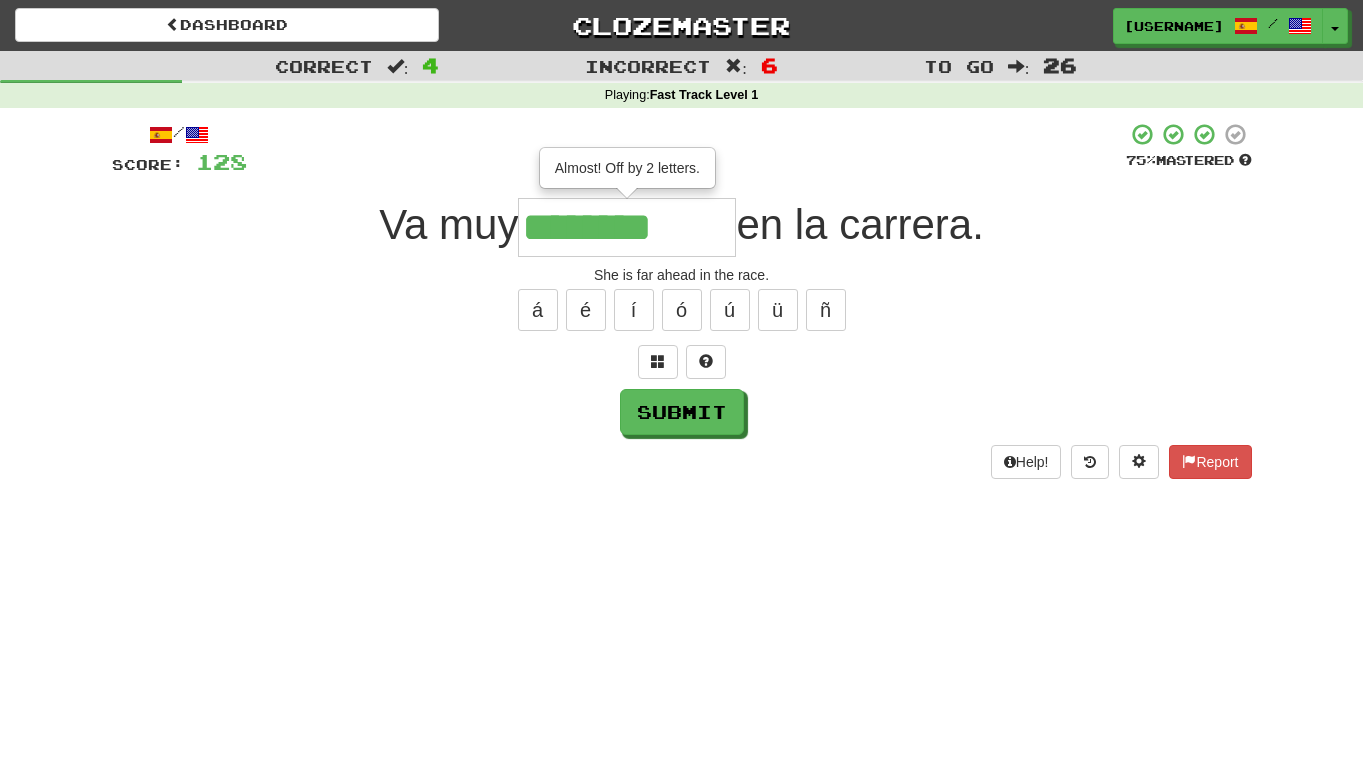 type on "**********" 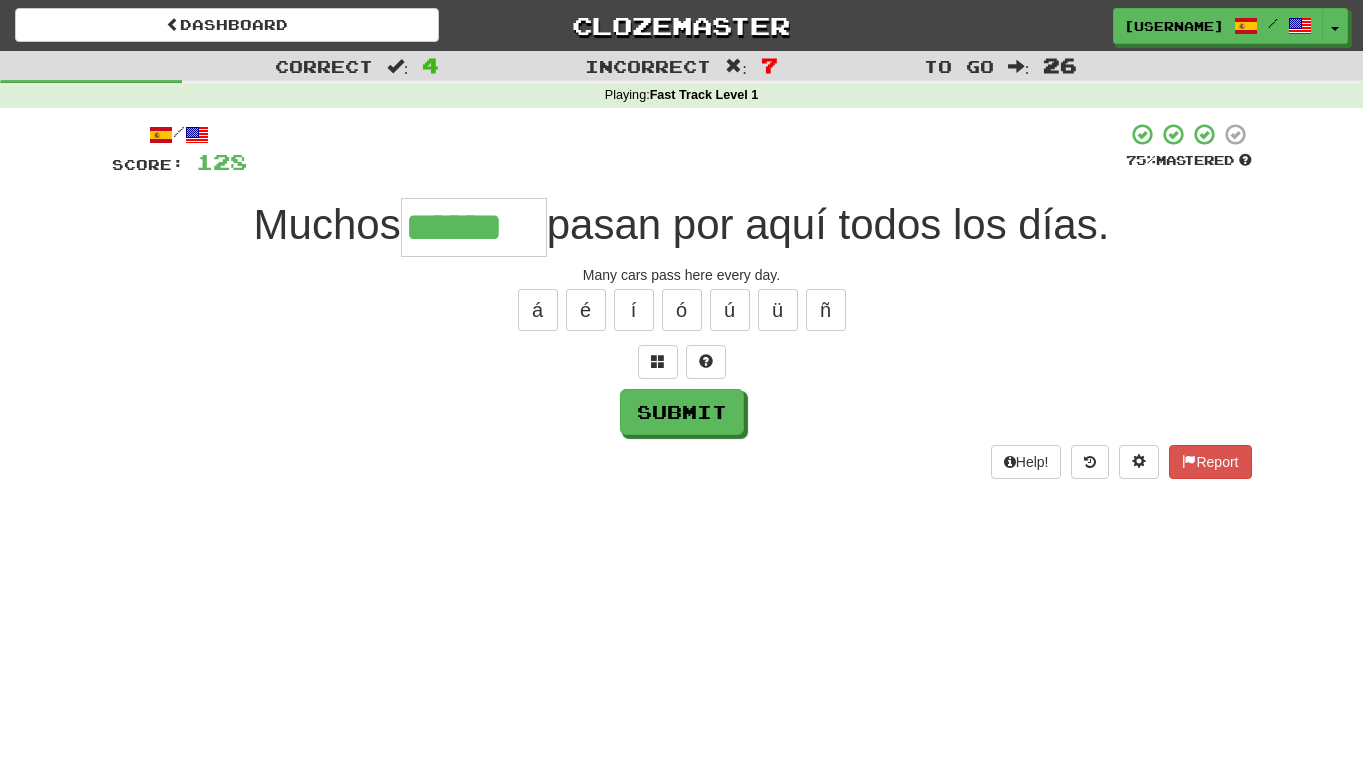 type on "******" 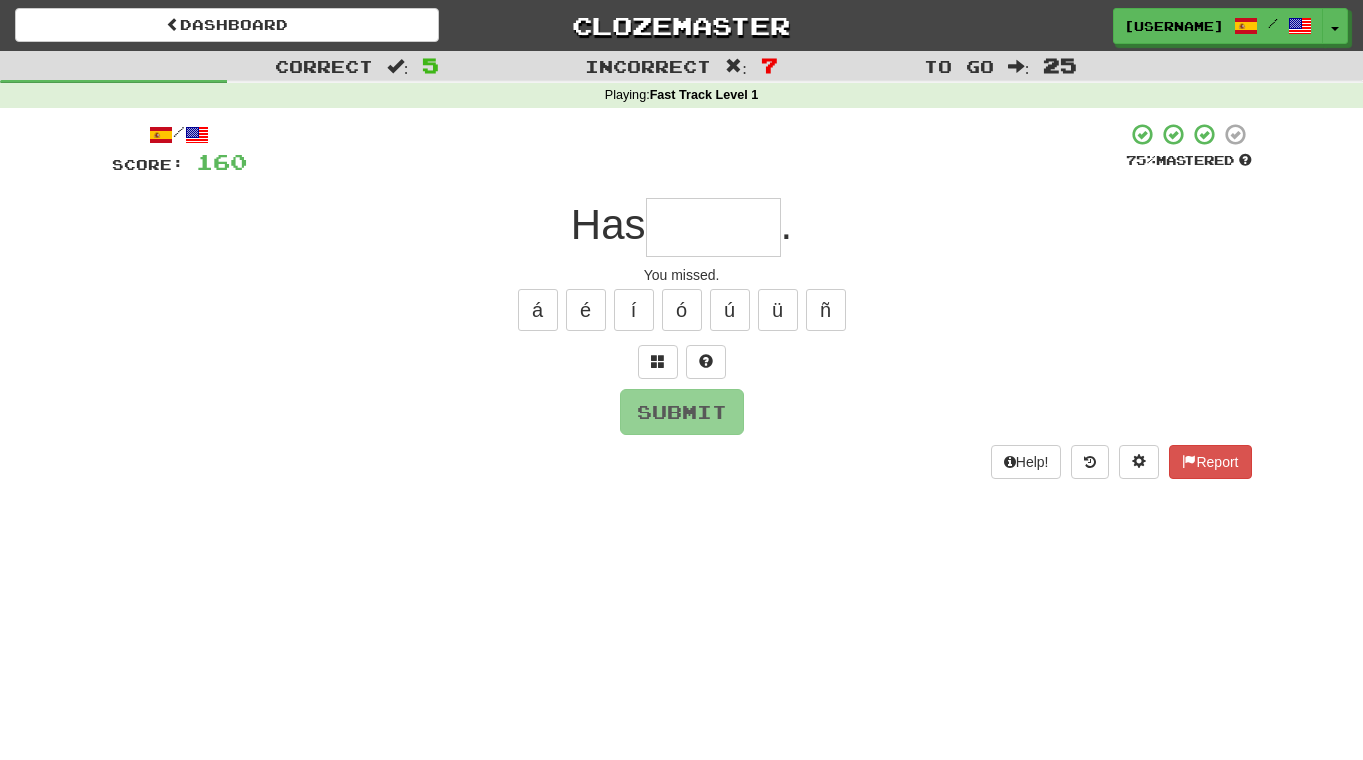 type on "*" 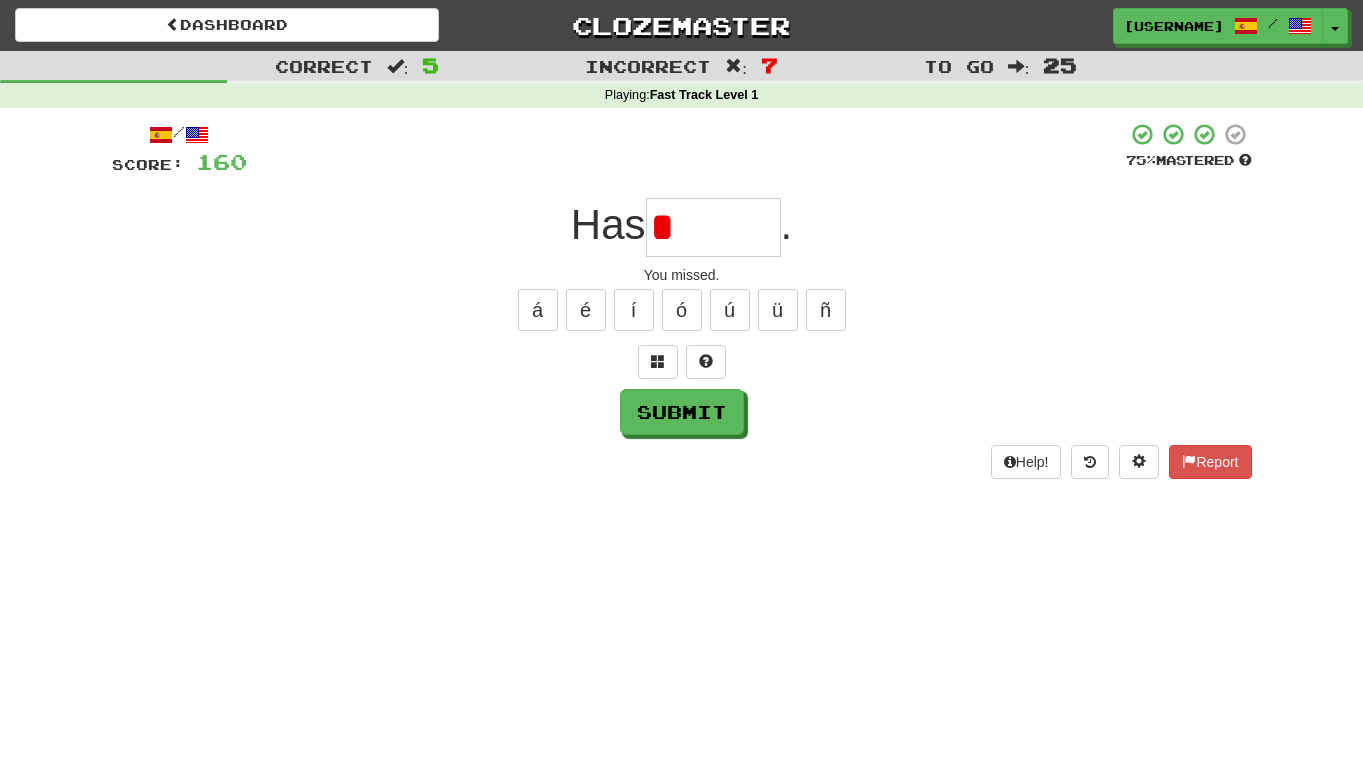 type on "*******" 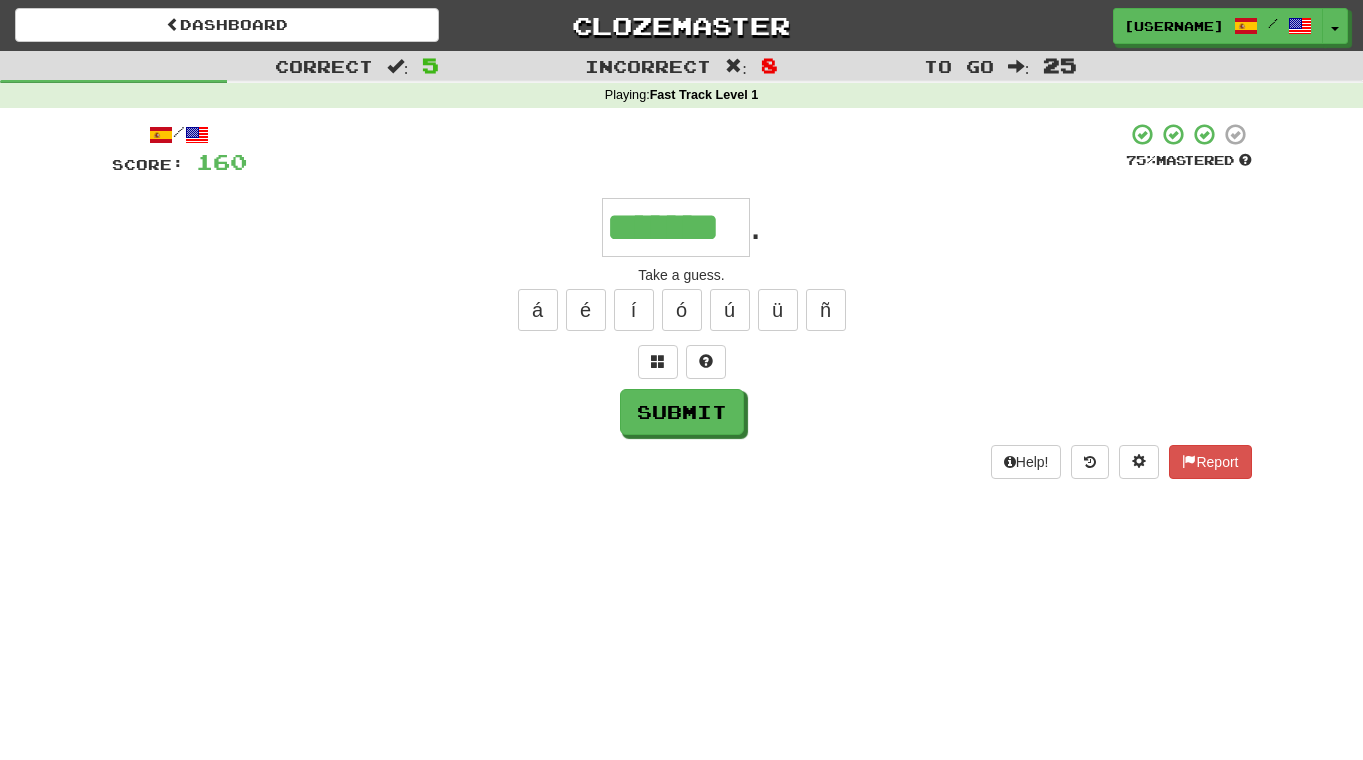 type on "*******" 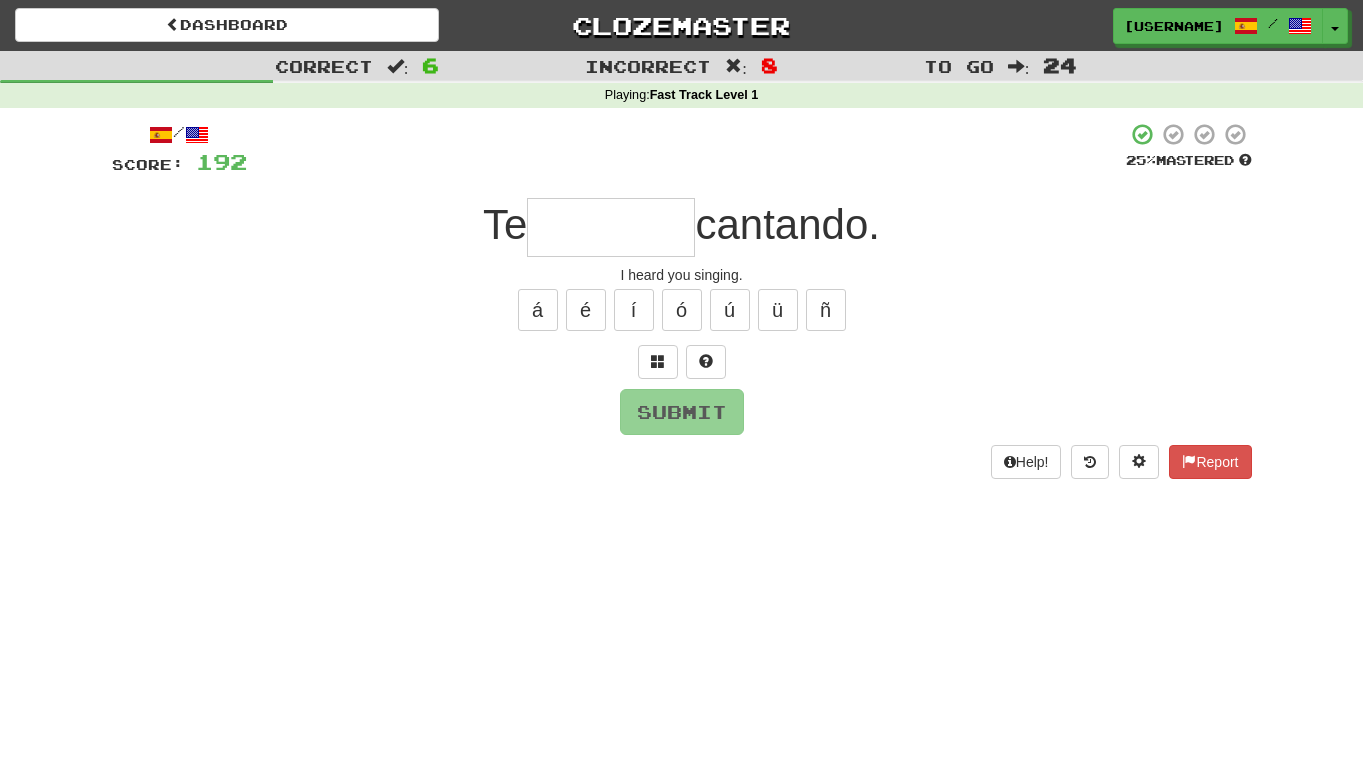 type on "*" 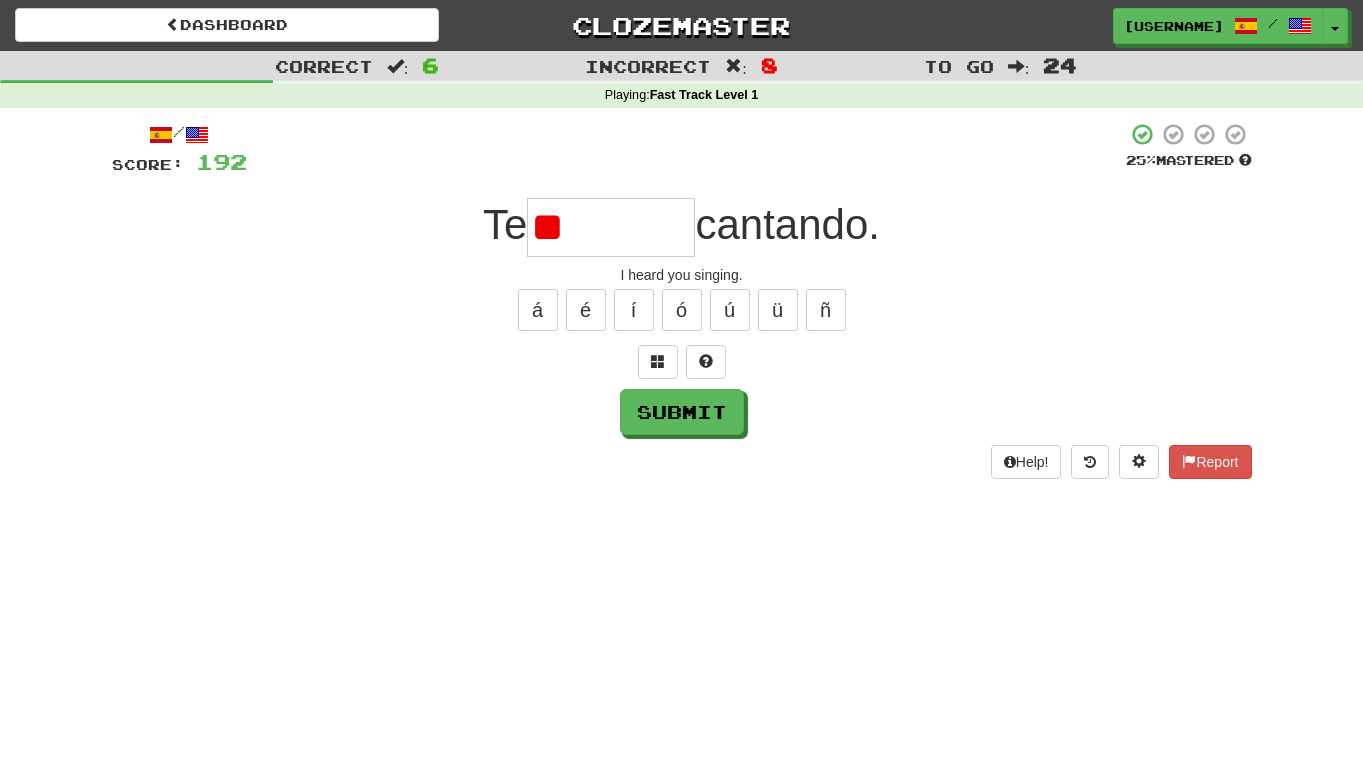 type on "*******" 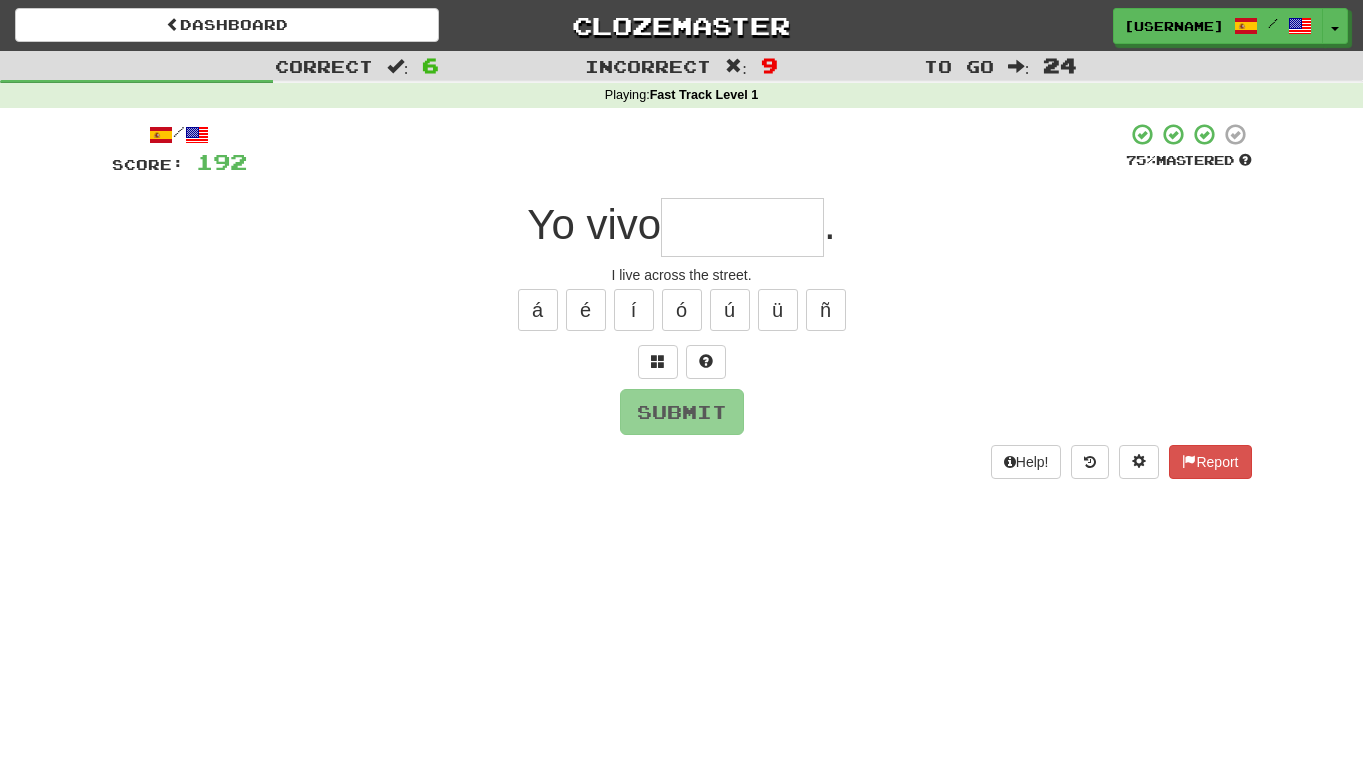 type on "*" 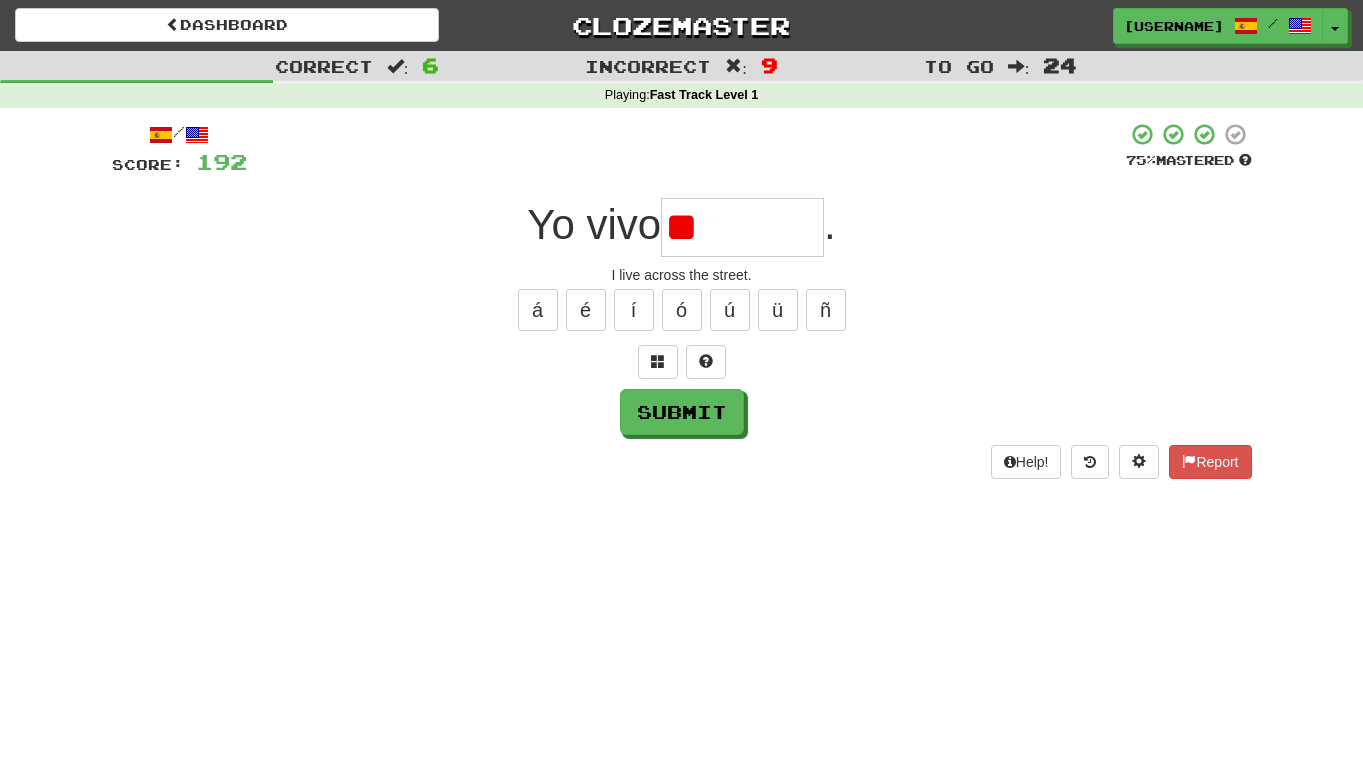 type on "********" 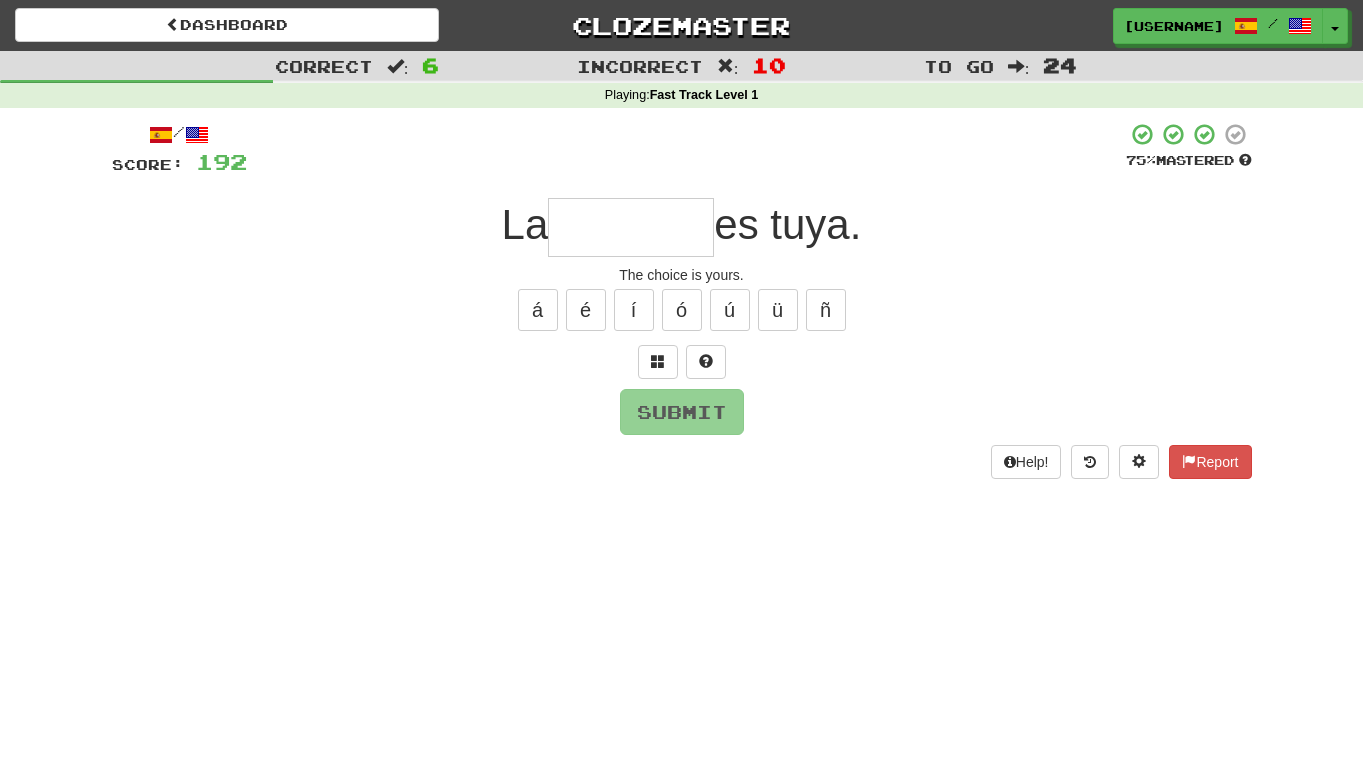 type on "*" 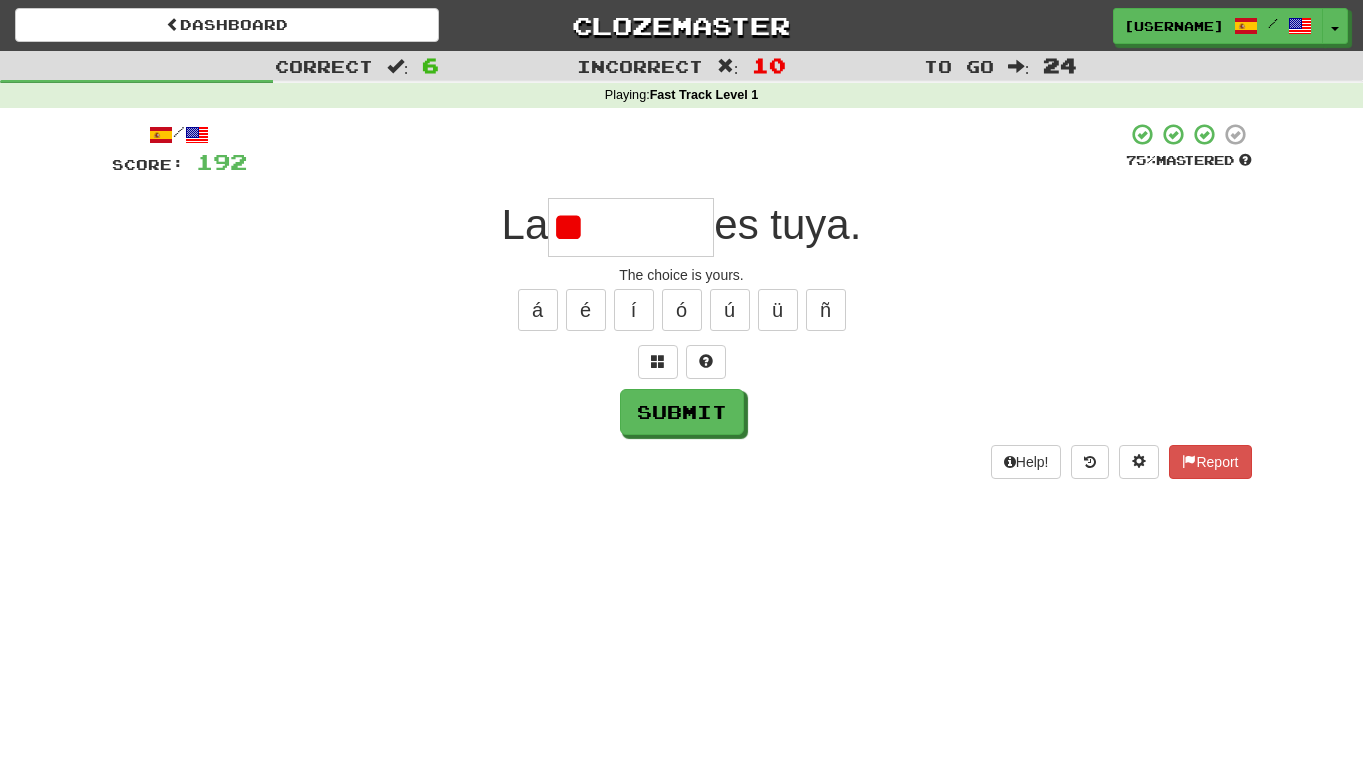 type on "********" 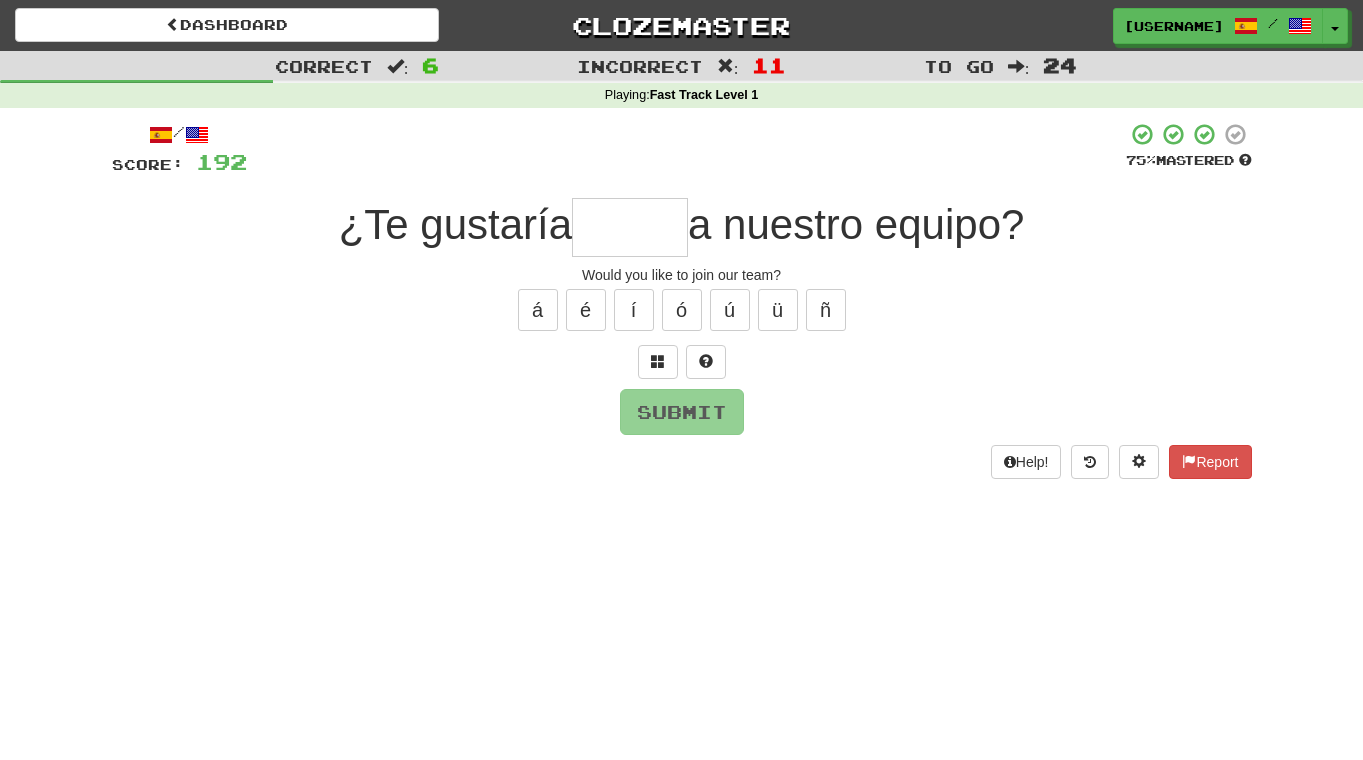 type on "*" 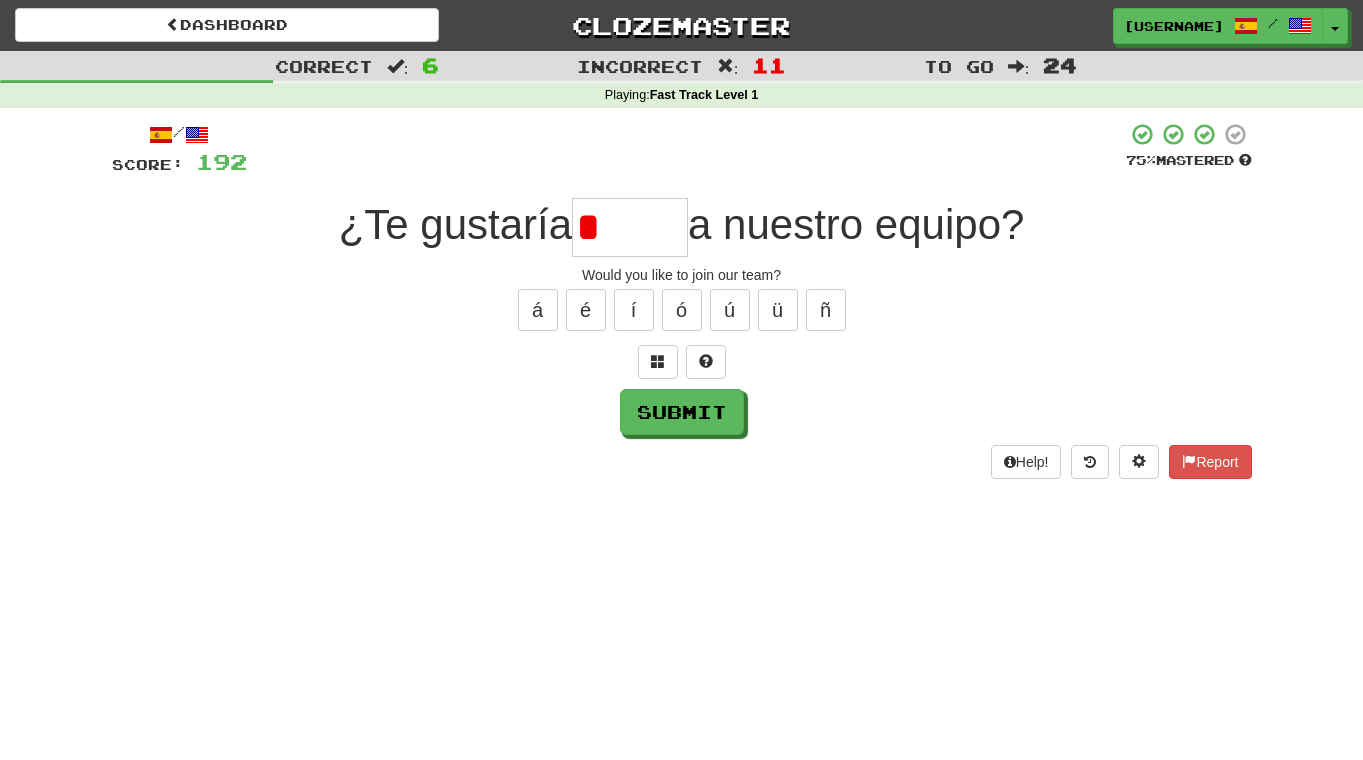 type on "******" 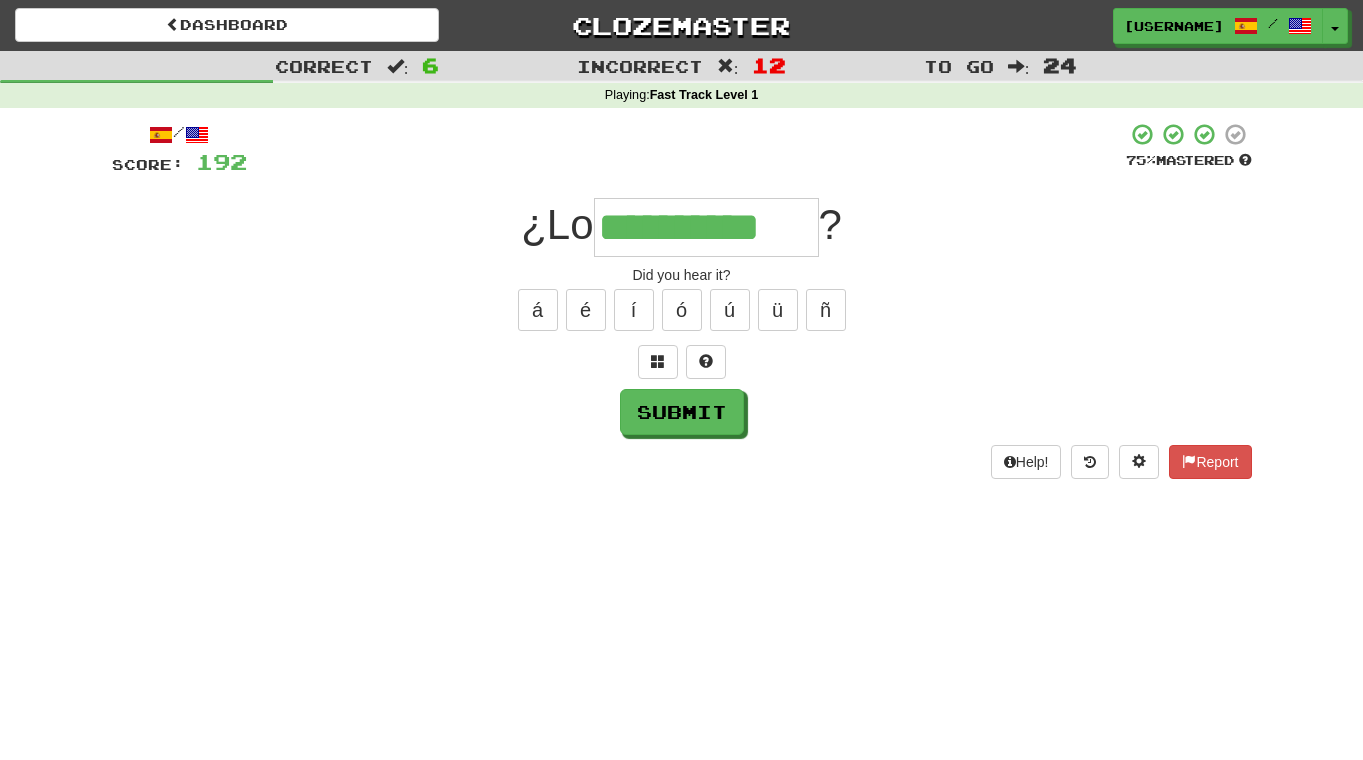 type on "**********" 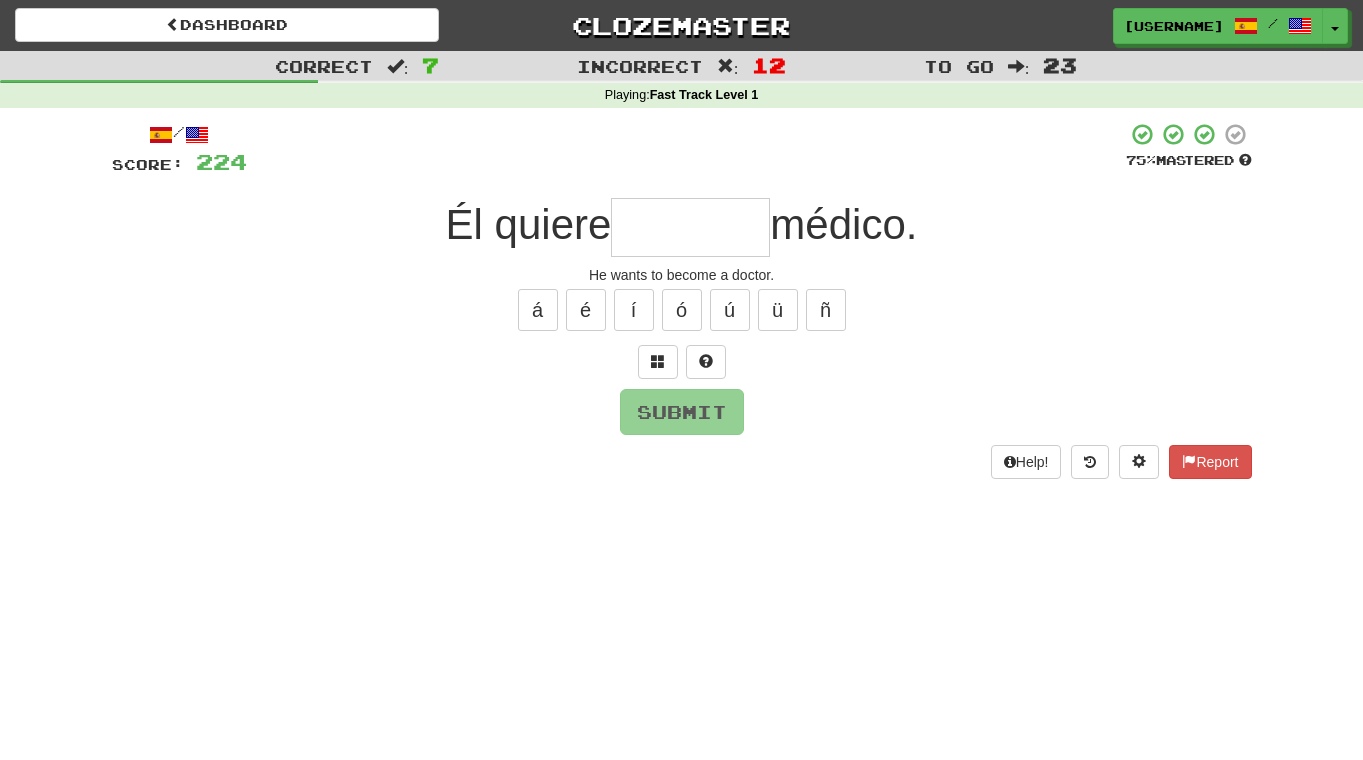 type on "*" 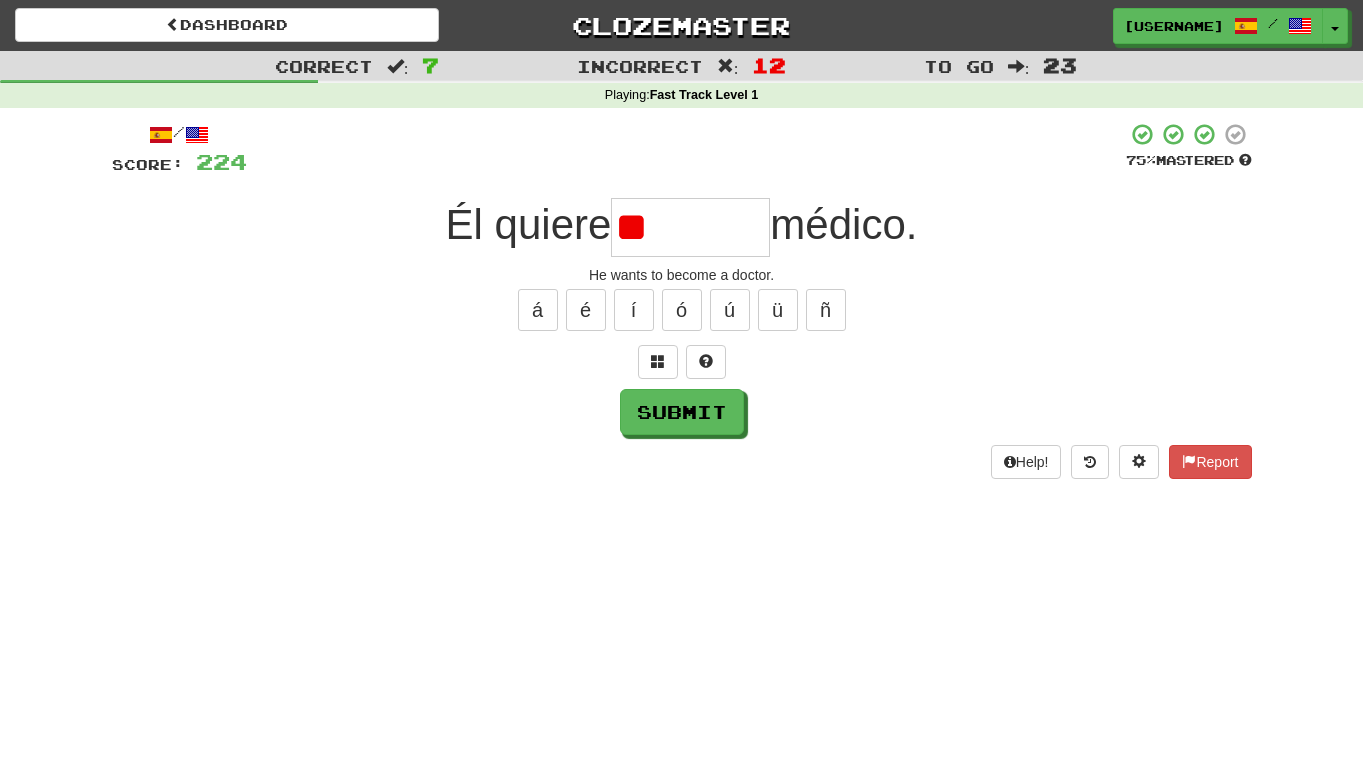 type on "*" 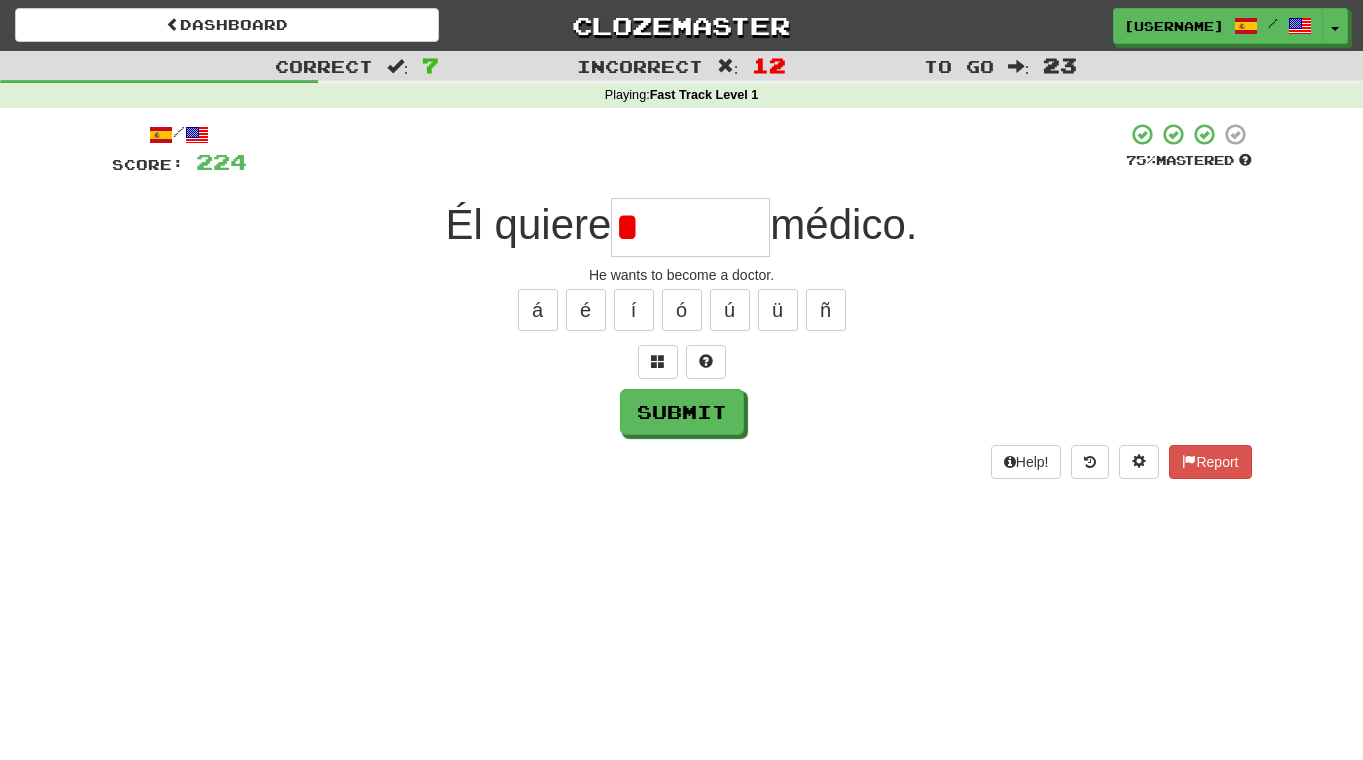 type on "*******" 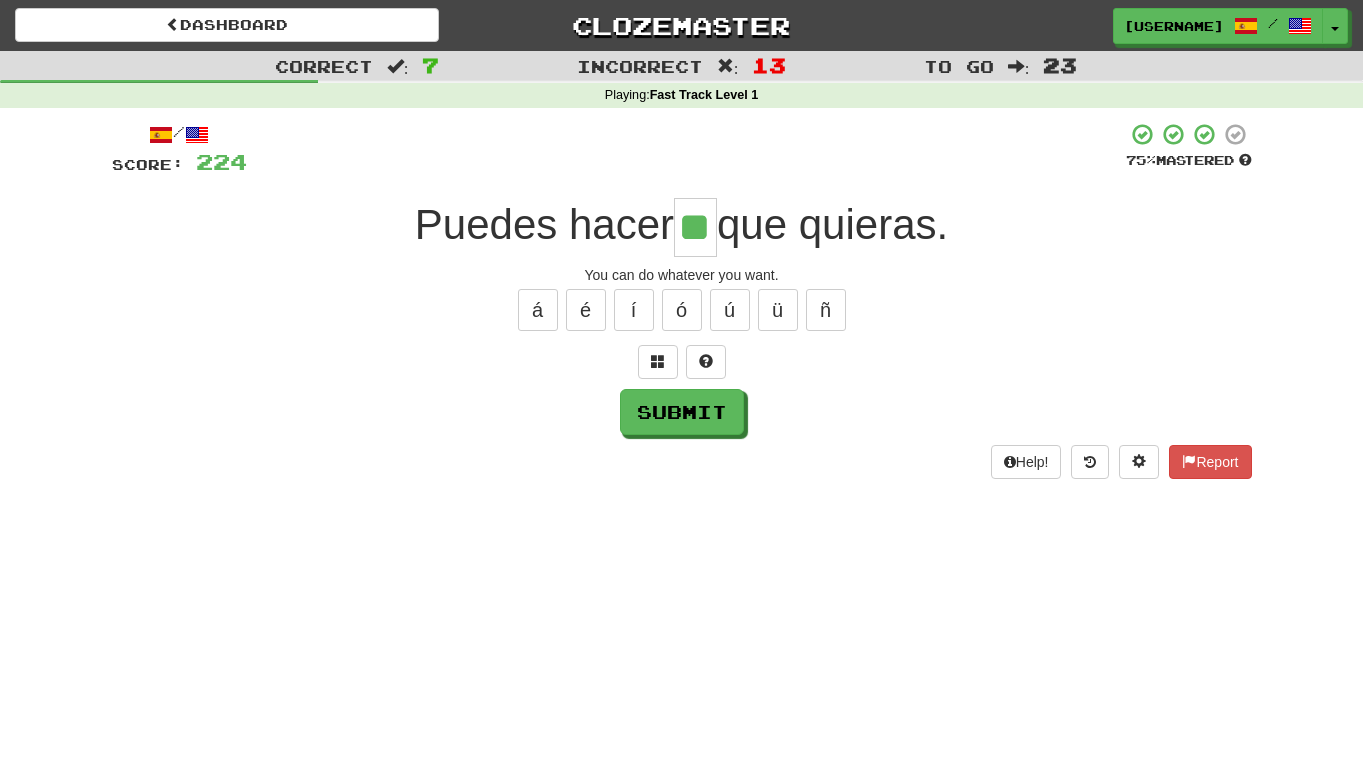 type on "**" 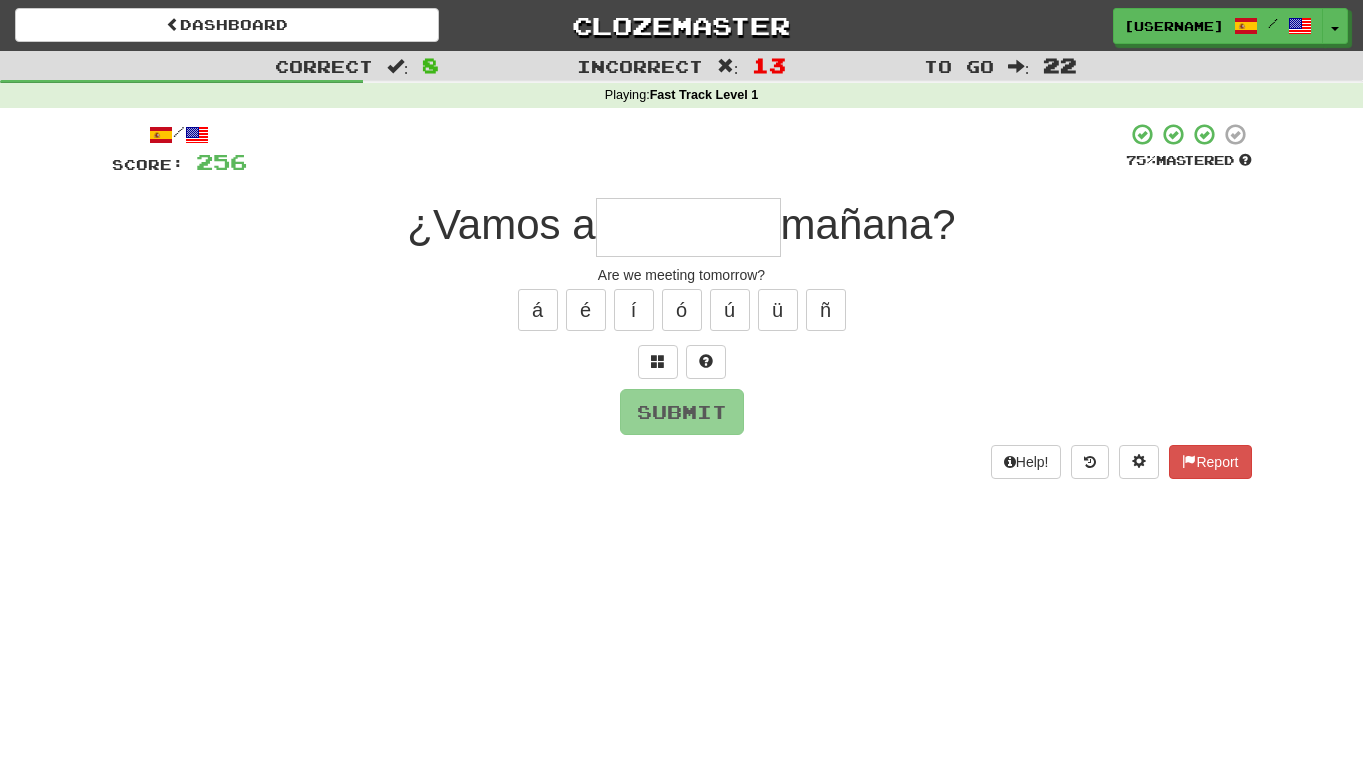 type on "*" 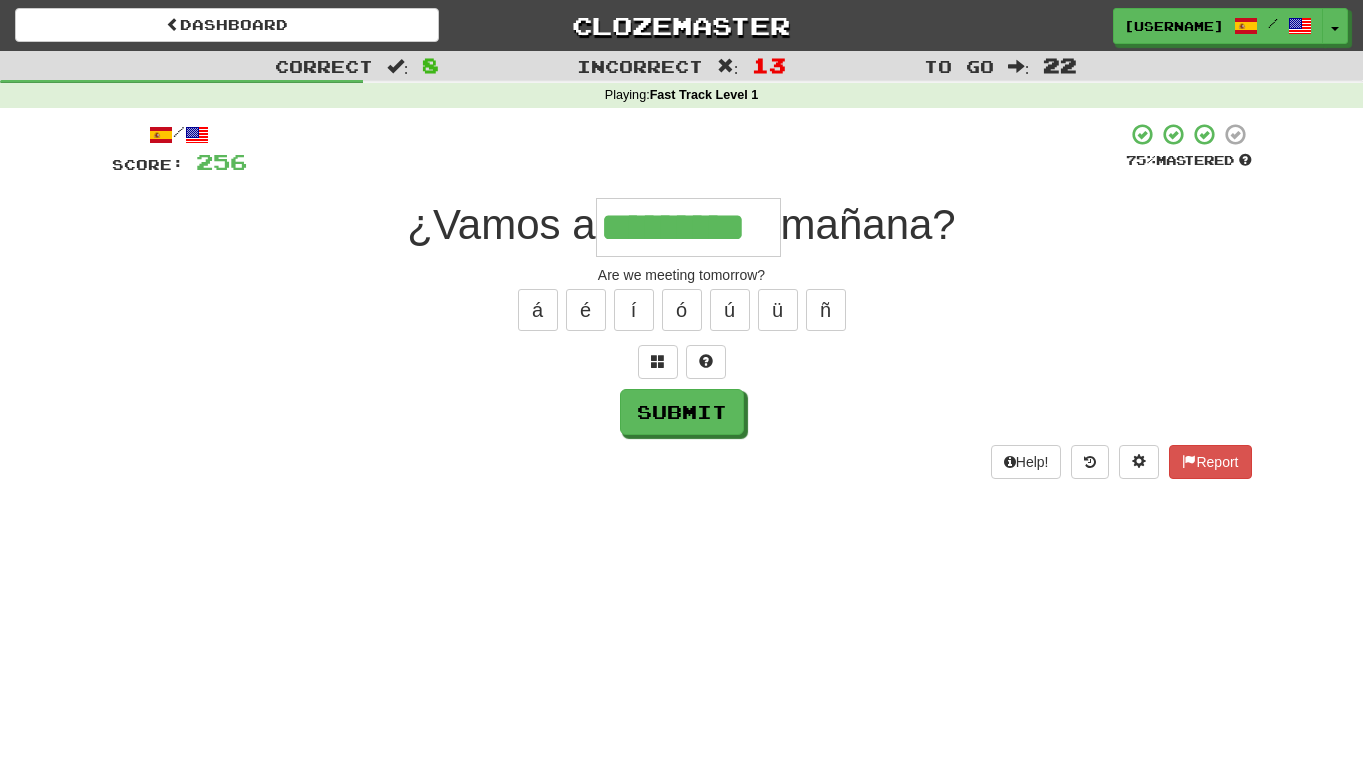 type on "*********" 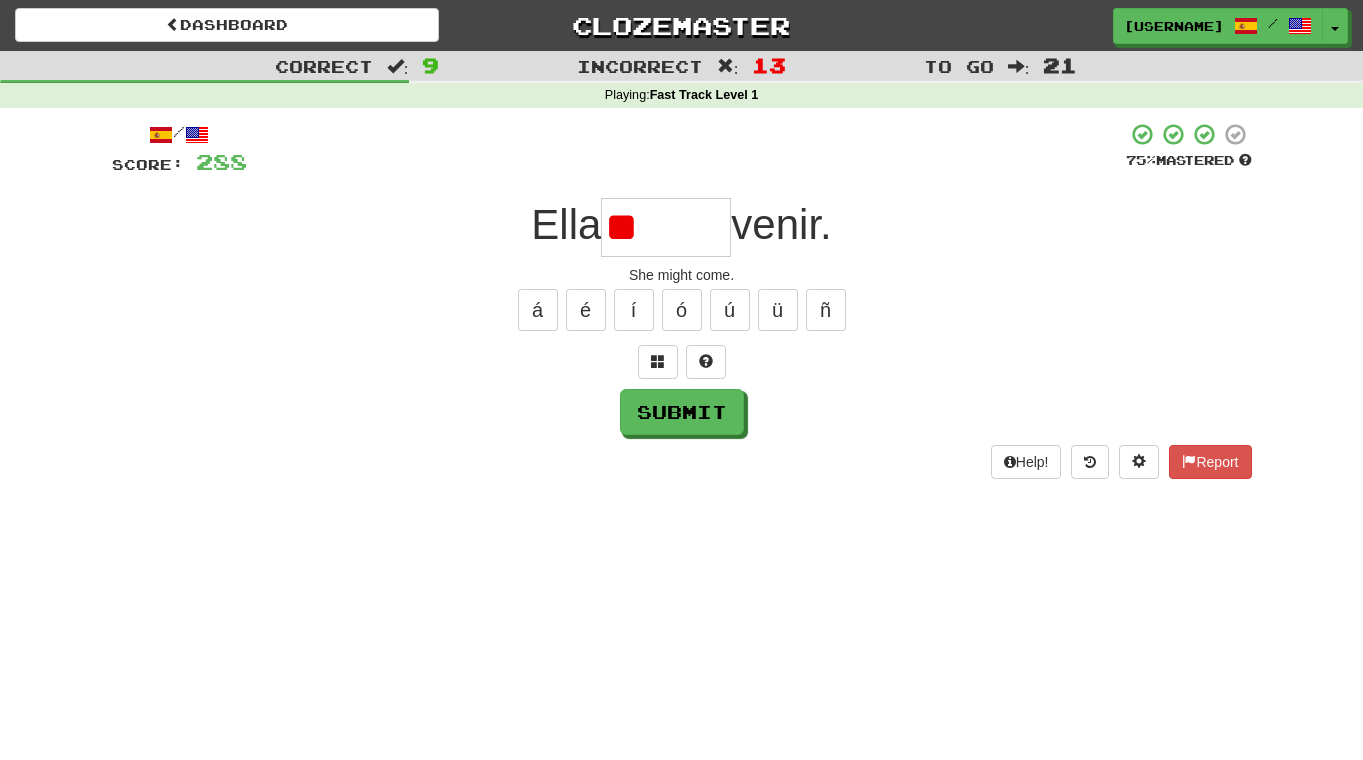 type on "*" 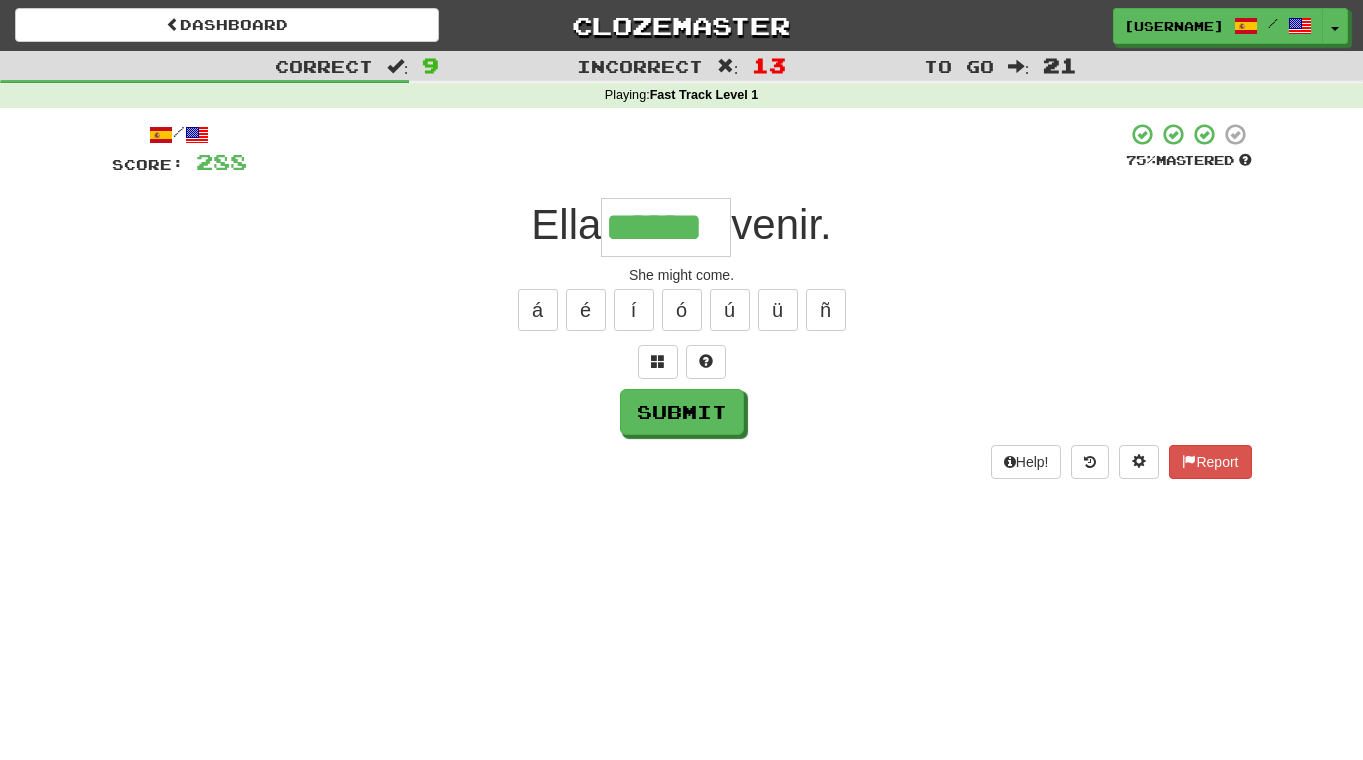 type on "******" 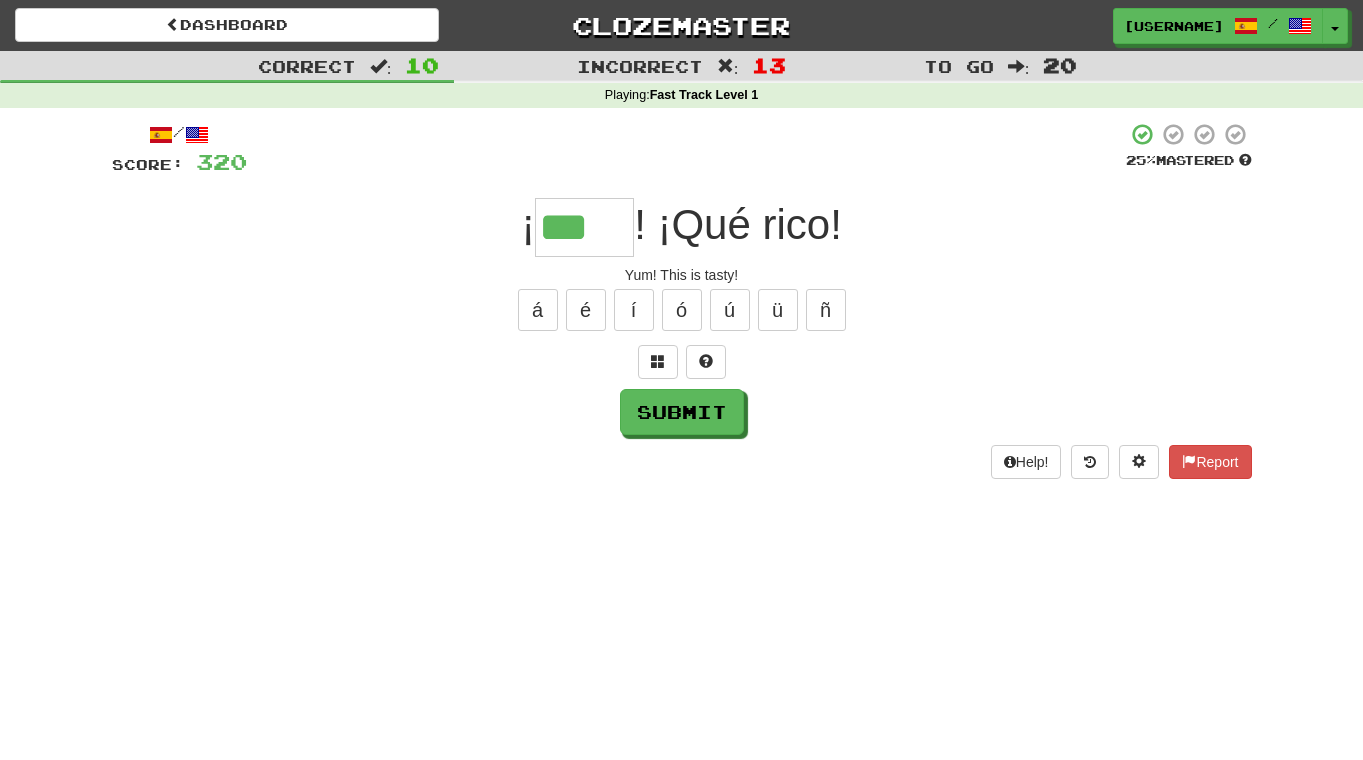 type on "***" 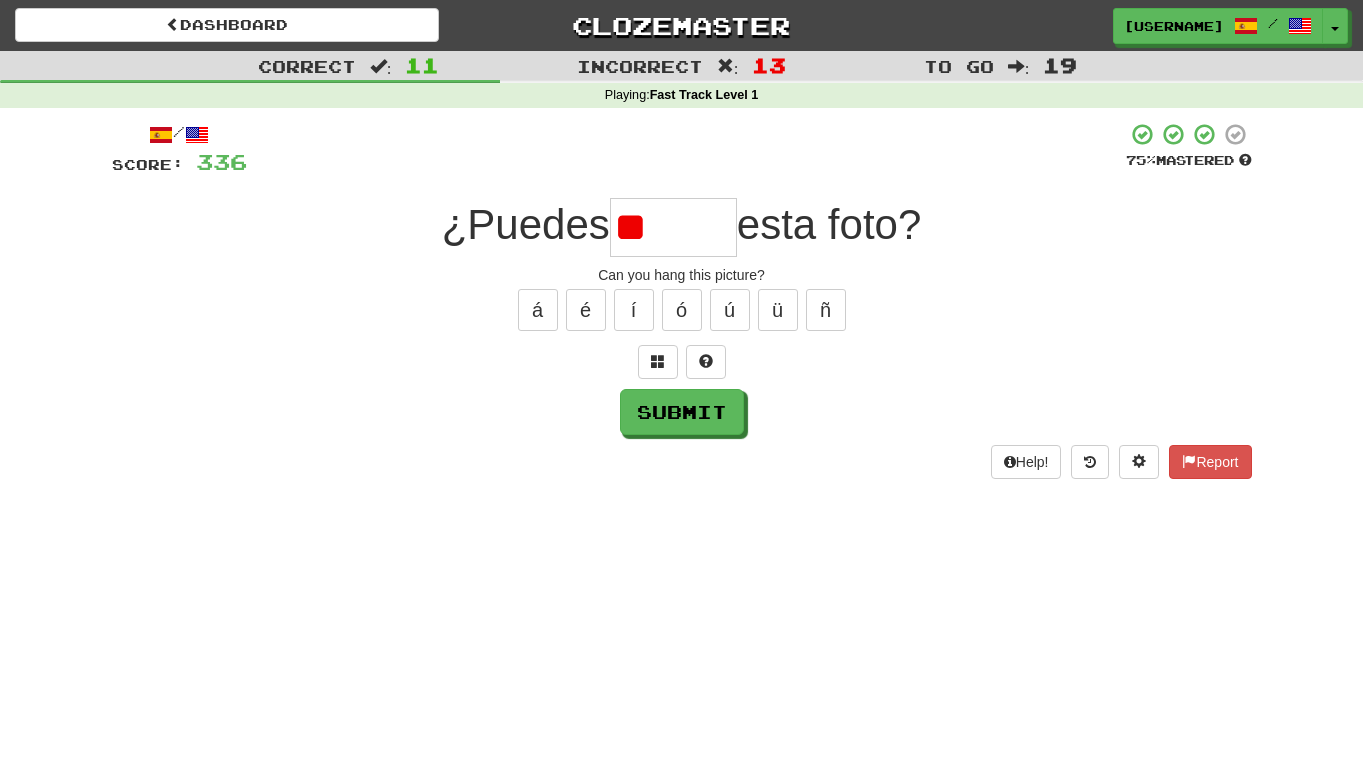 type on "*" 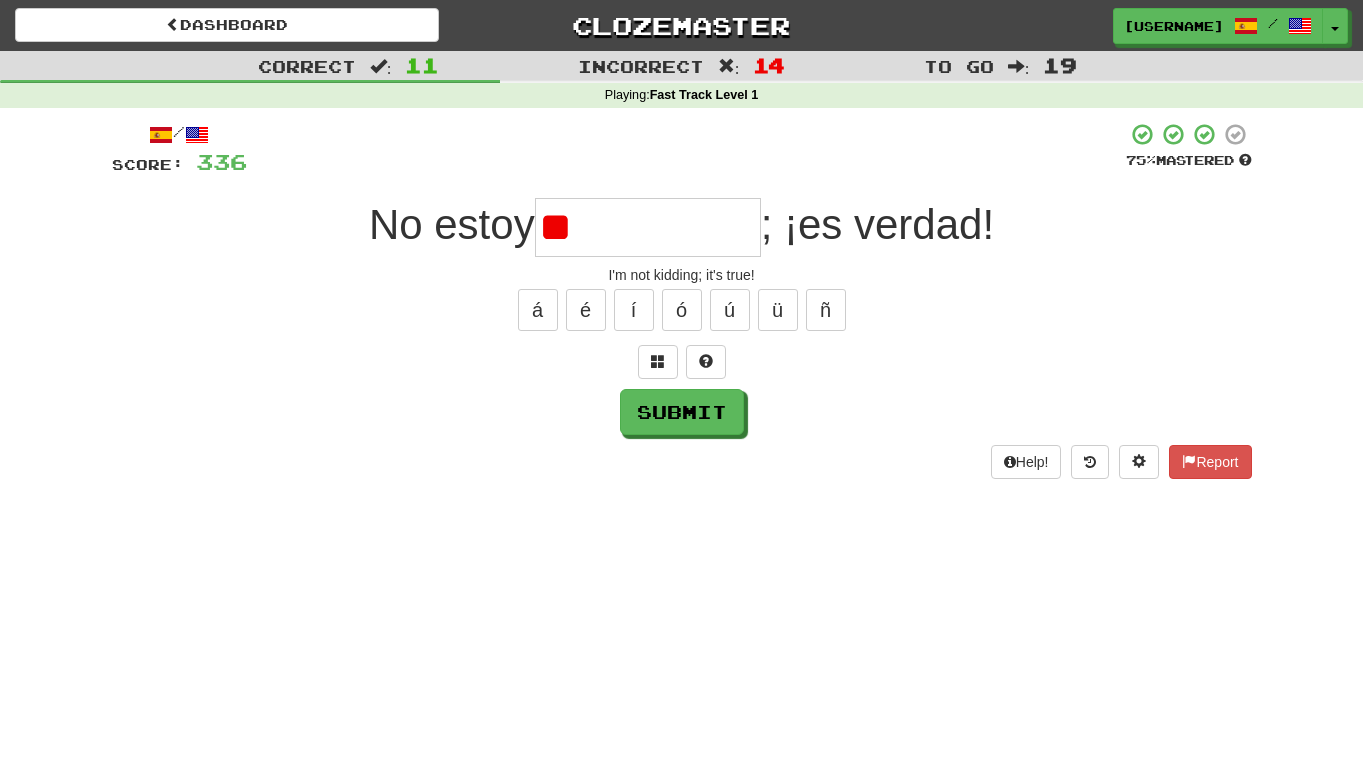type on "*" 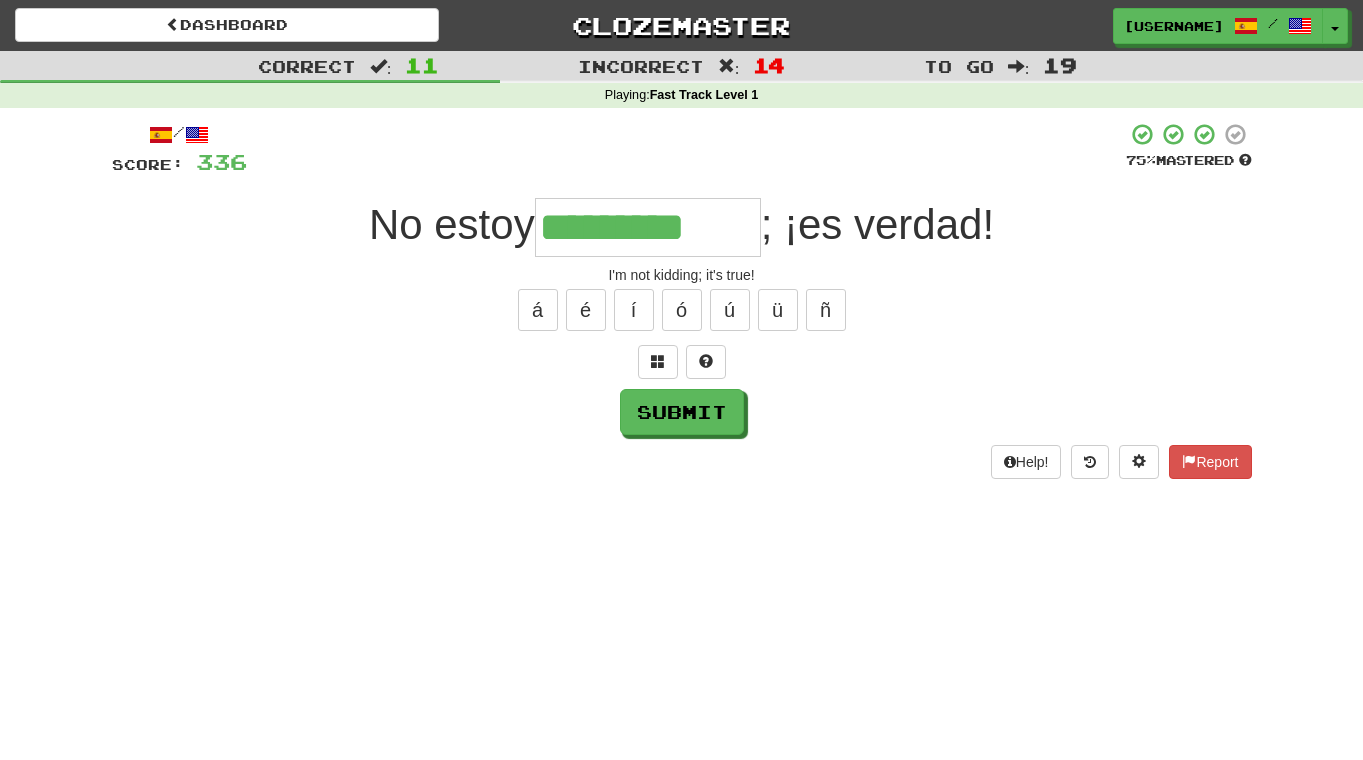 type on "*********" 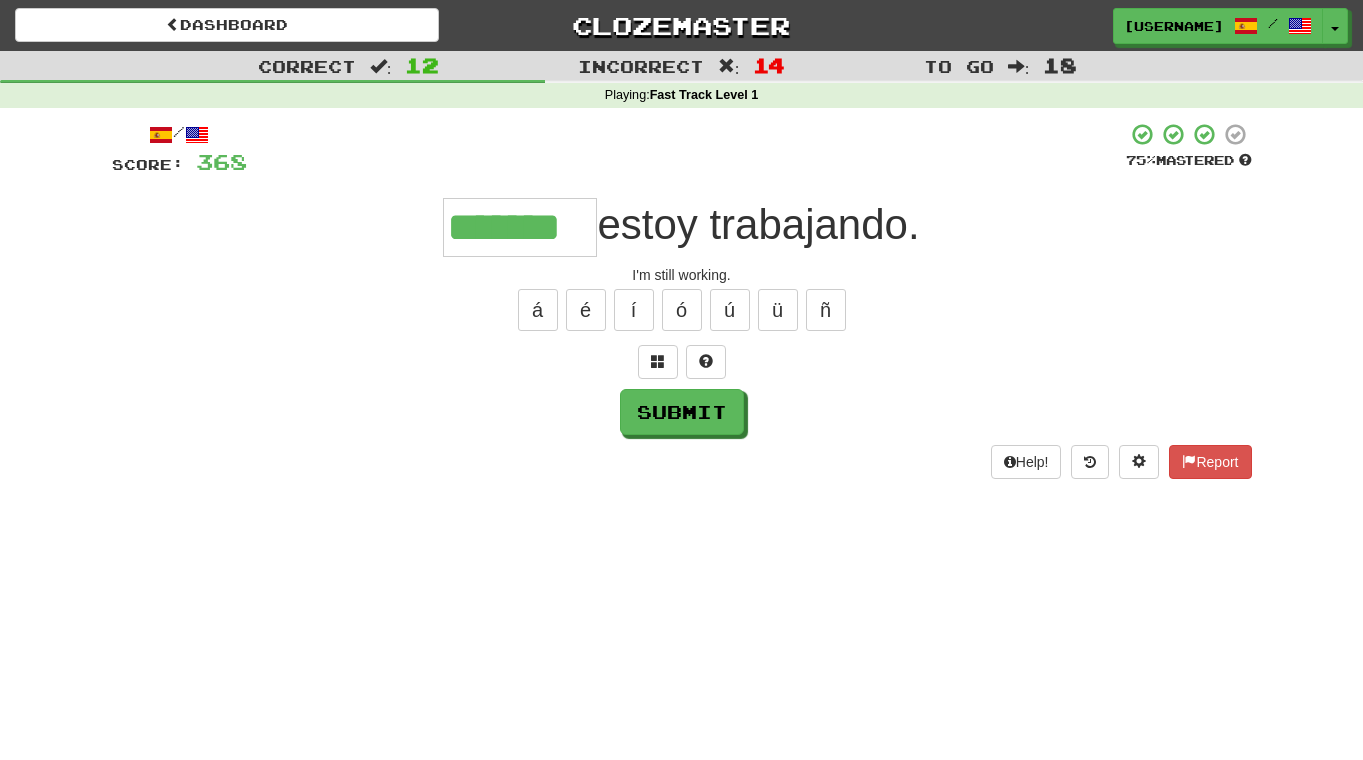 type on "*******" 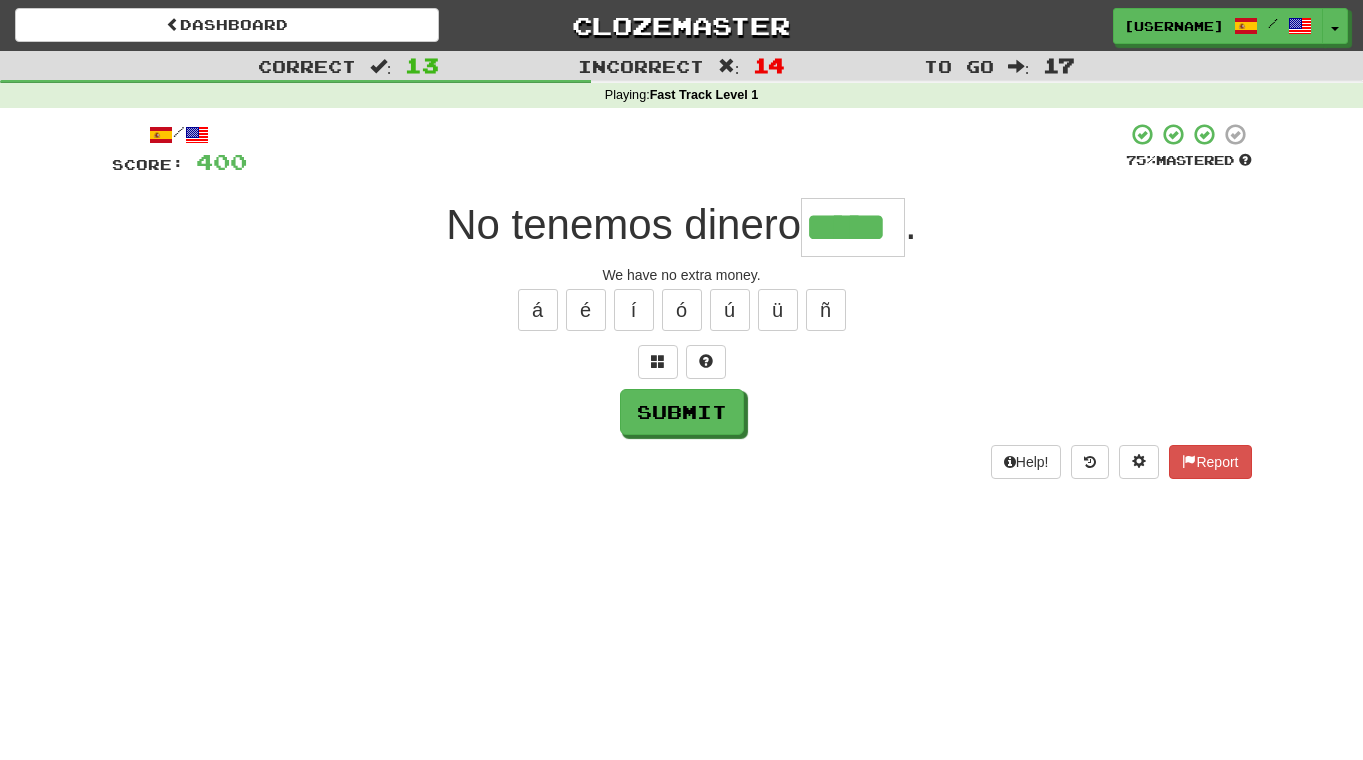 type on "*****" 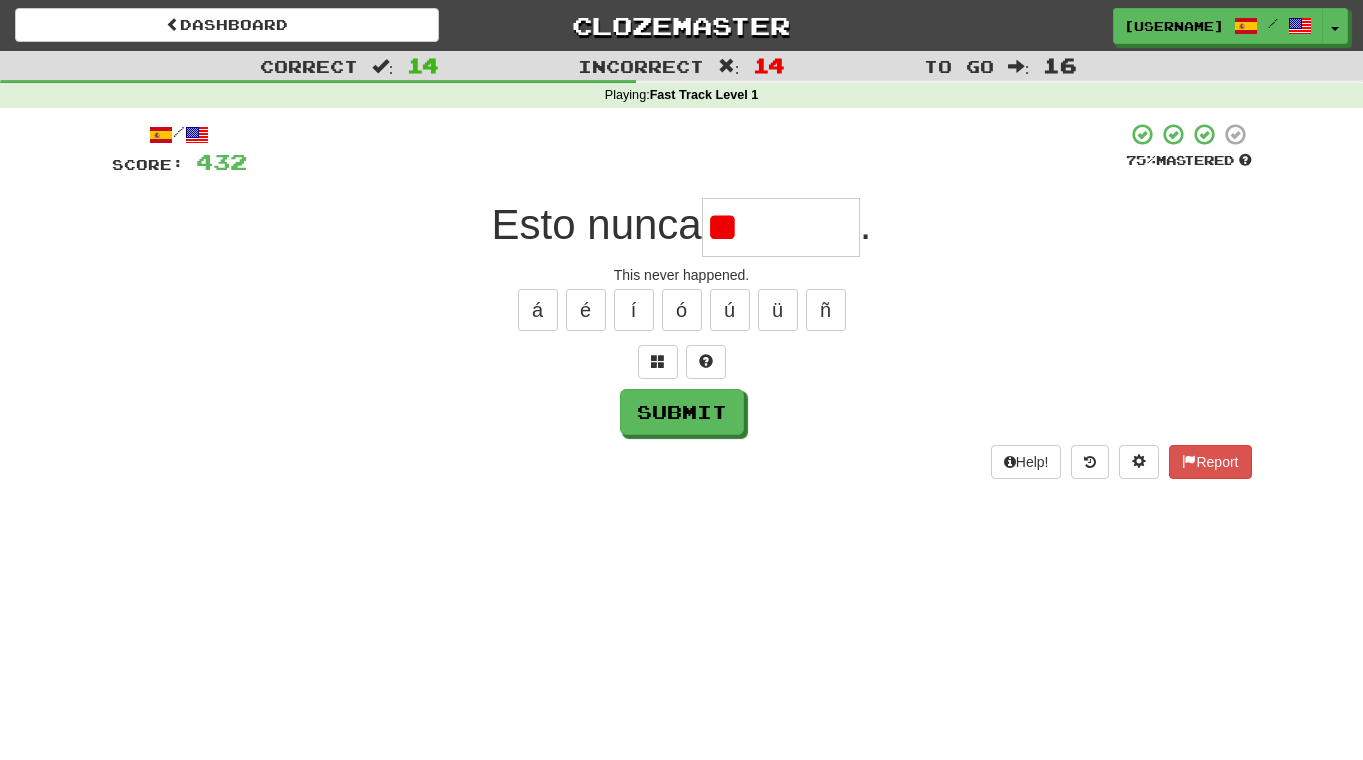 type on "*" 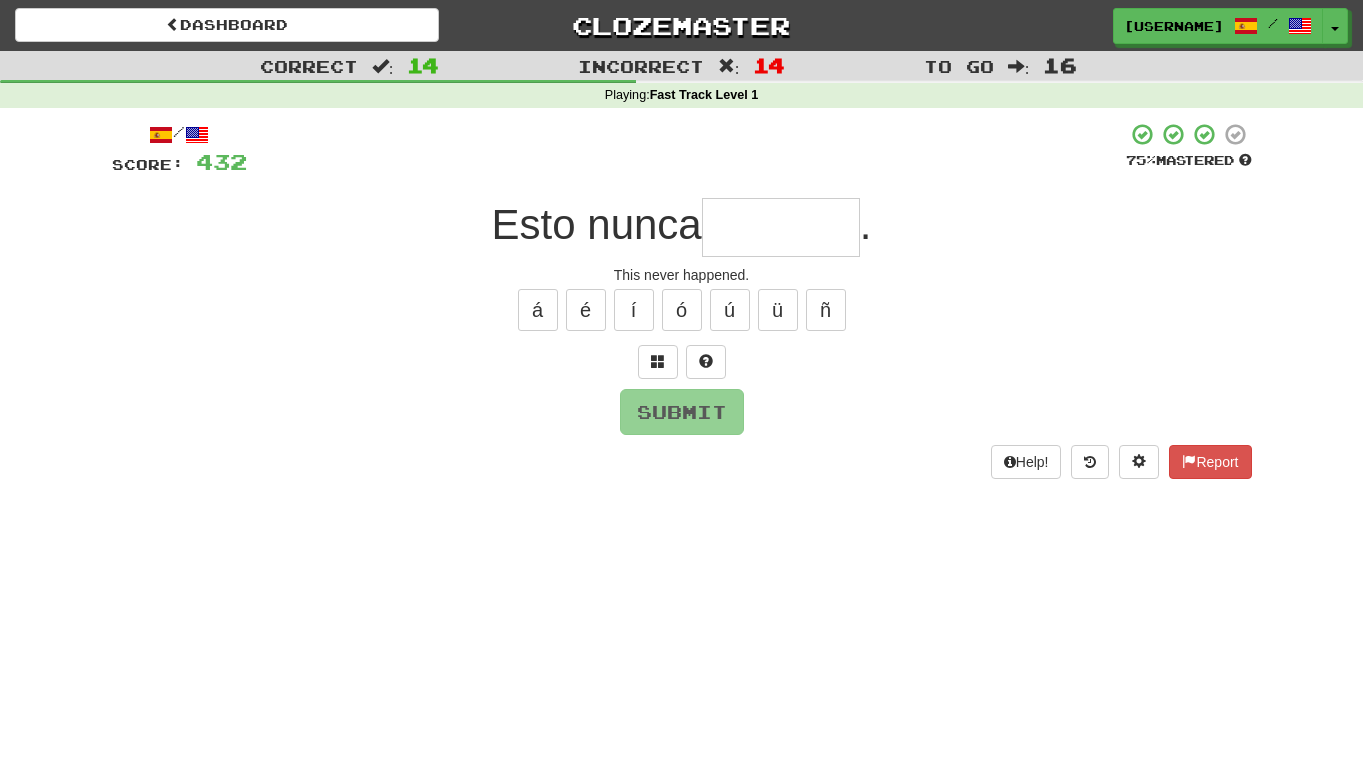 type on "*" 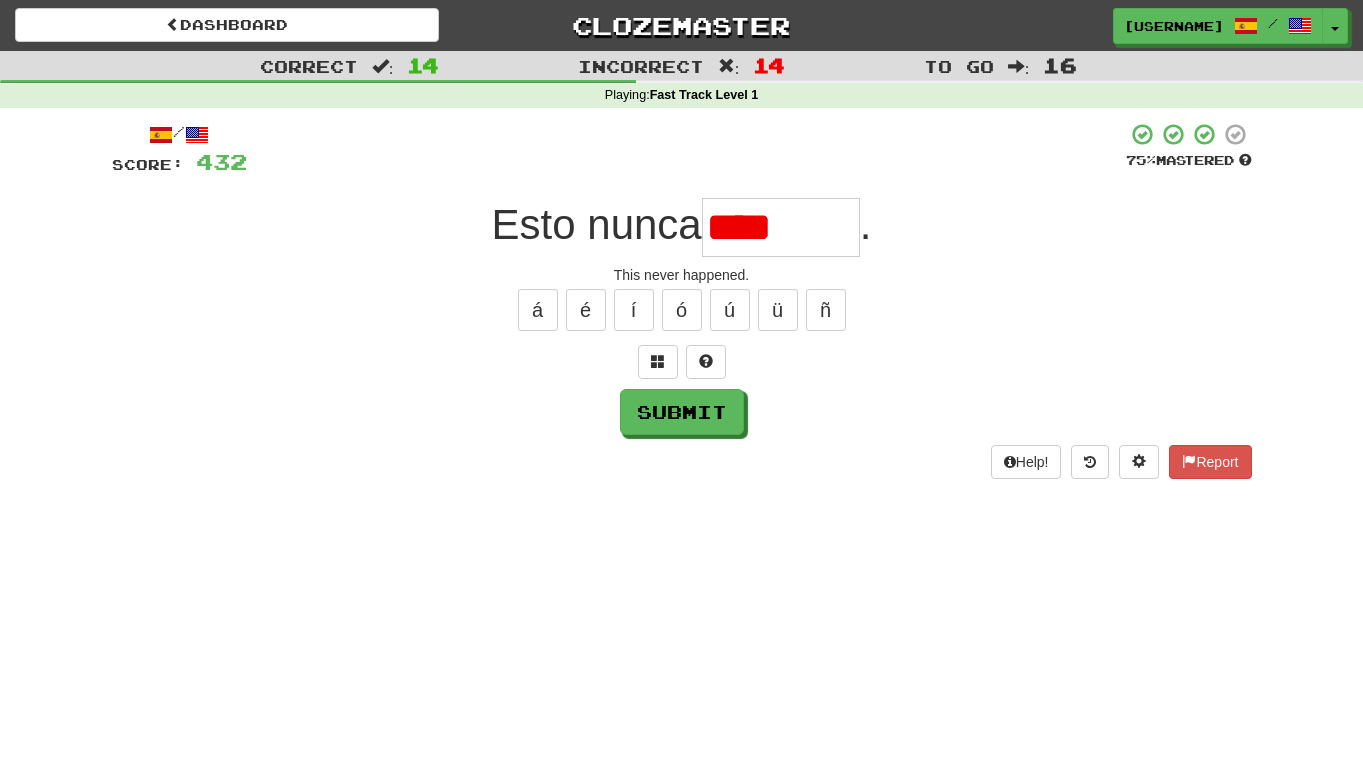 type on "*******" 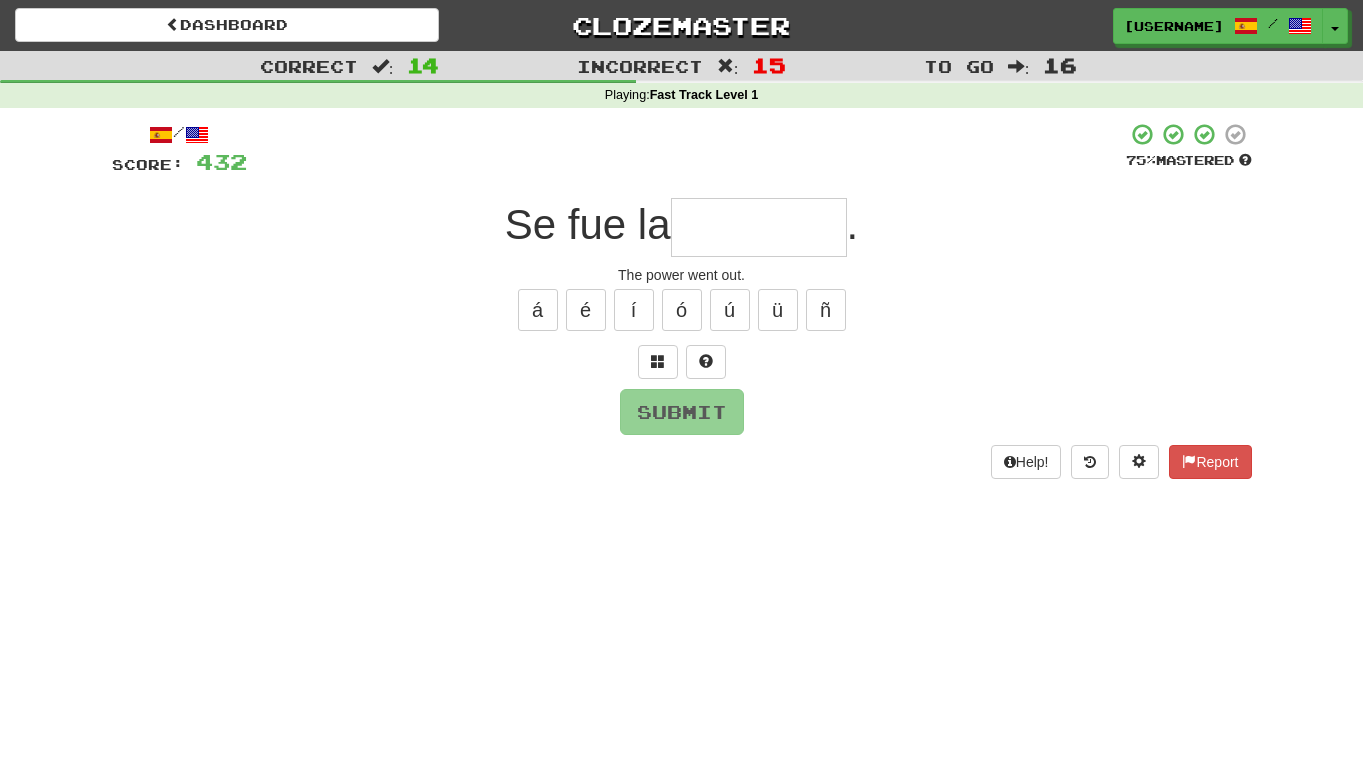 type on "*" 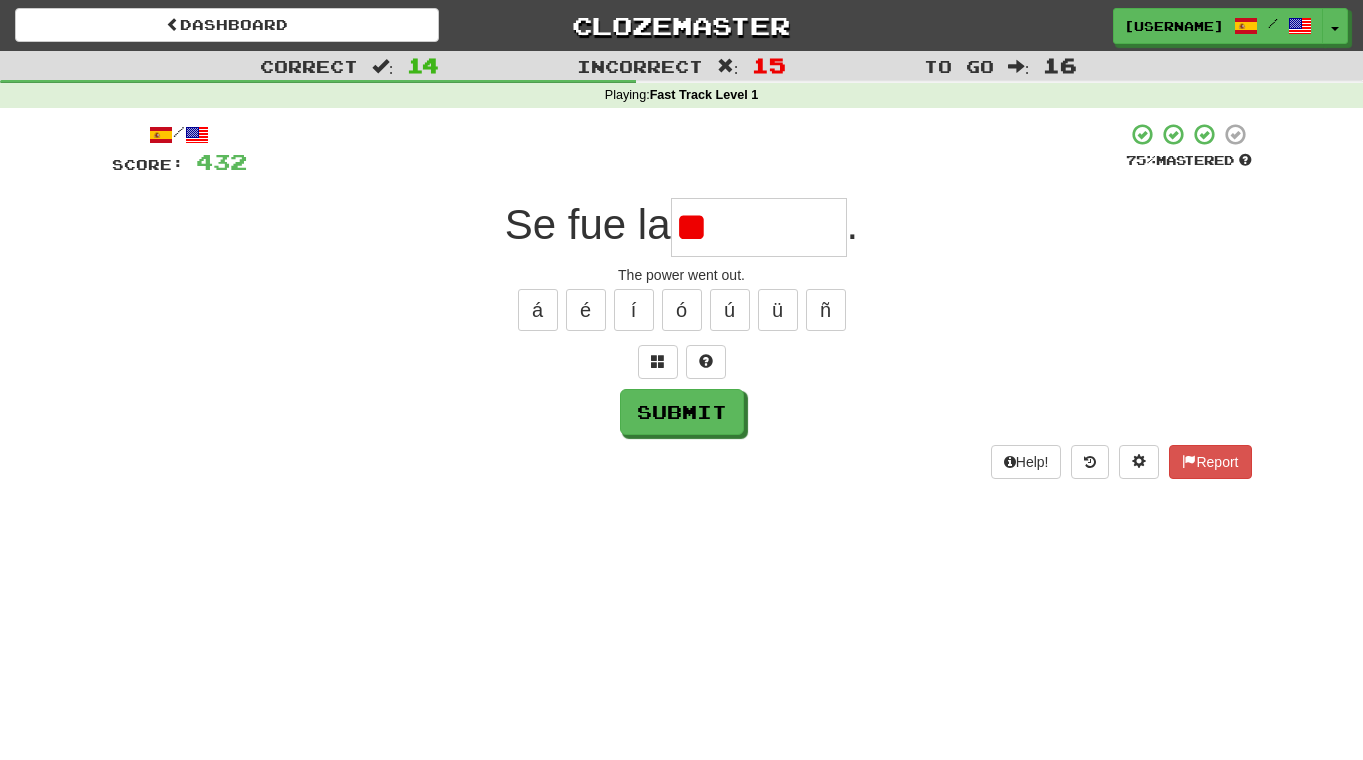 type on "*" 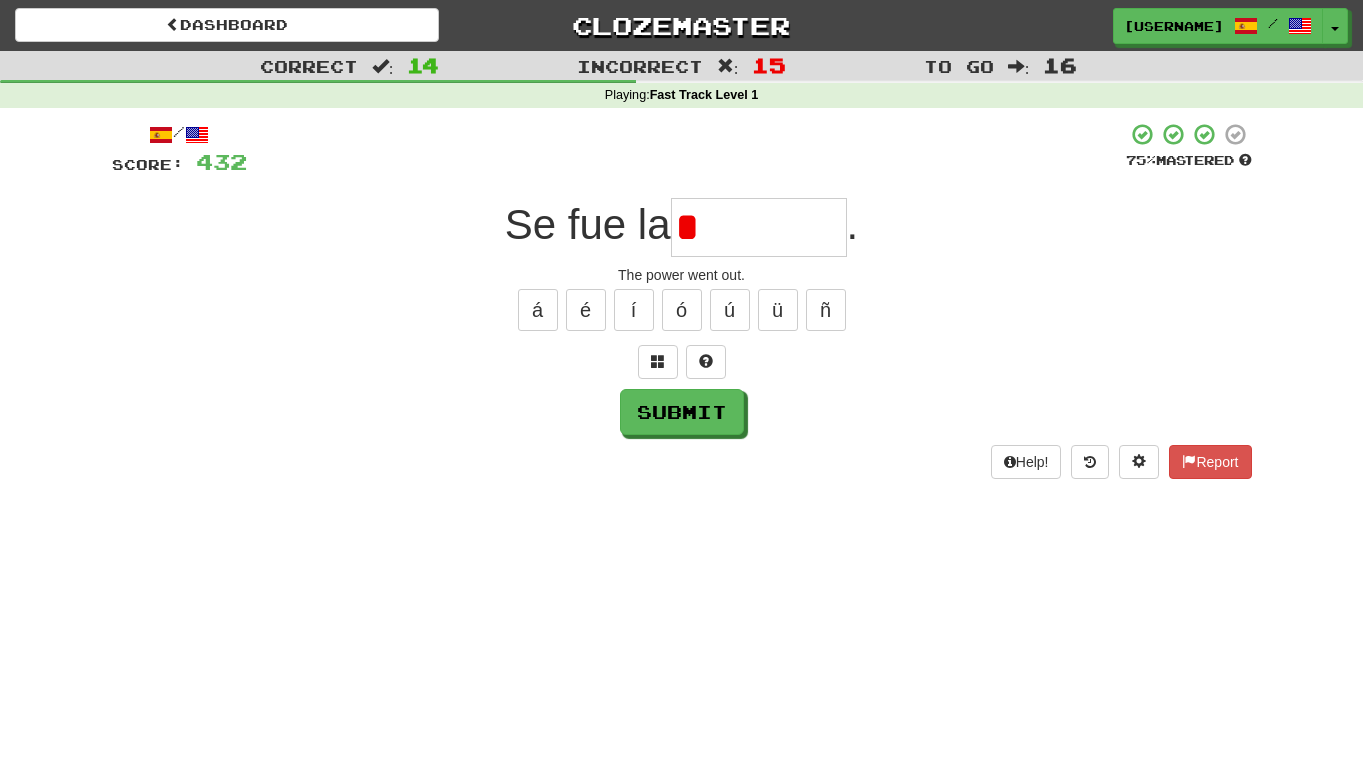 type on "*********" 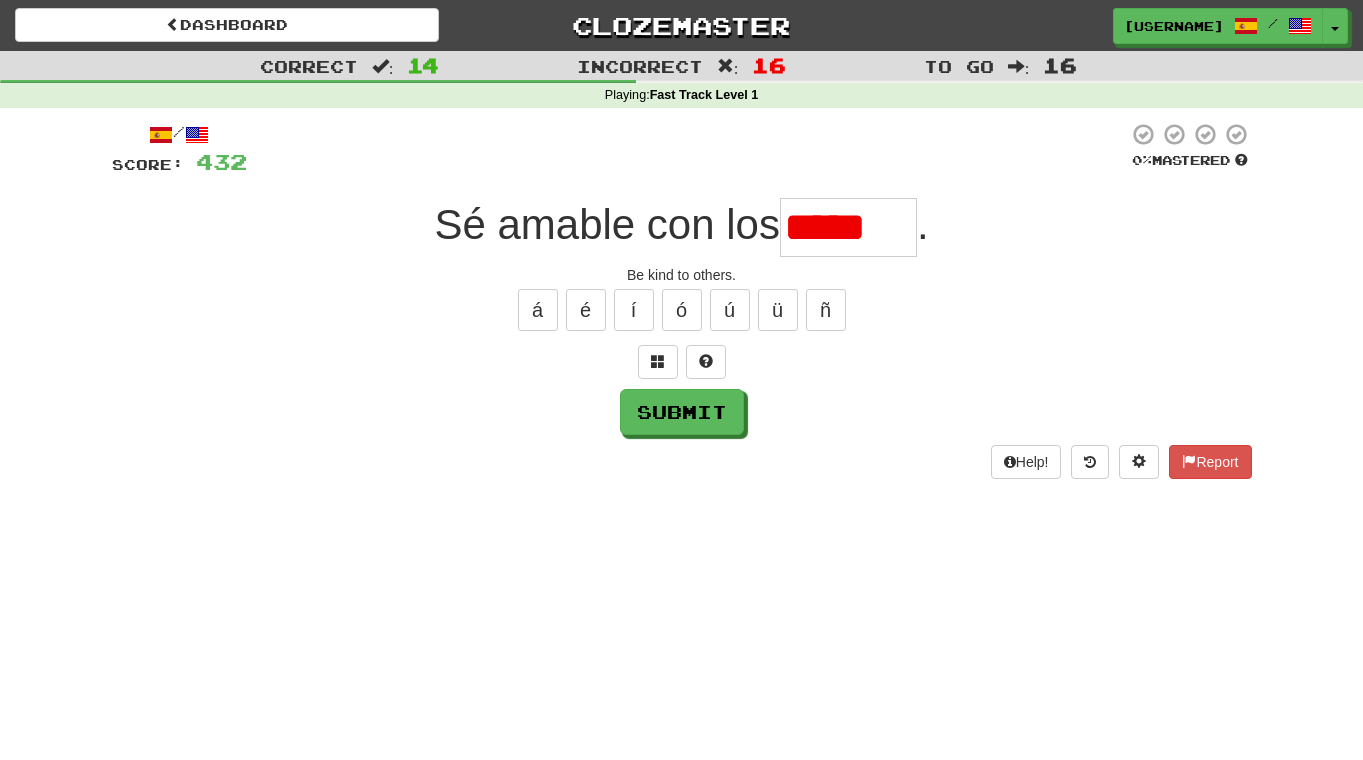 scroll, scrollTop: 0, scrollLeft: 0, axis: both 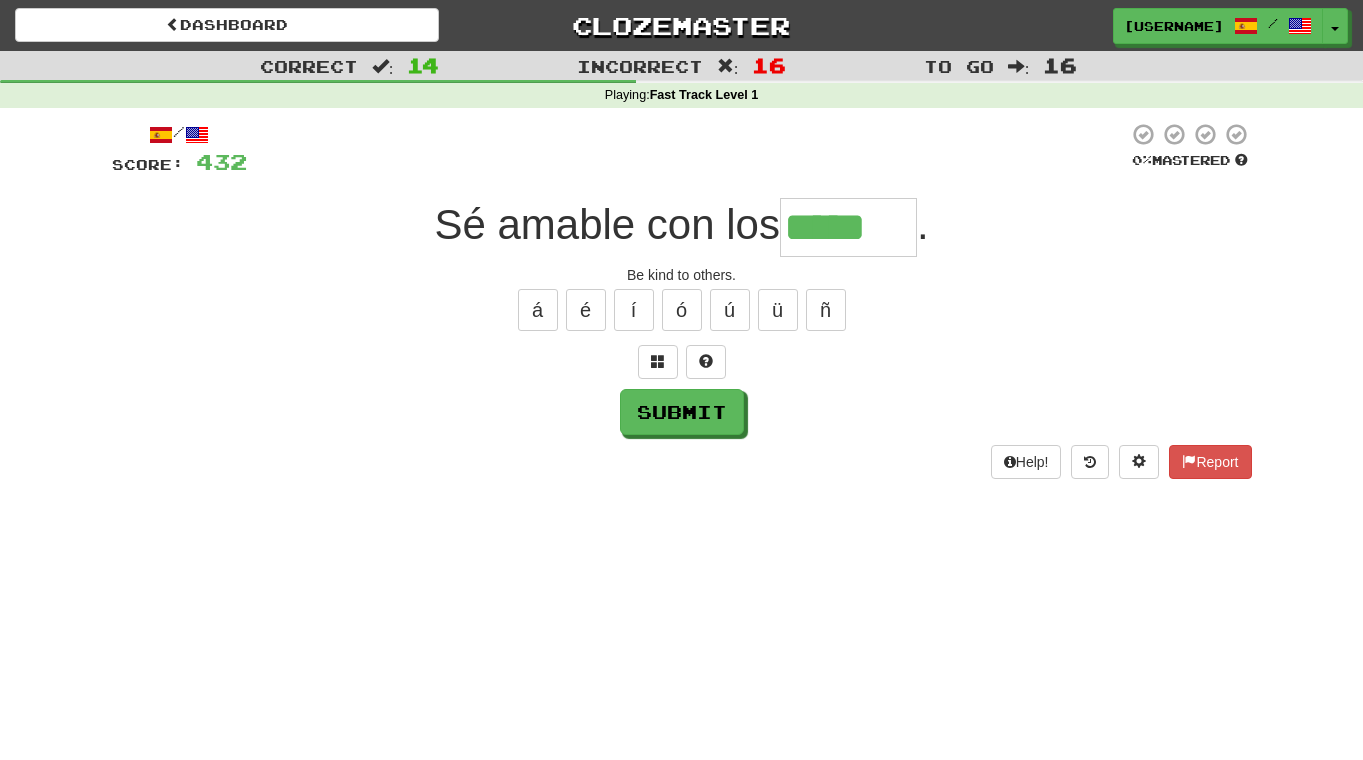 type on "*****" 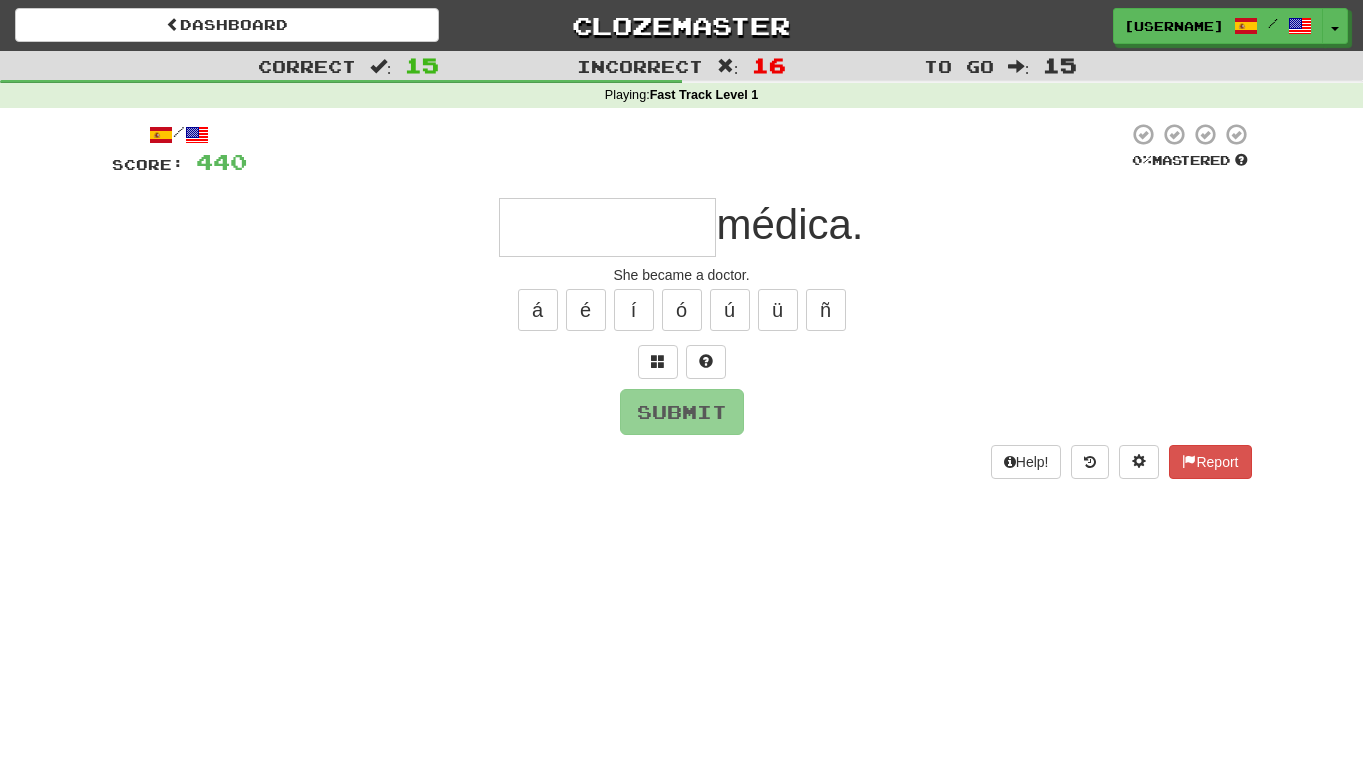 type on "**********" 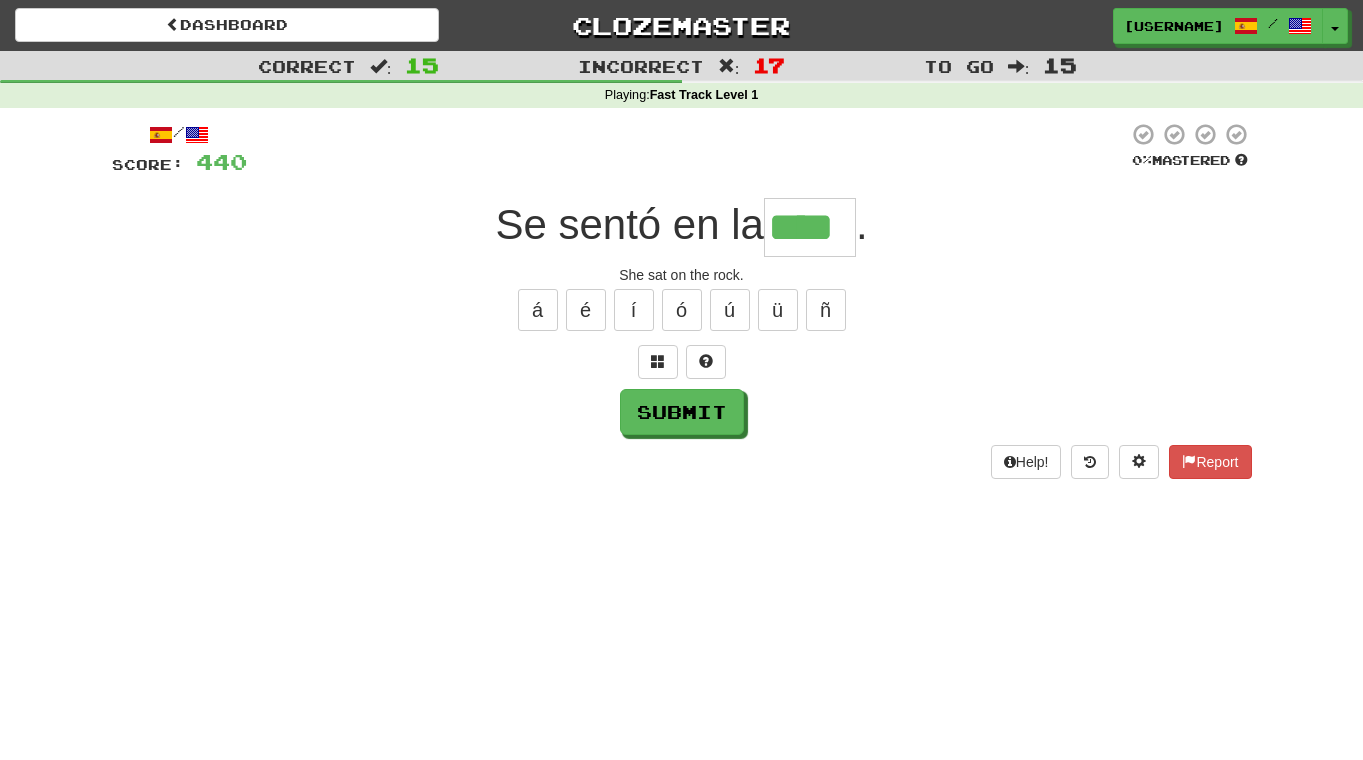 type on "****" 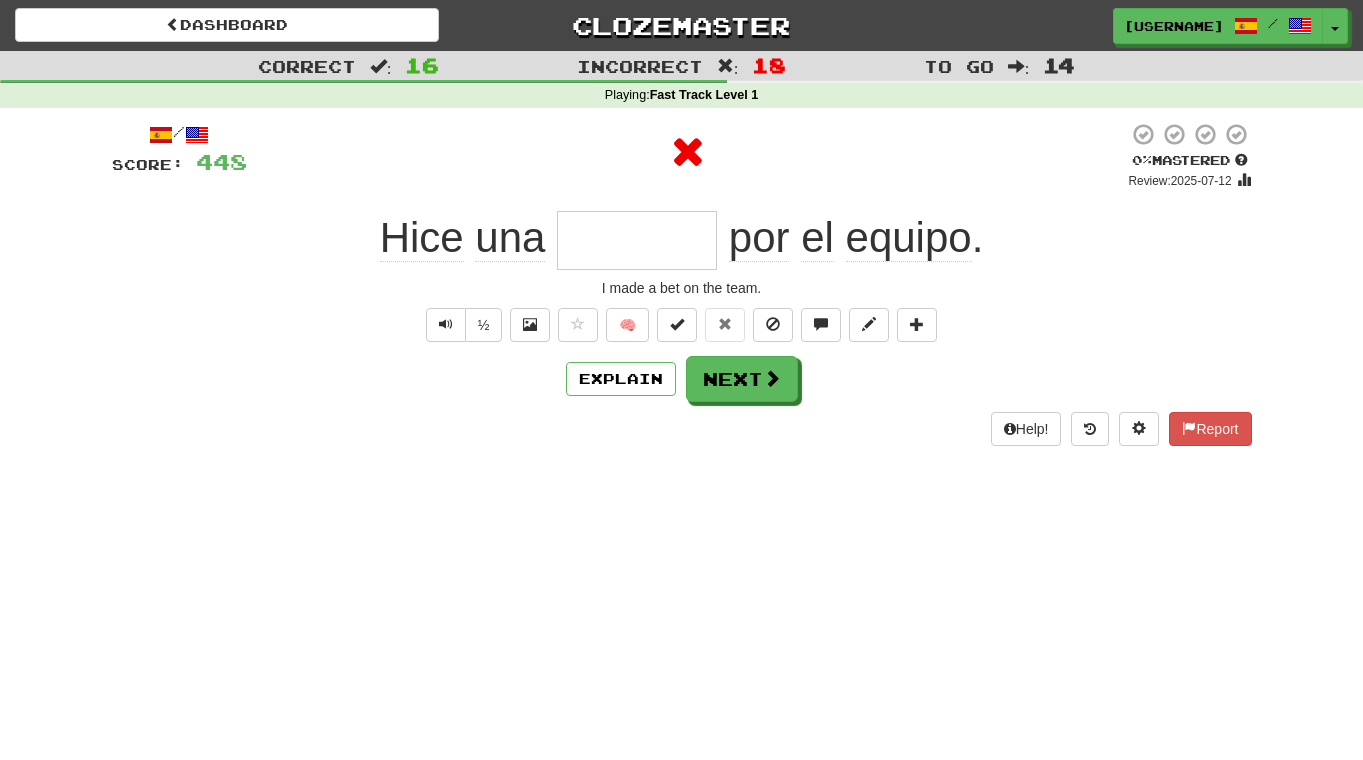 type on "*******" 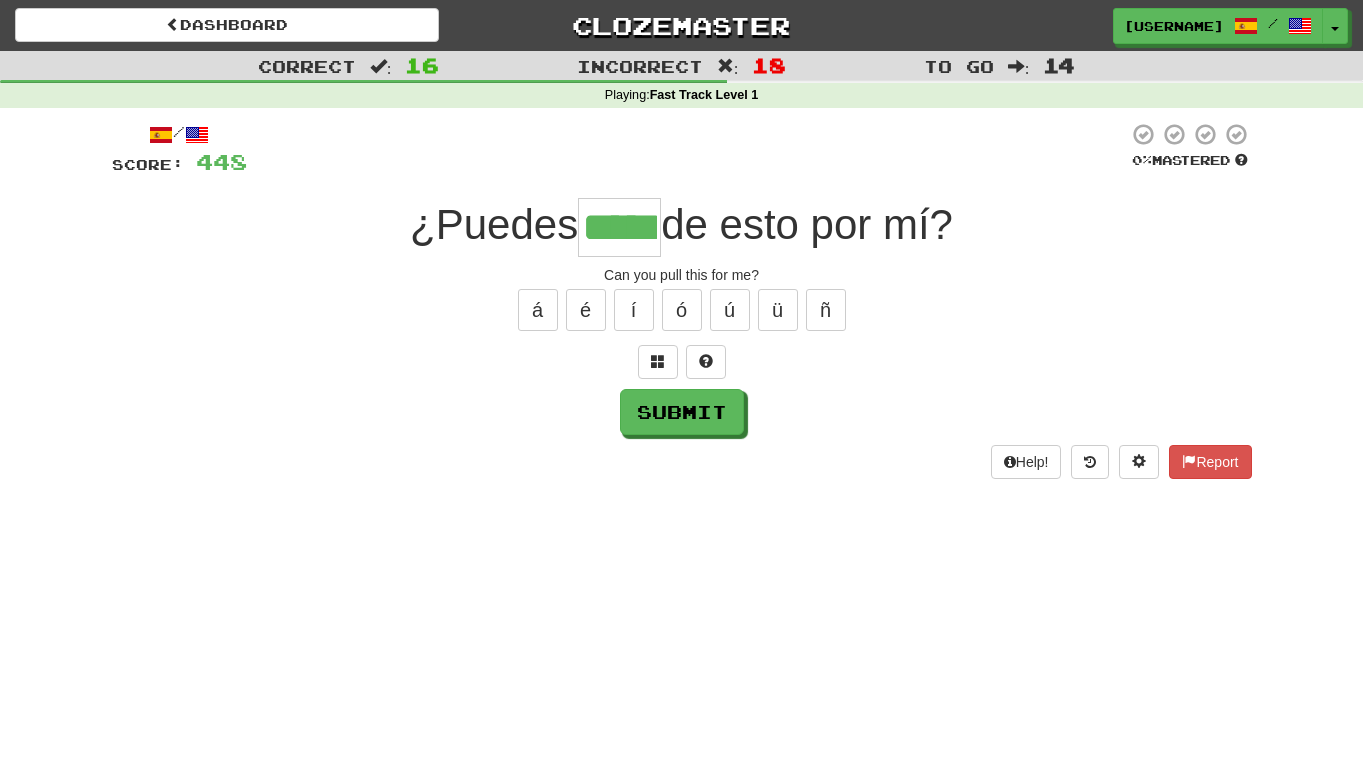 type on "*****" 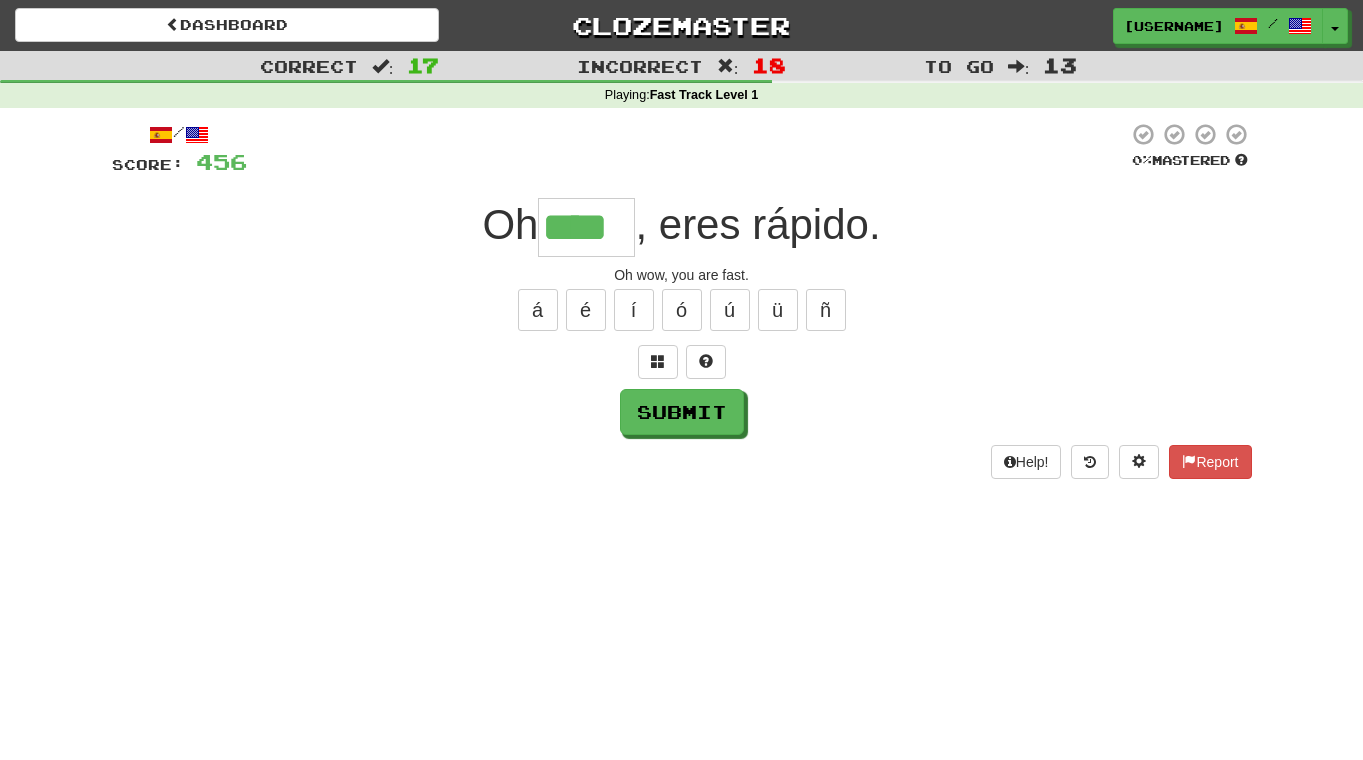 type on "****" 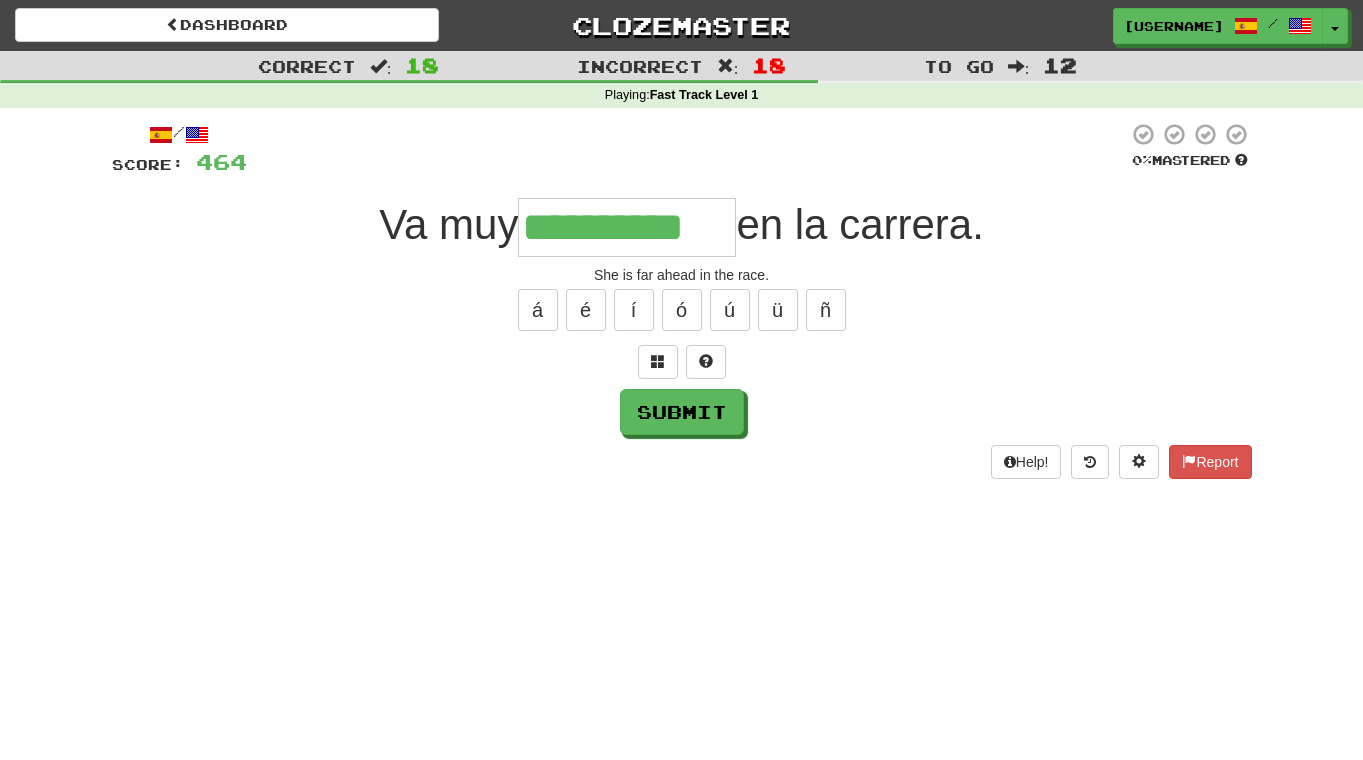 type on "**********" 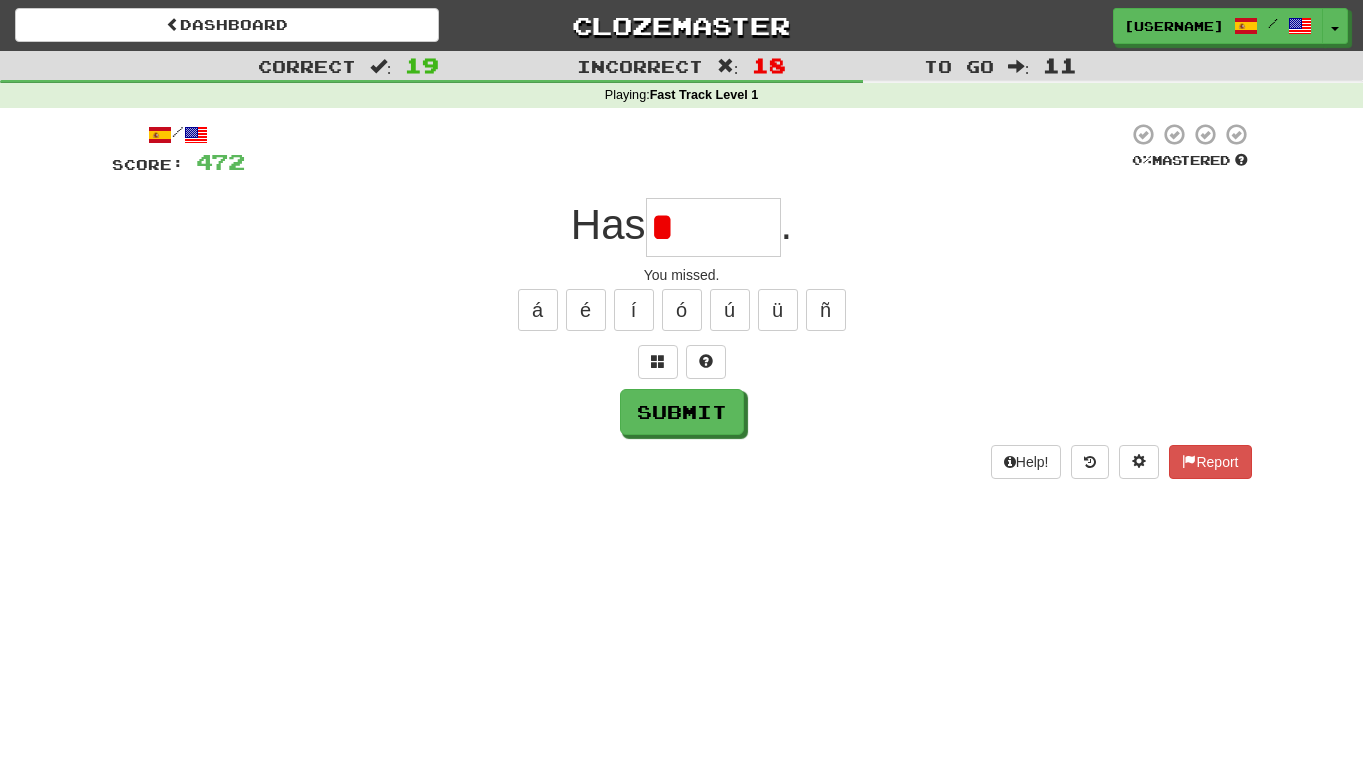 type on "*******" 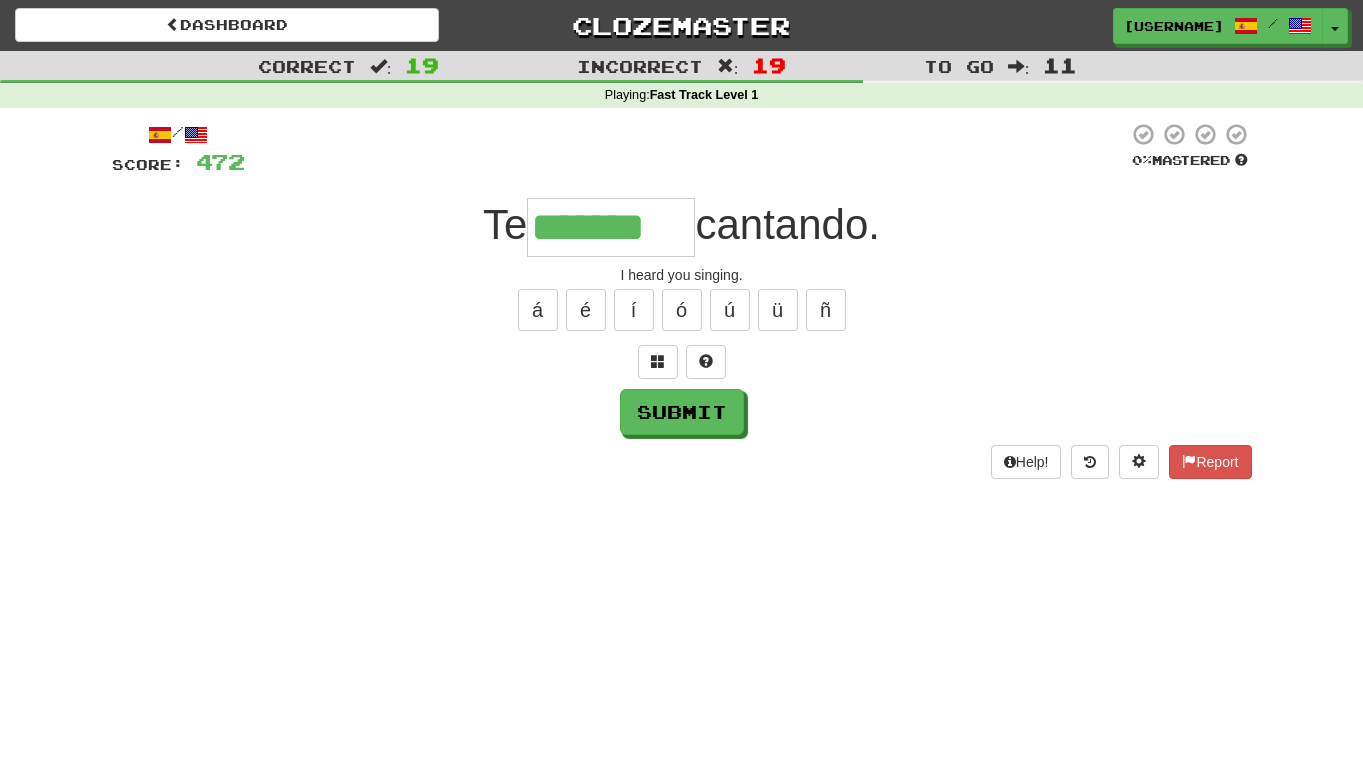type on "*******" 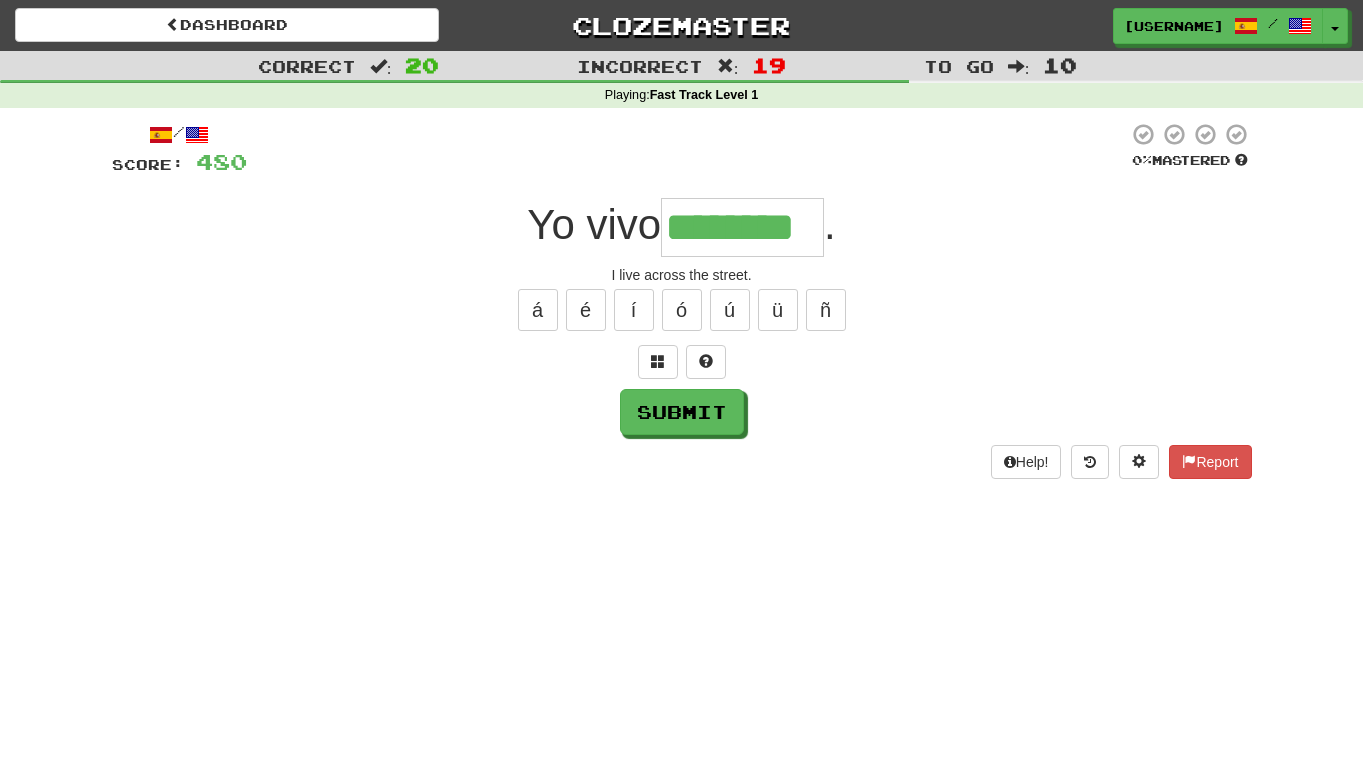 type on "********" 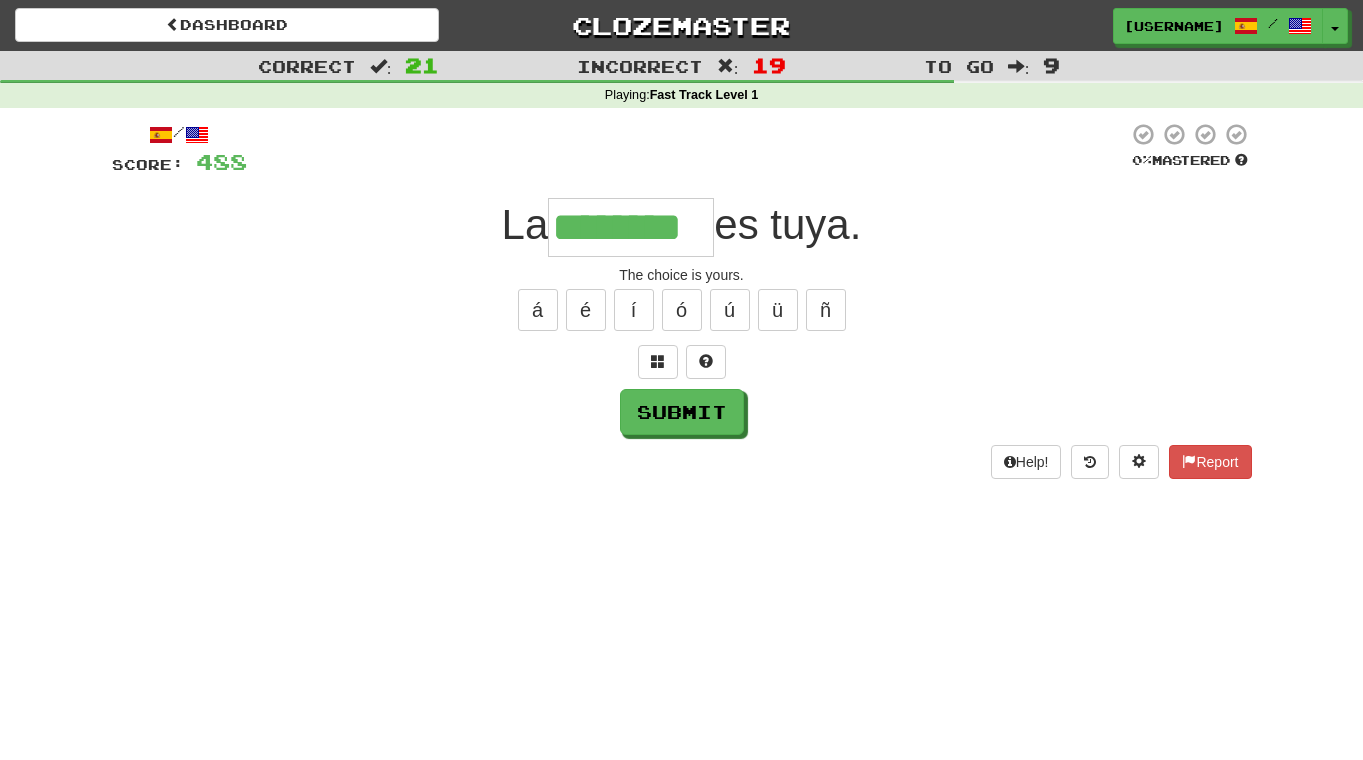 type on "********" 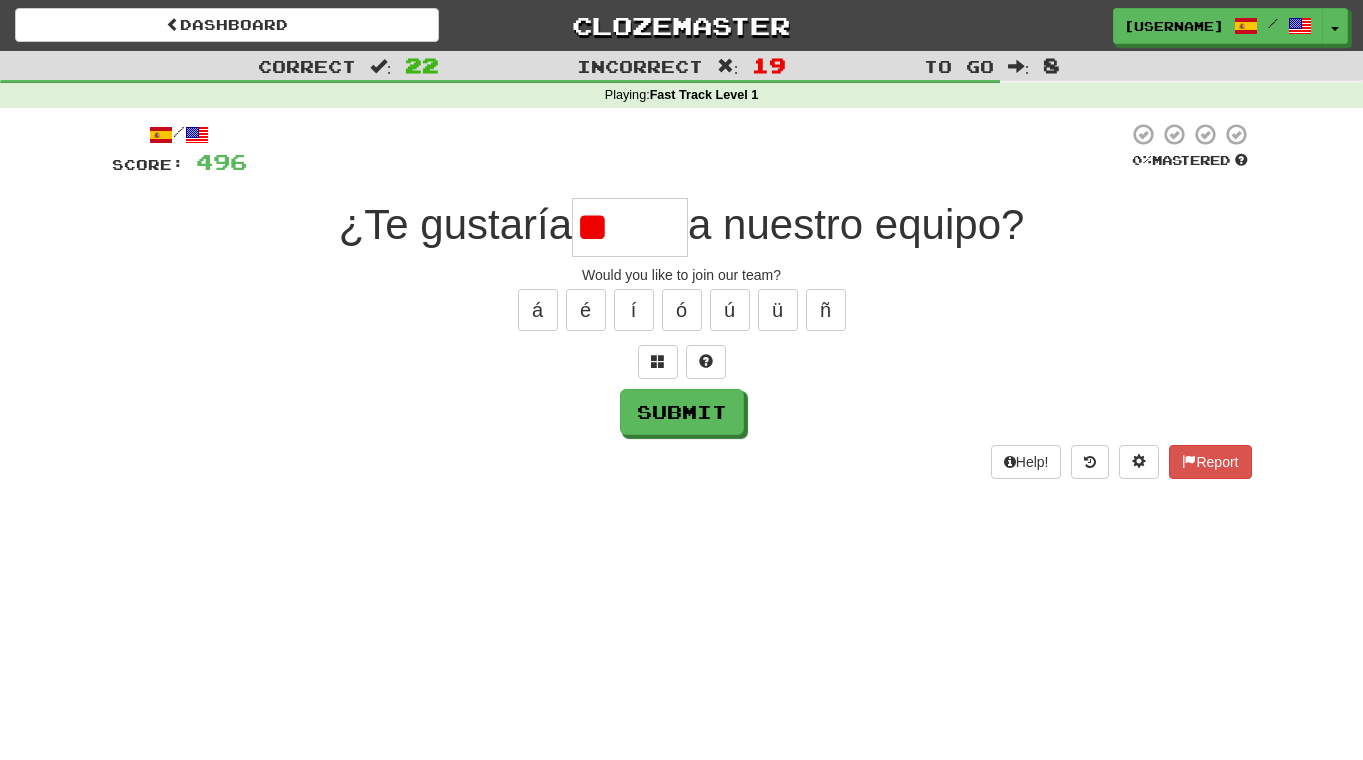 type on "*" 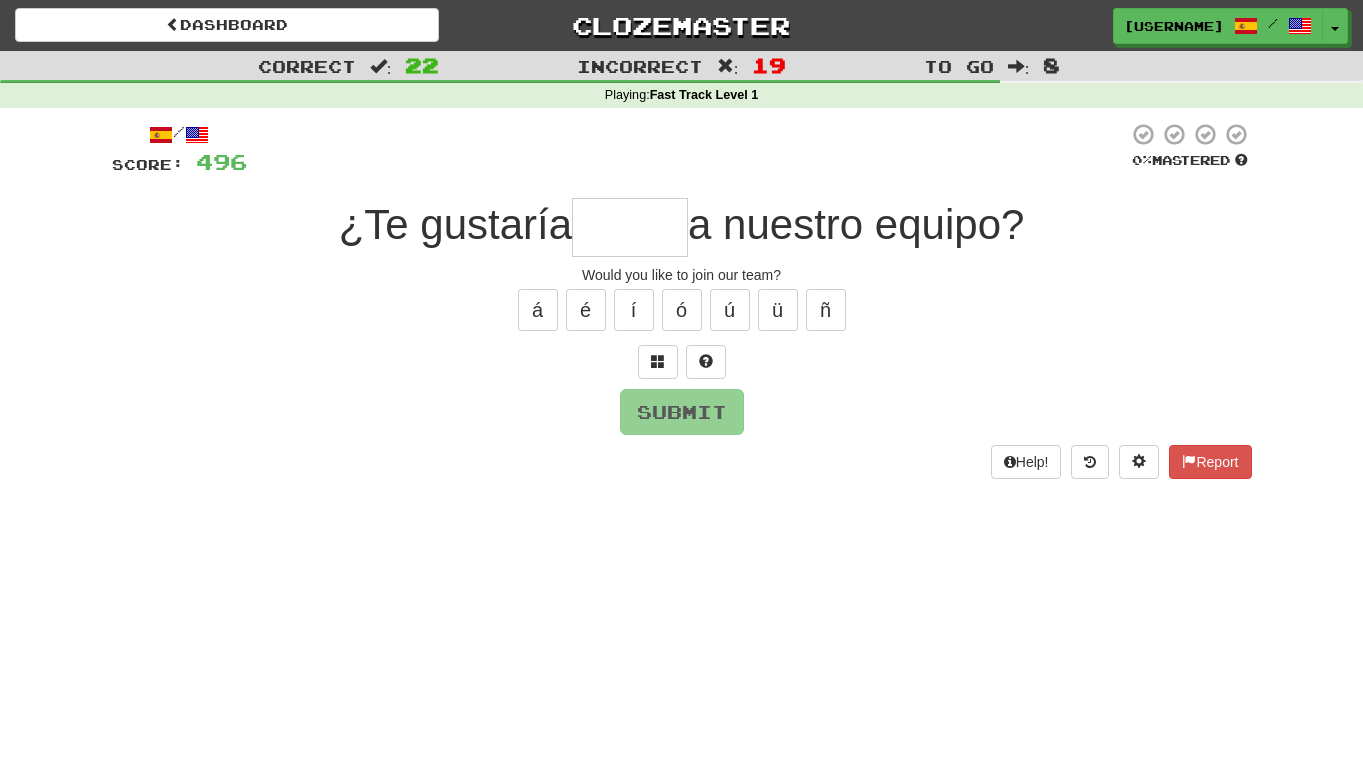 type on "*" 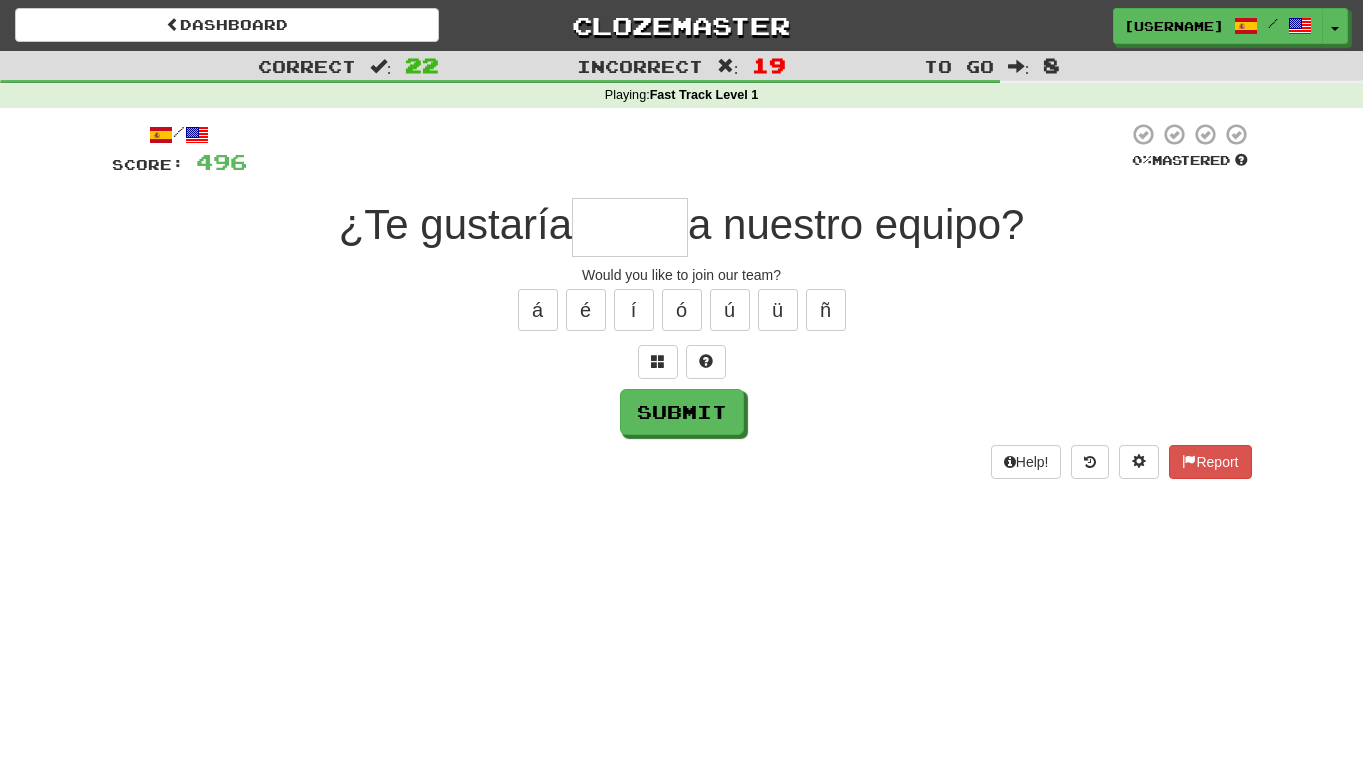 type on "*" 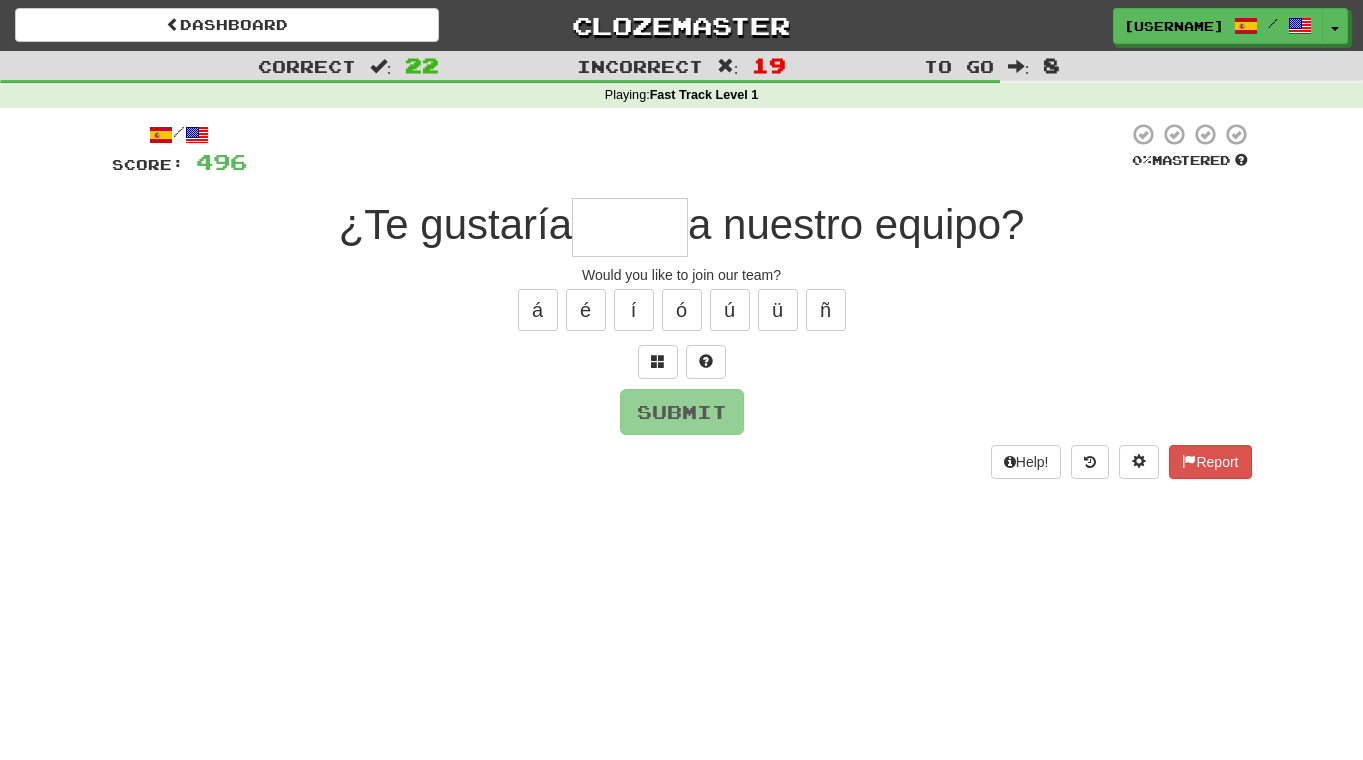 type on "******" 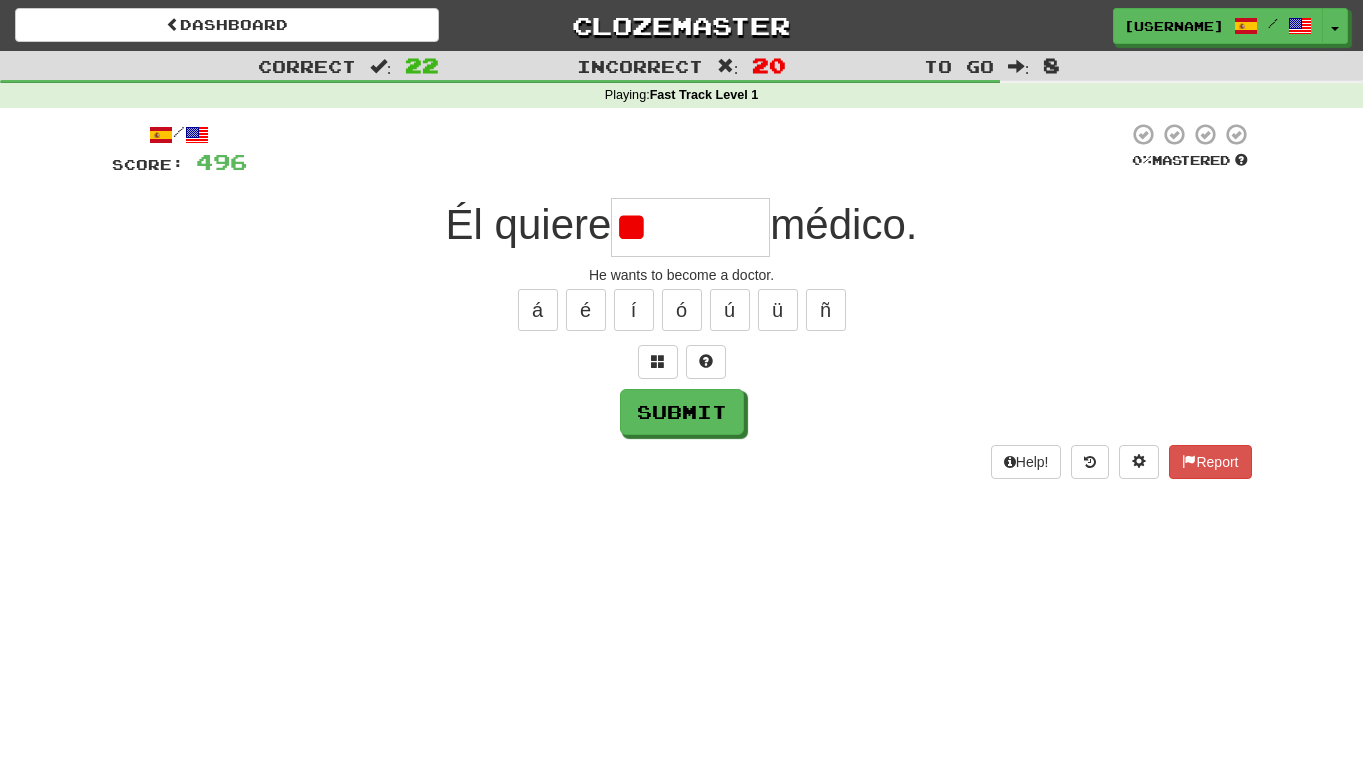 type on "*" 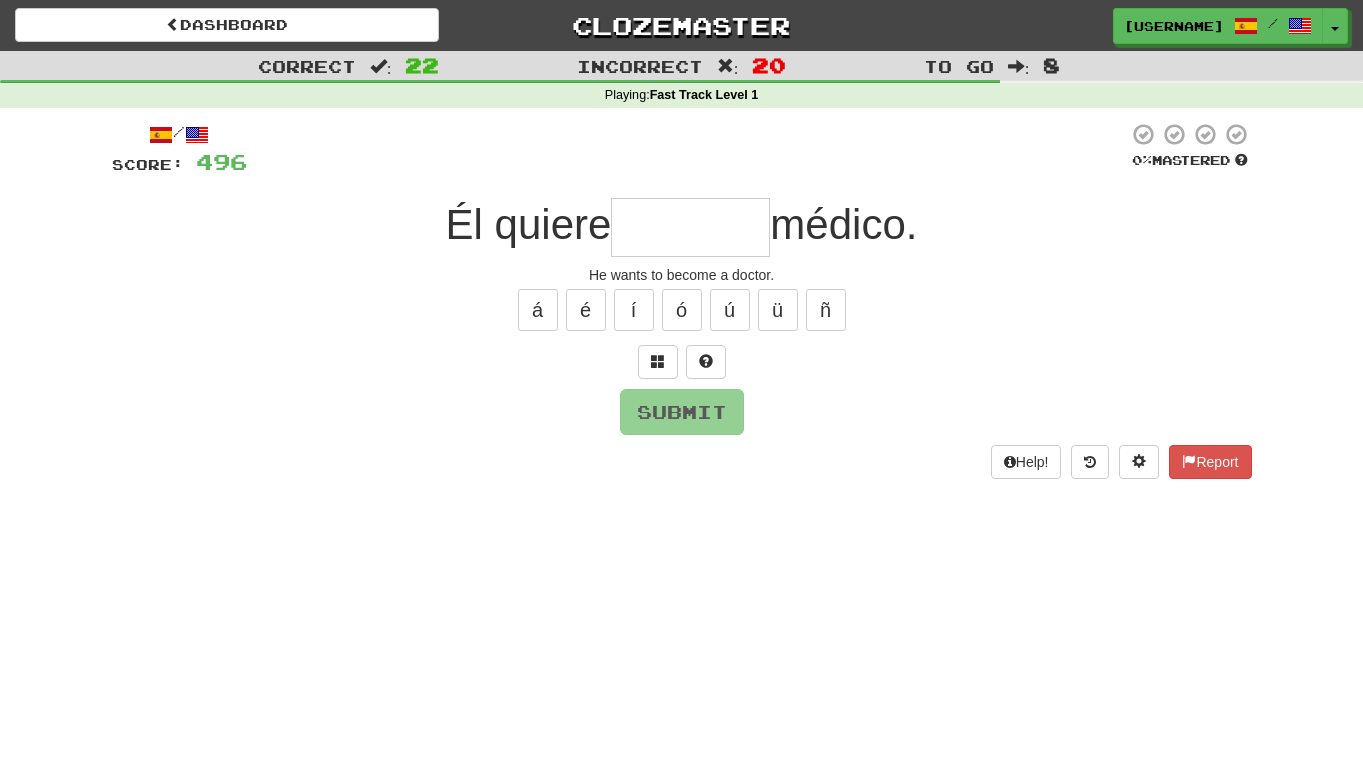 type on "*******" 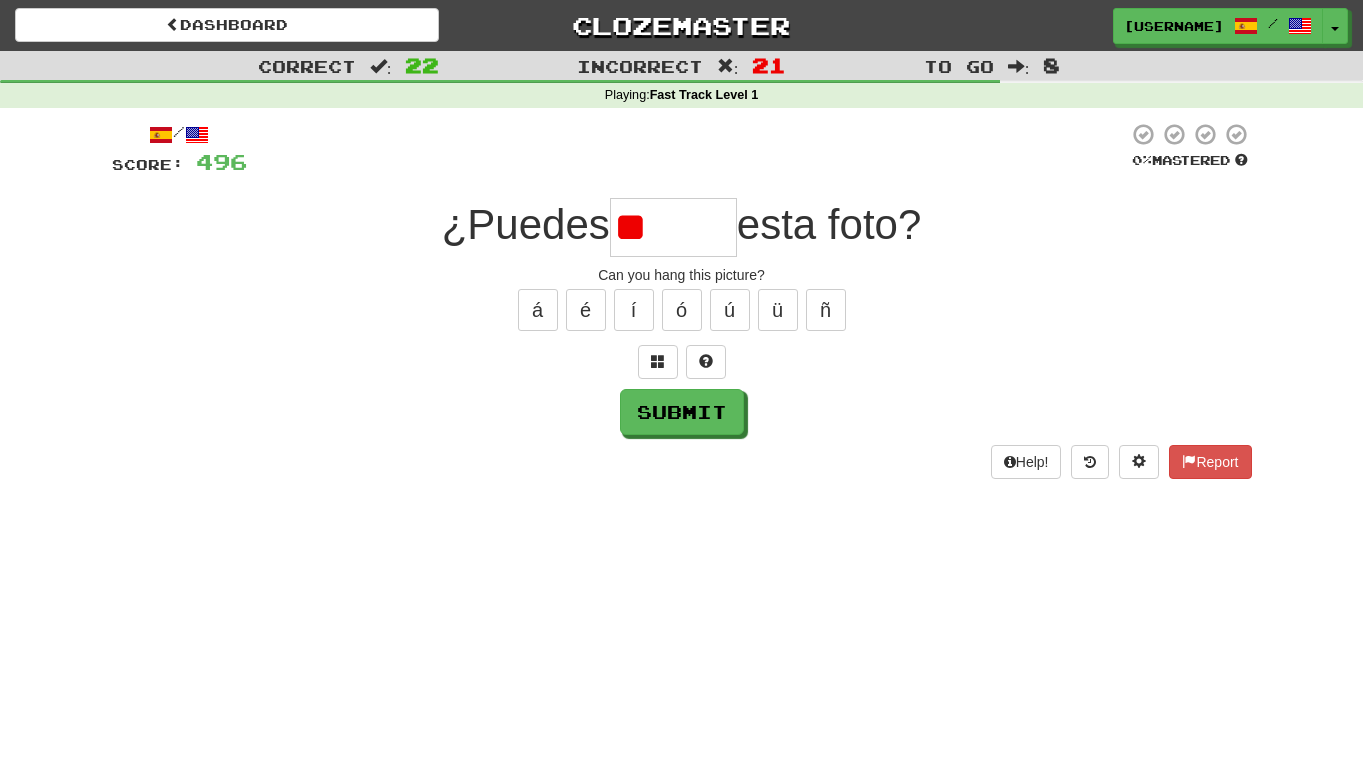 type on "*" 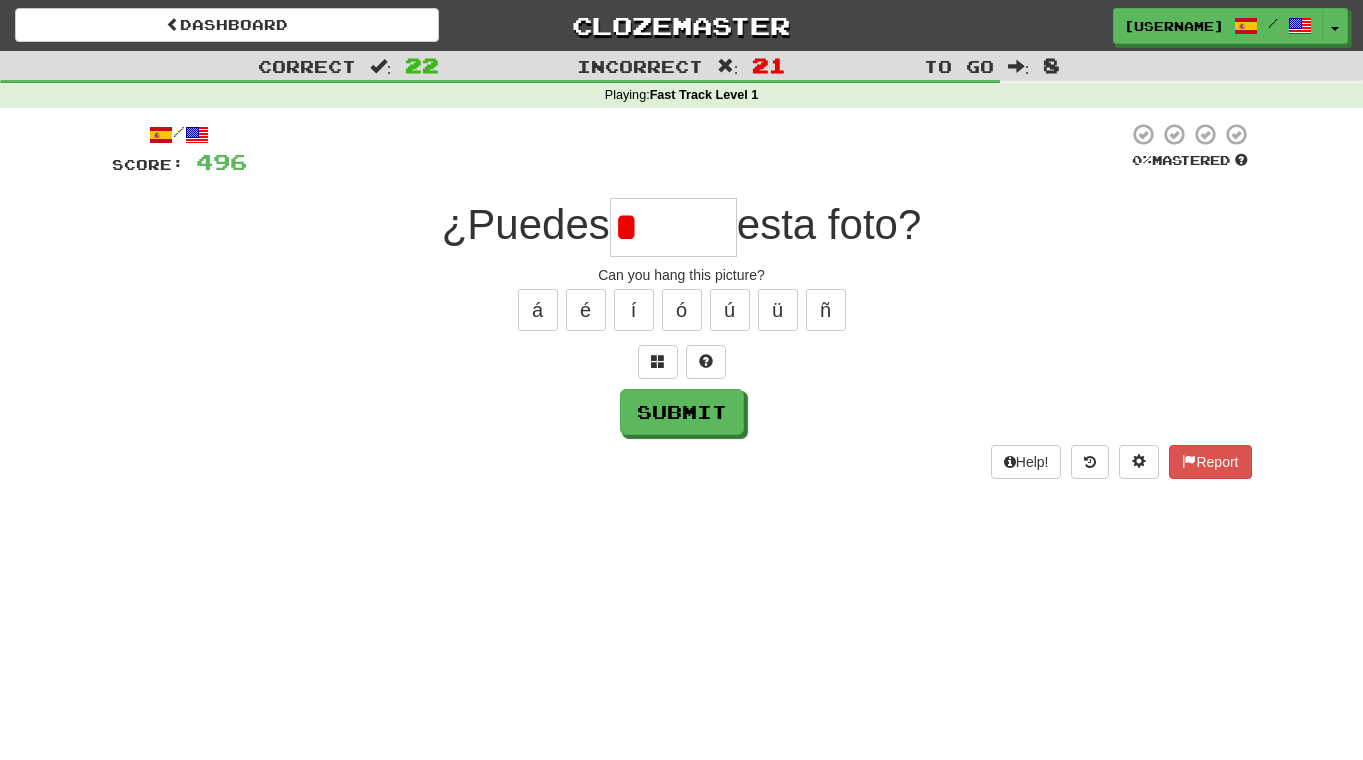 type on "******" 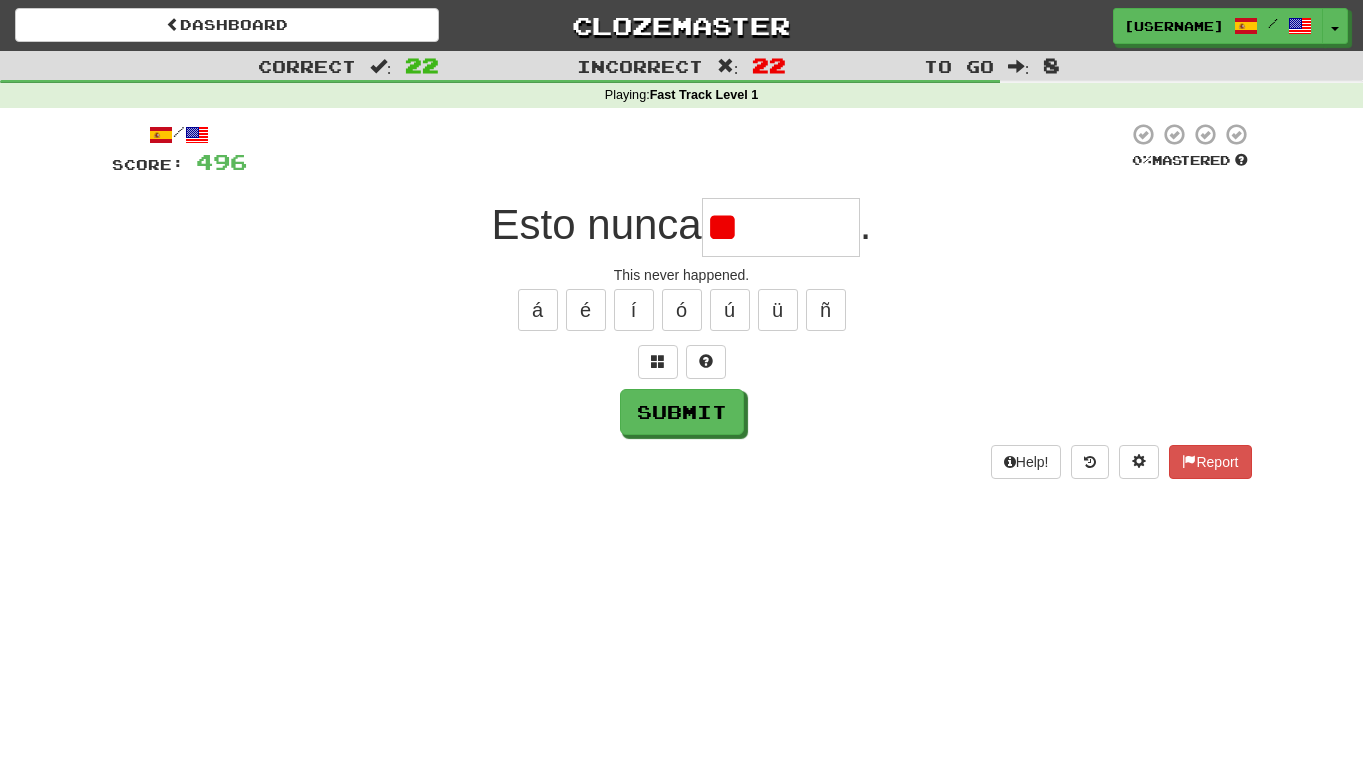 type on "*" 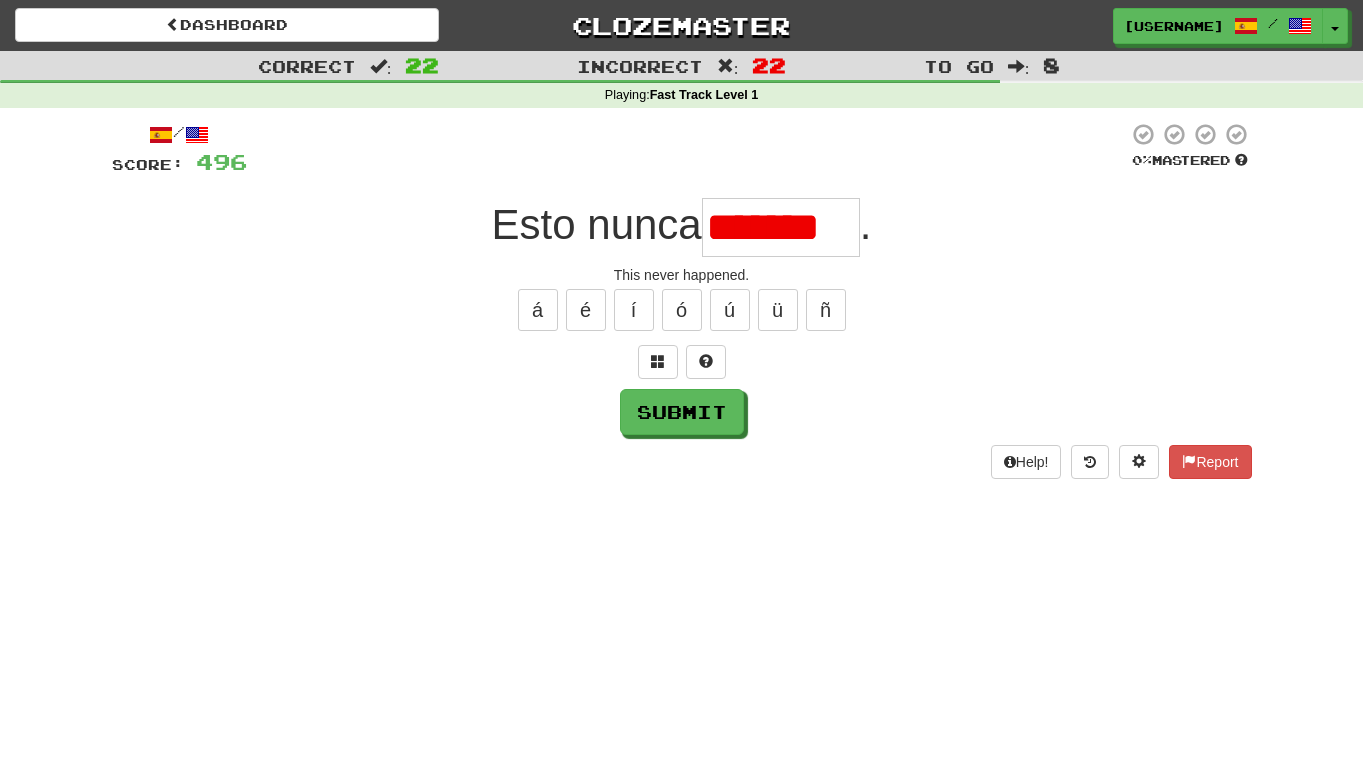 scroll, scrollTop: 0, scrollLeft: 0, axis: both 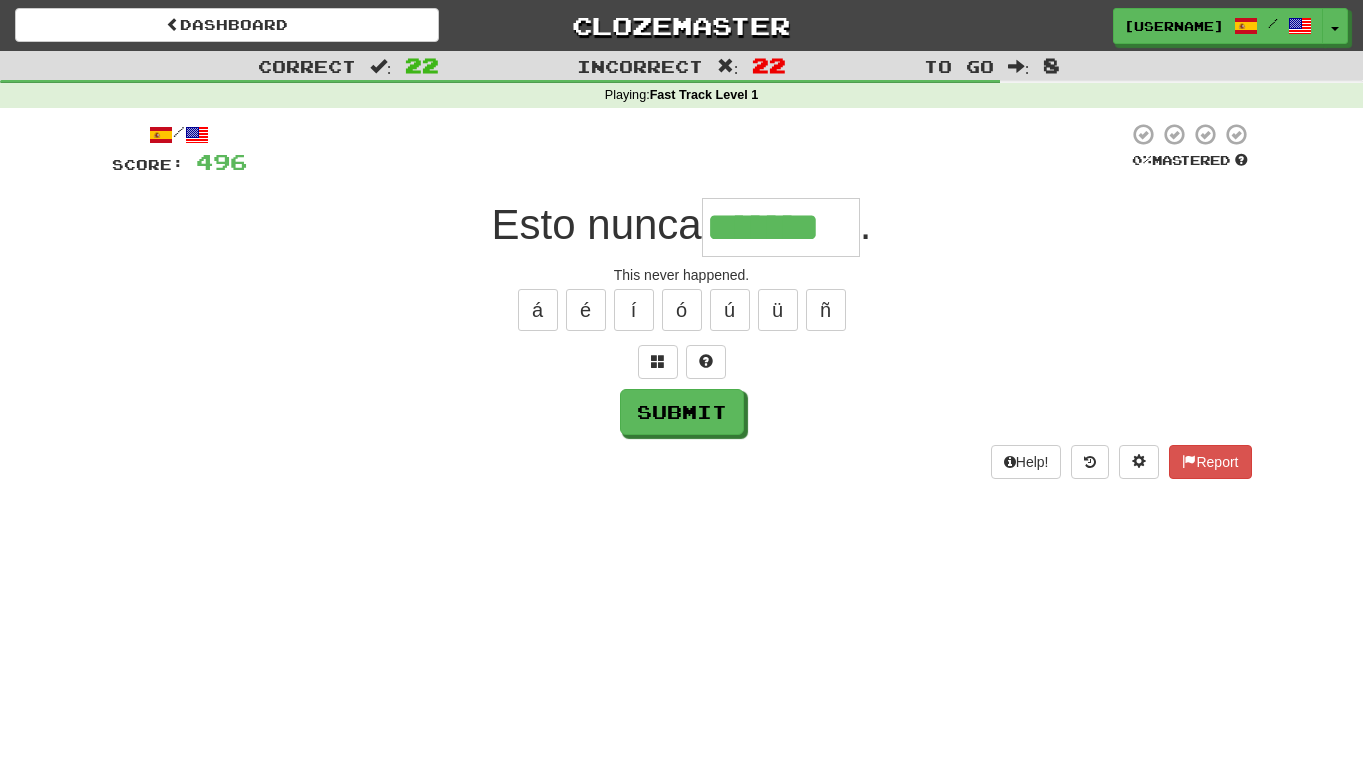 type on "*******" 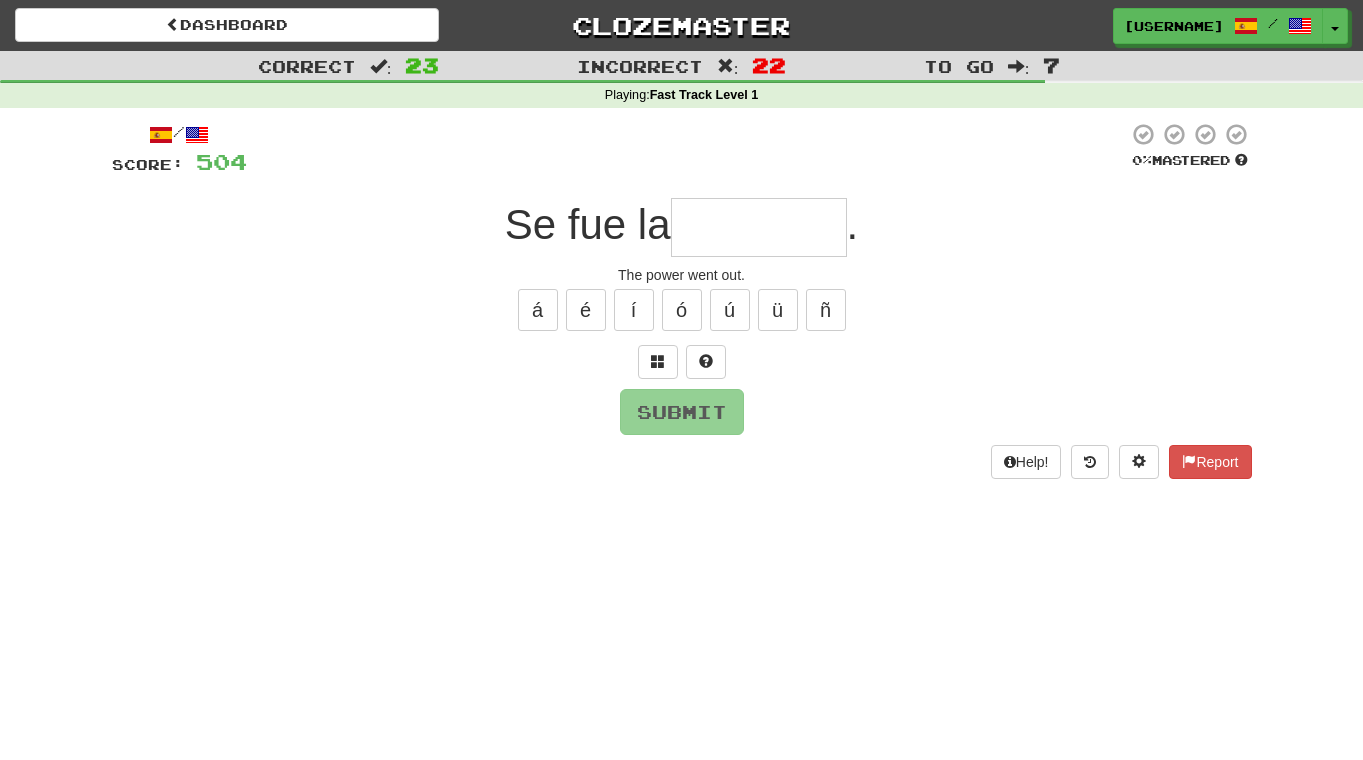 type on "*" 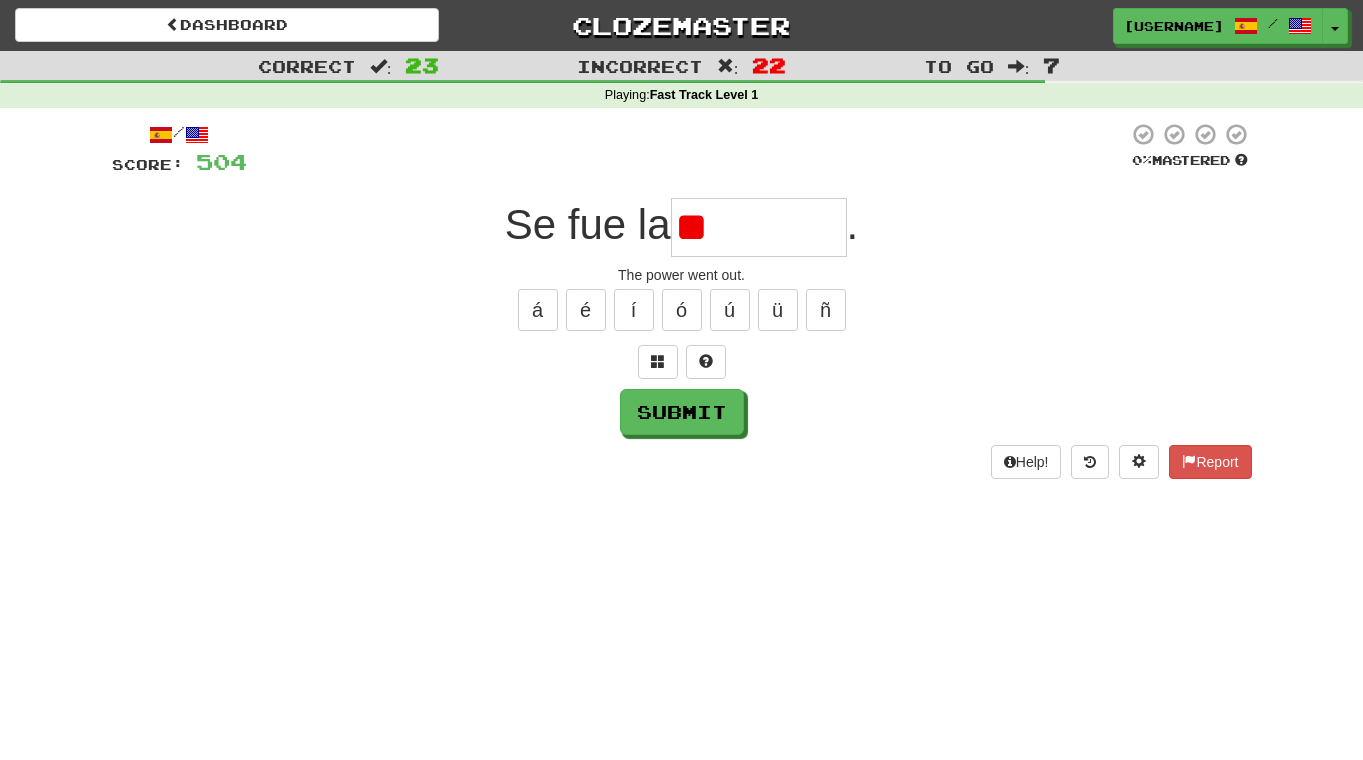 type on "*" 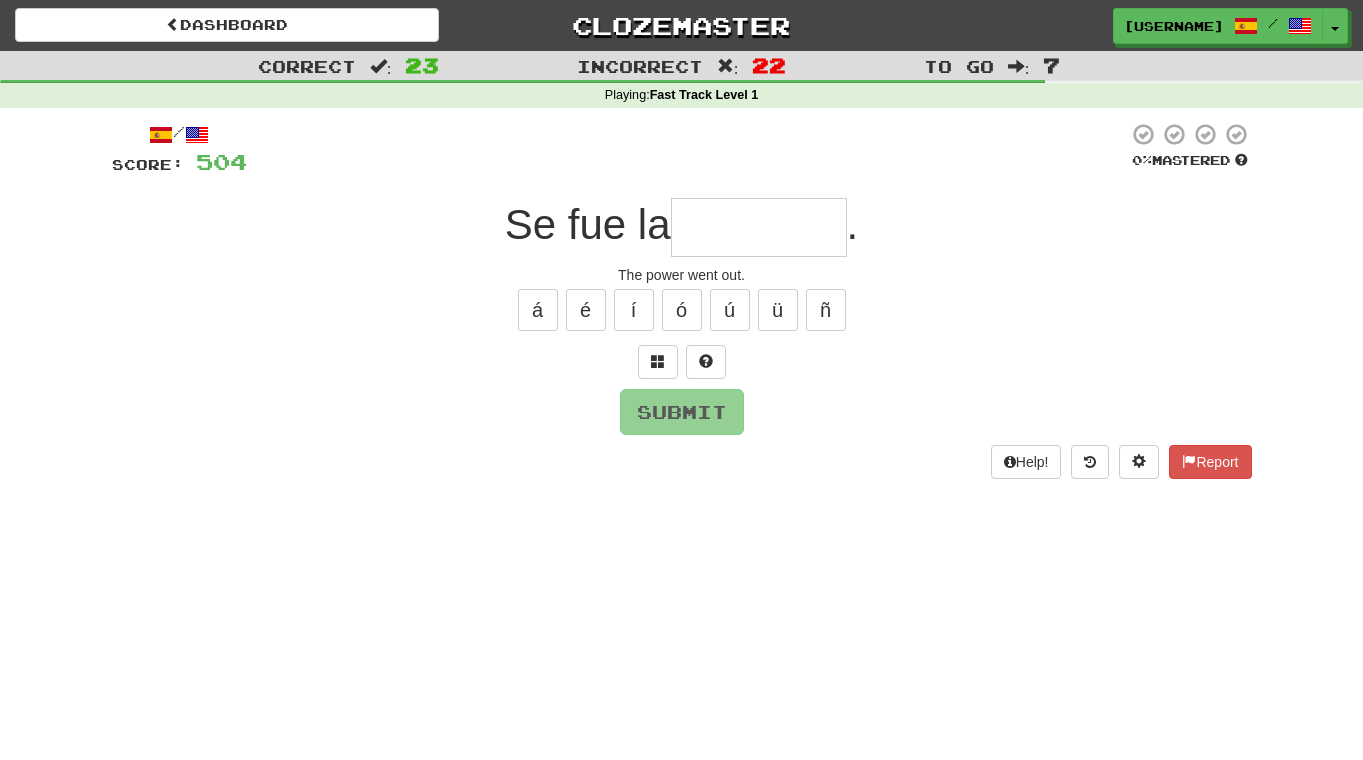 type on "*********" 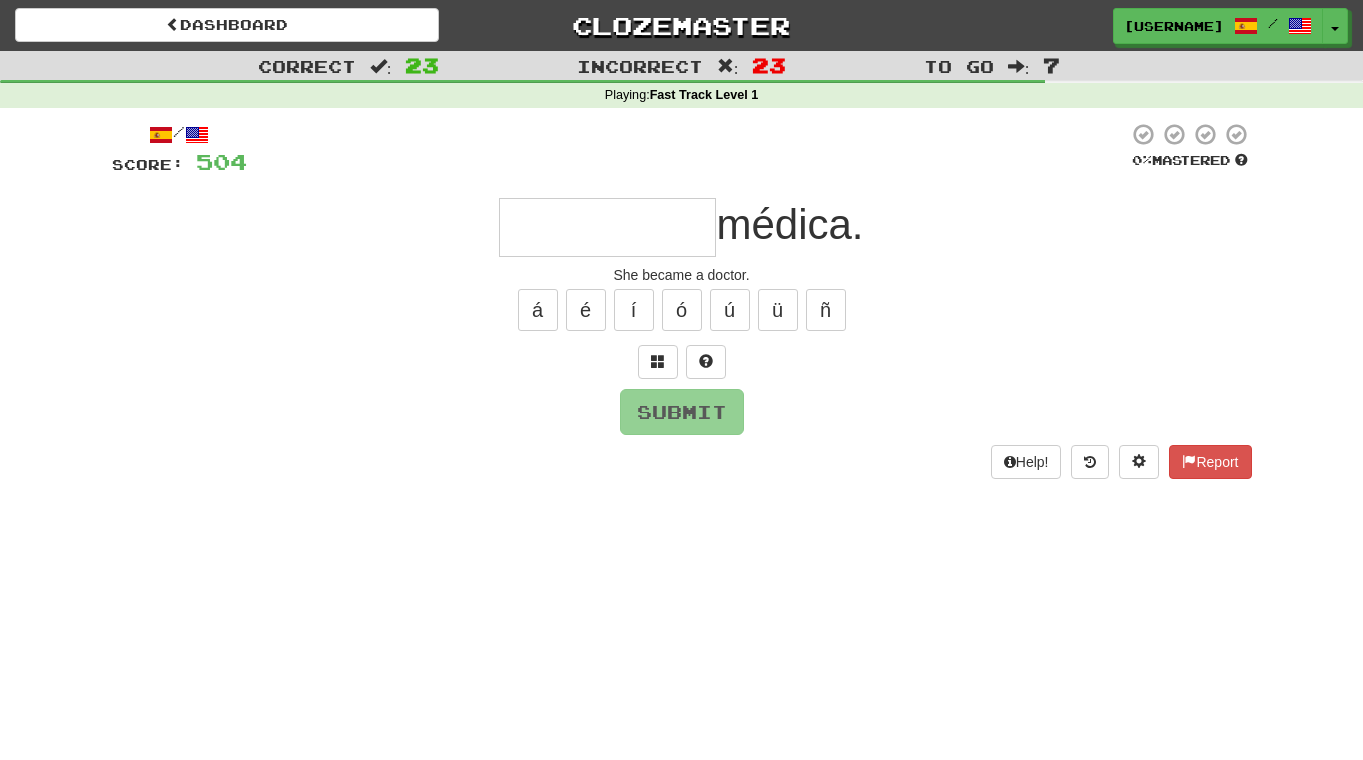 type on "**********" 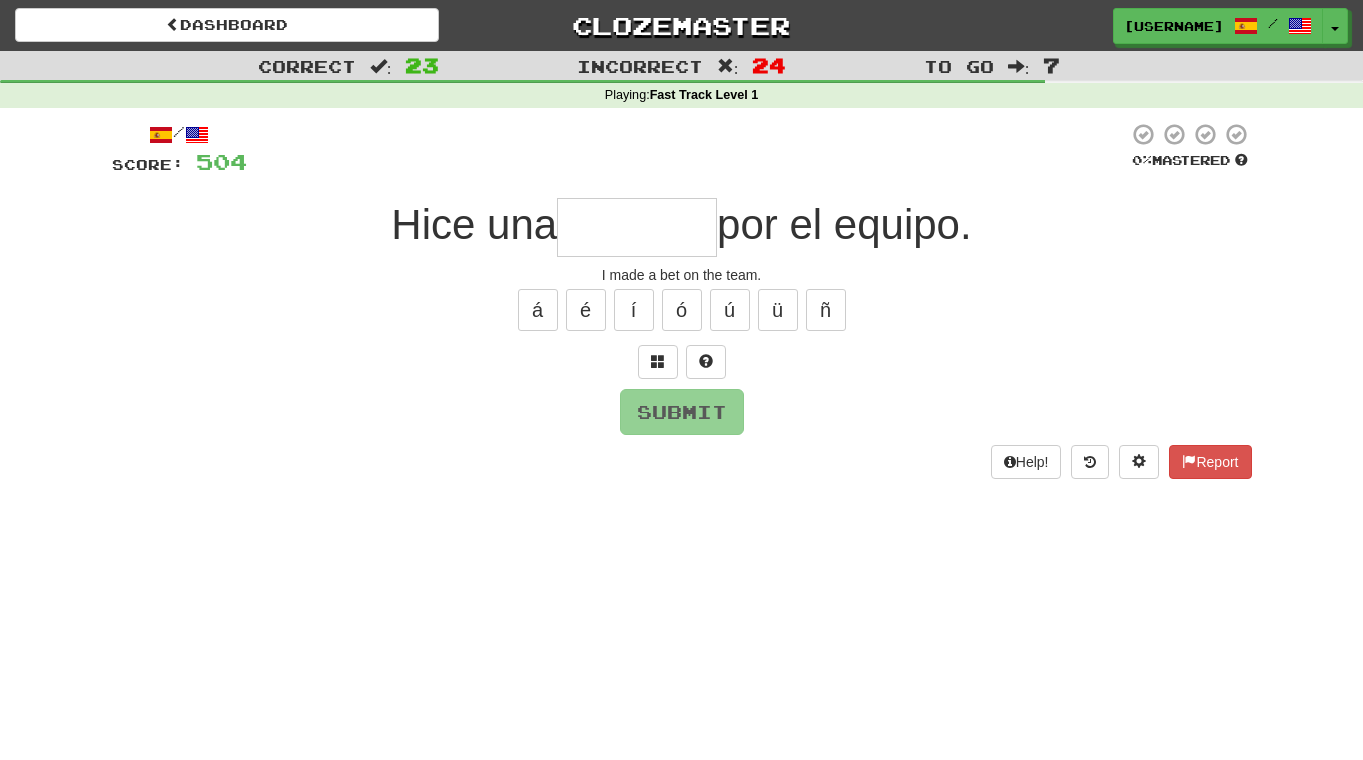 type on "*******" 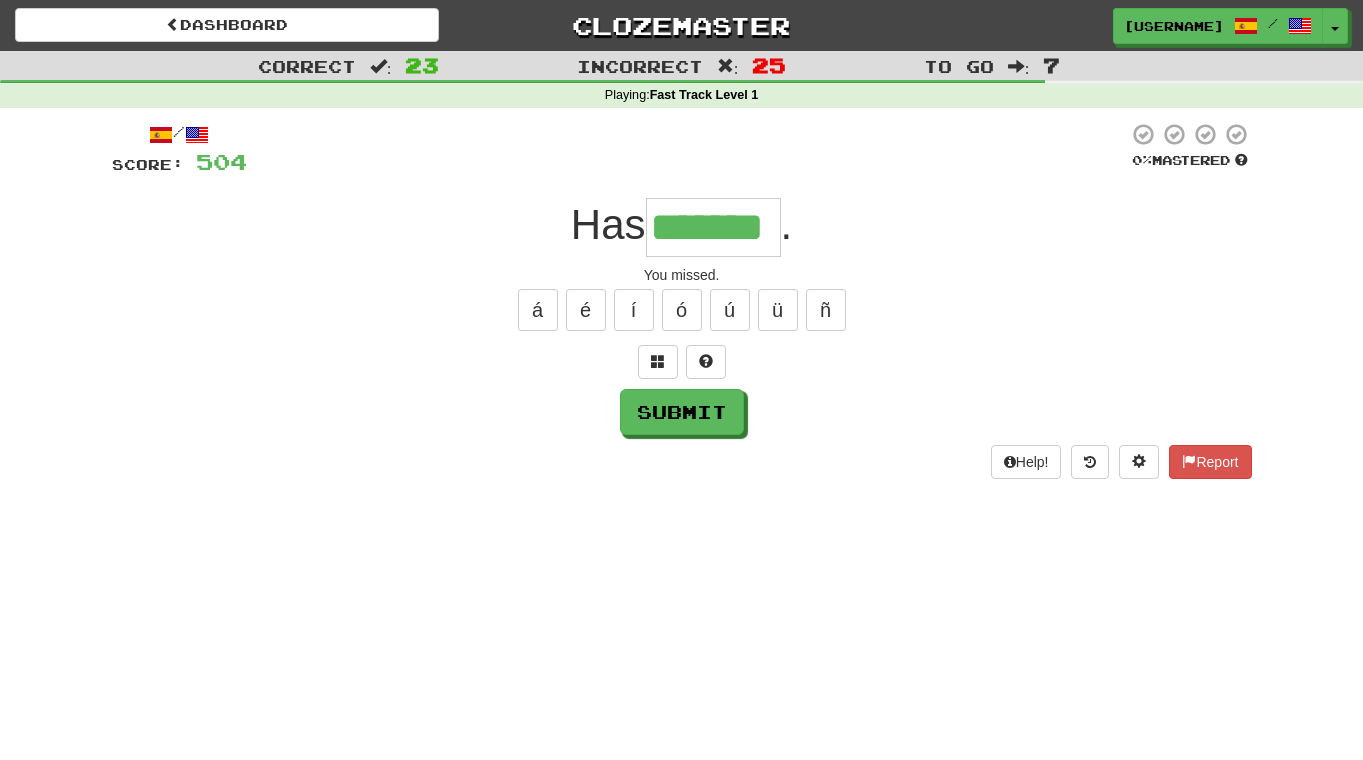 type on "*******" 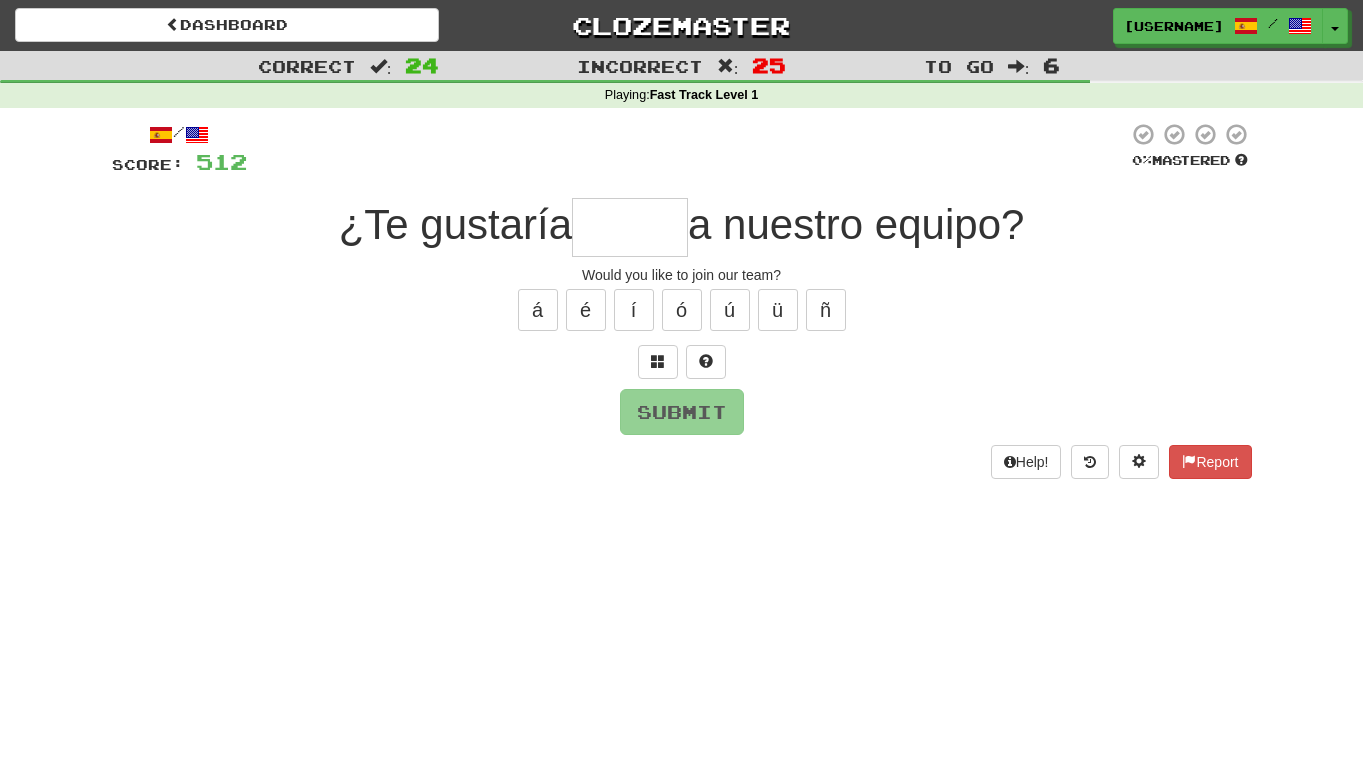 type on "*" 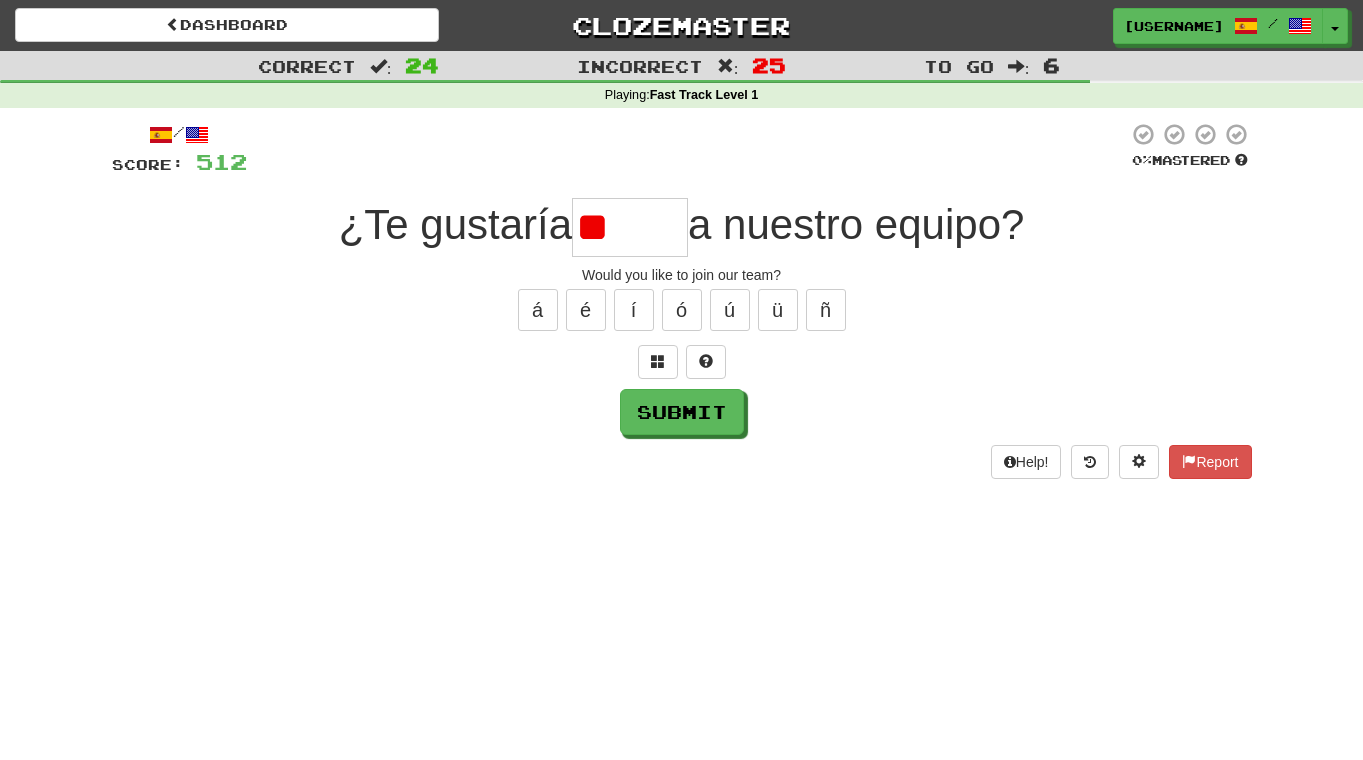 type on "******" 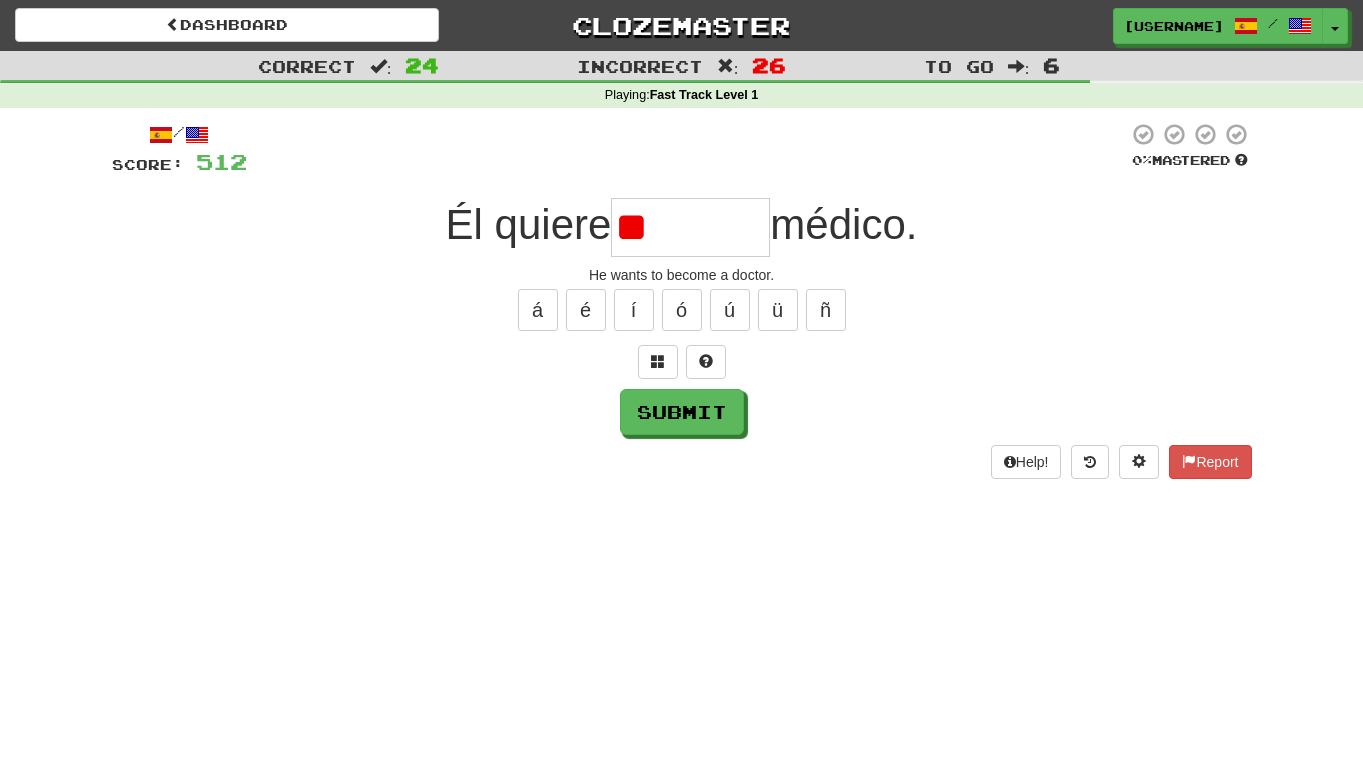 type on "*" 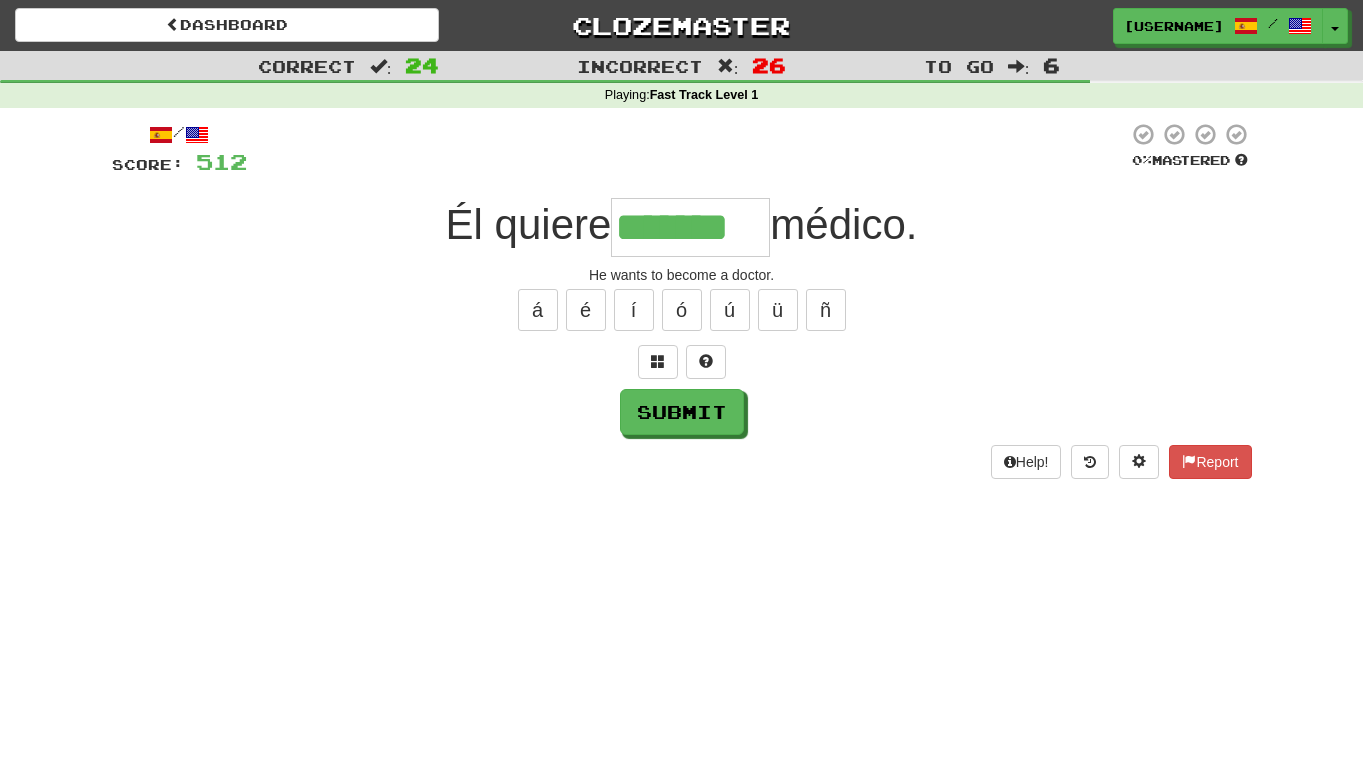 type on "*******" 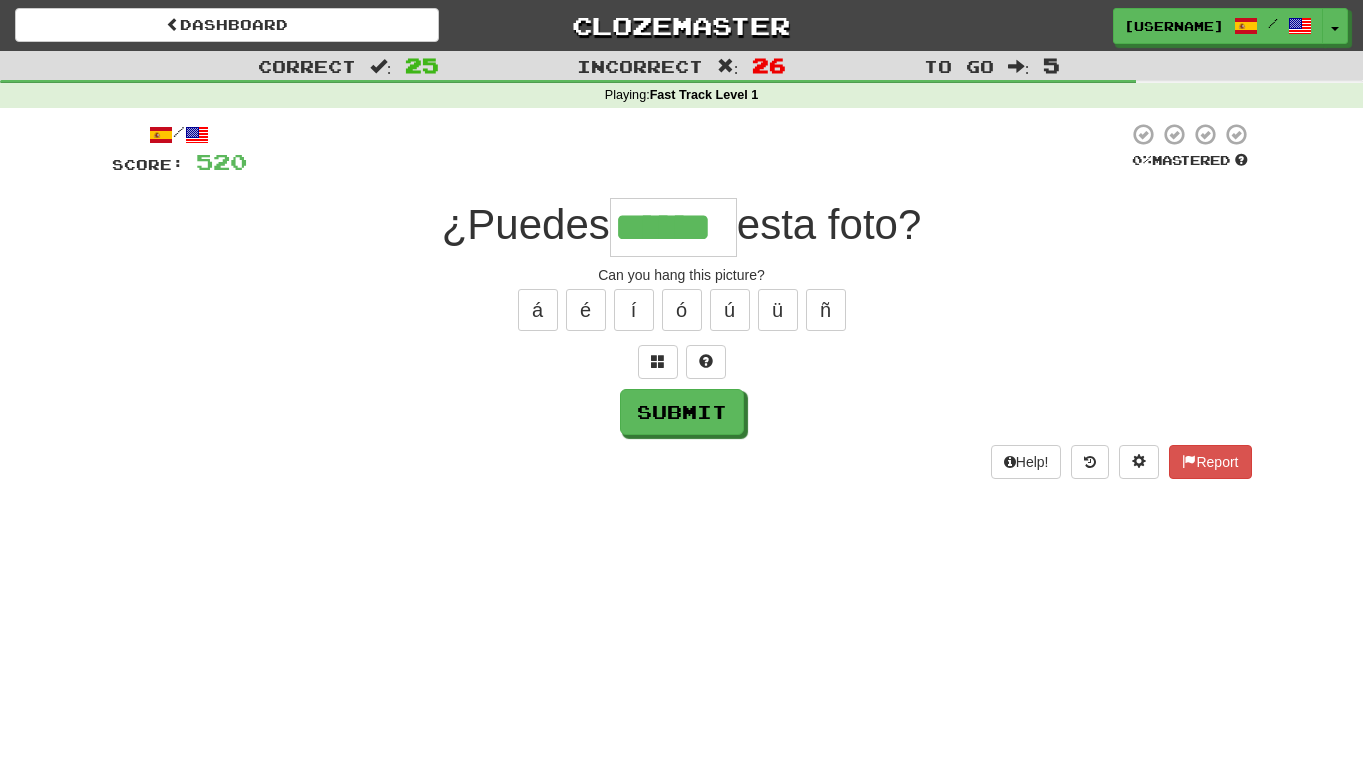 type on "******" 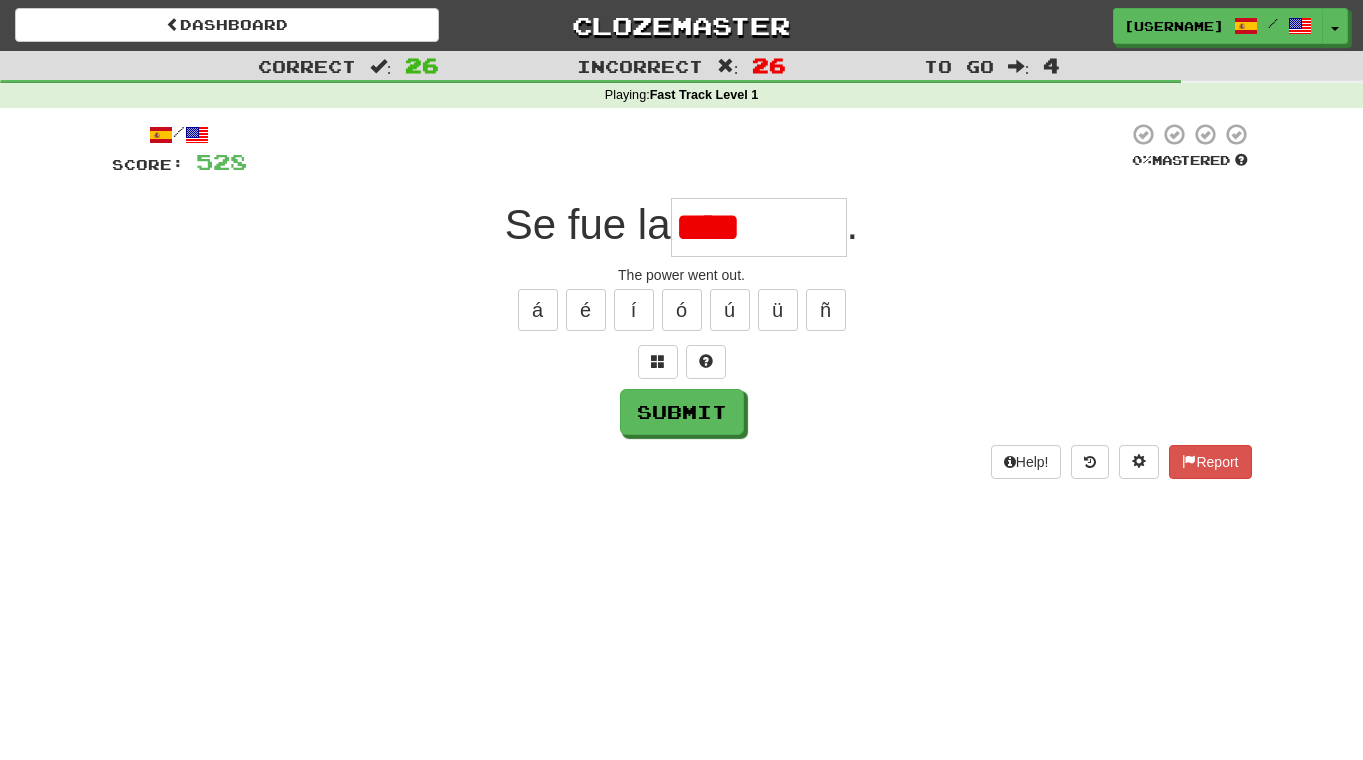 type on "*********" 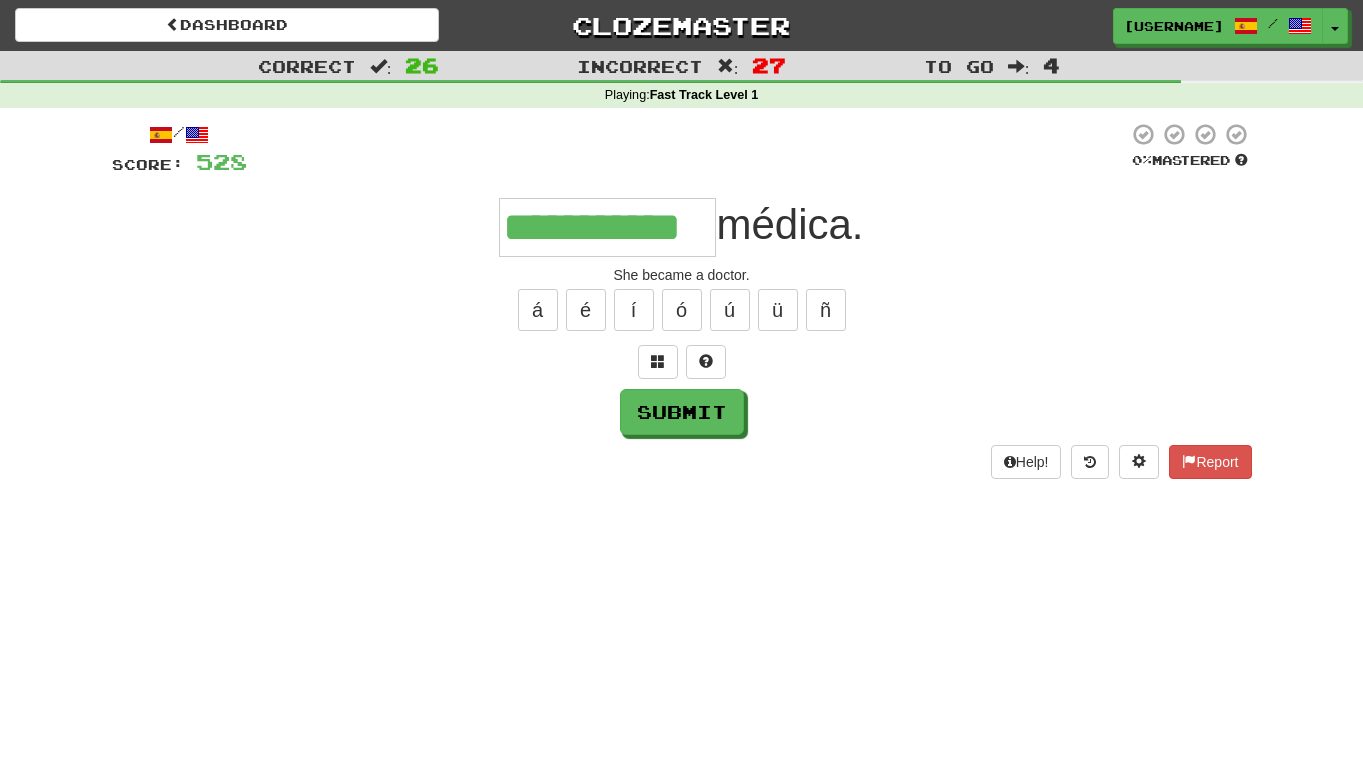 type on "**********" 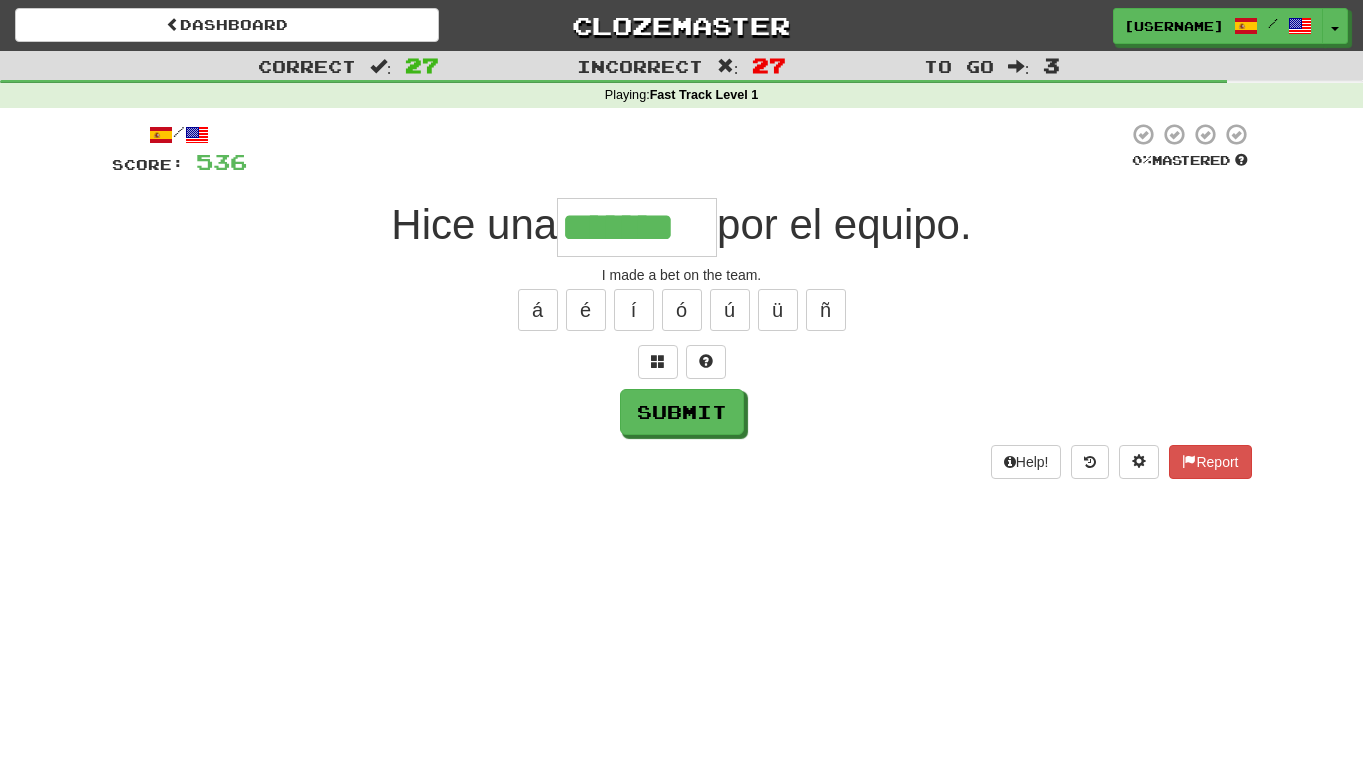 type on "*******" 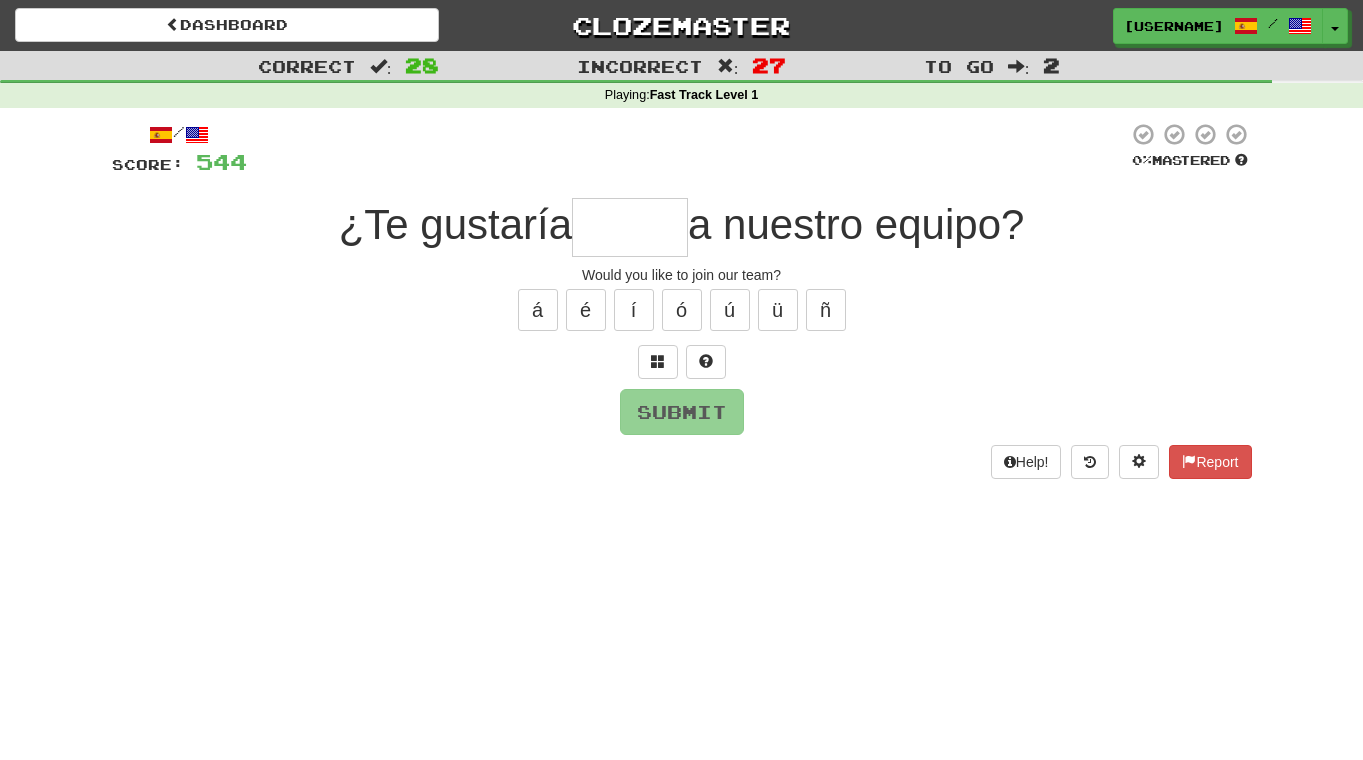 type on "******" 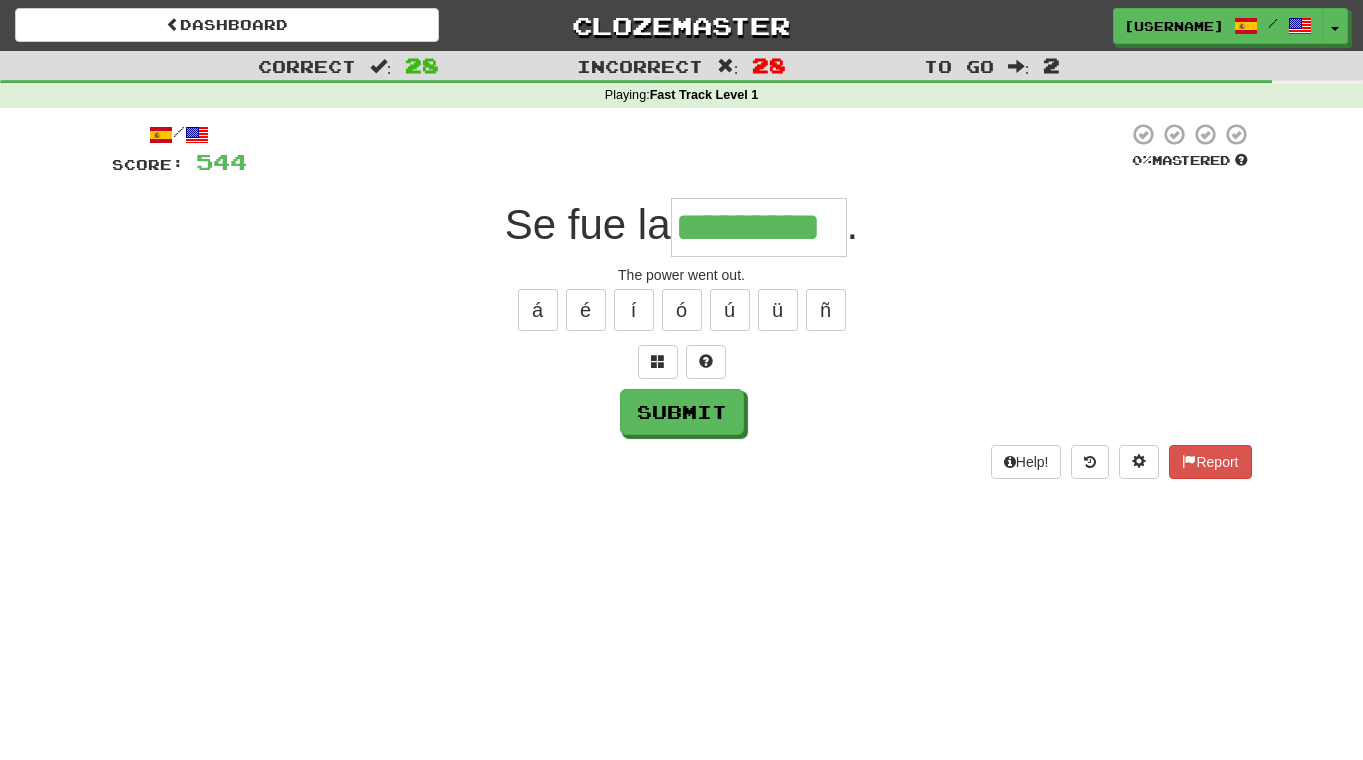 type on "*********" 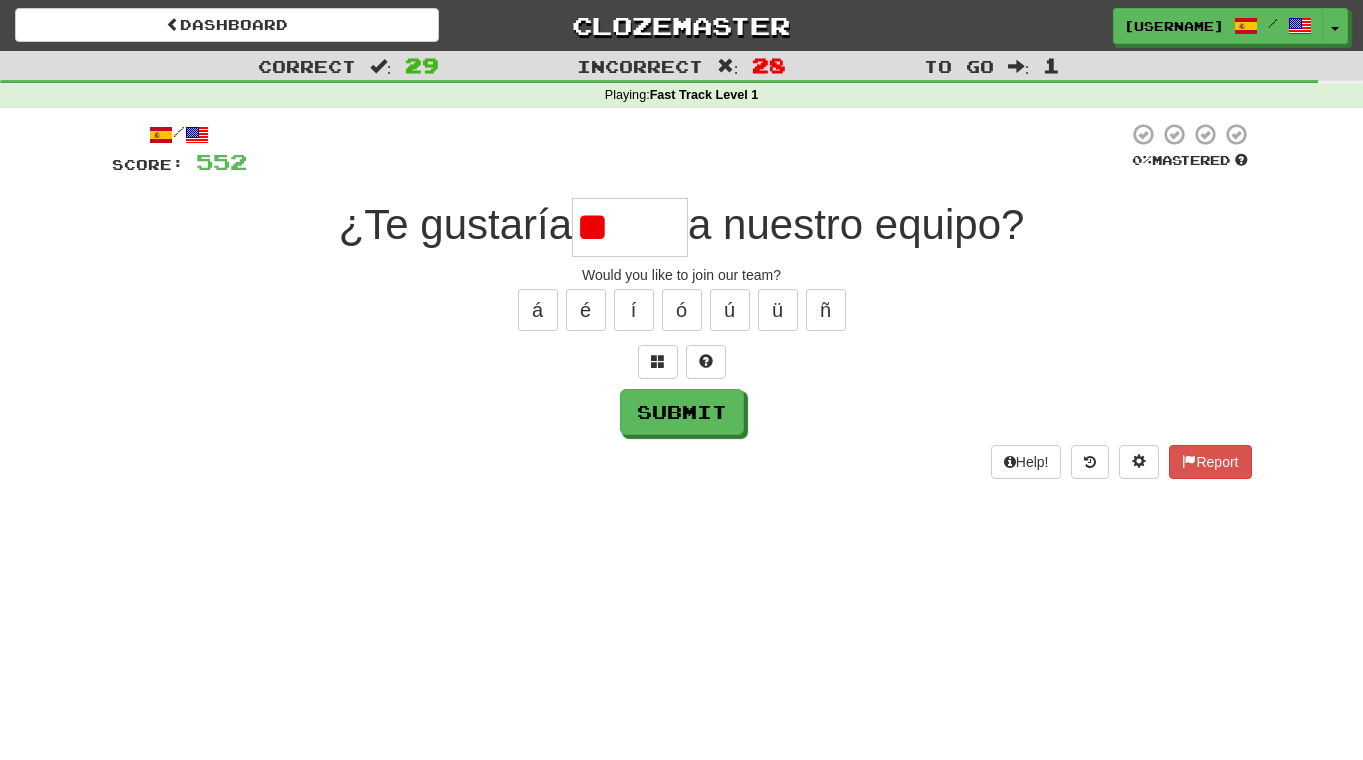 type on "*" 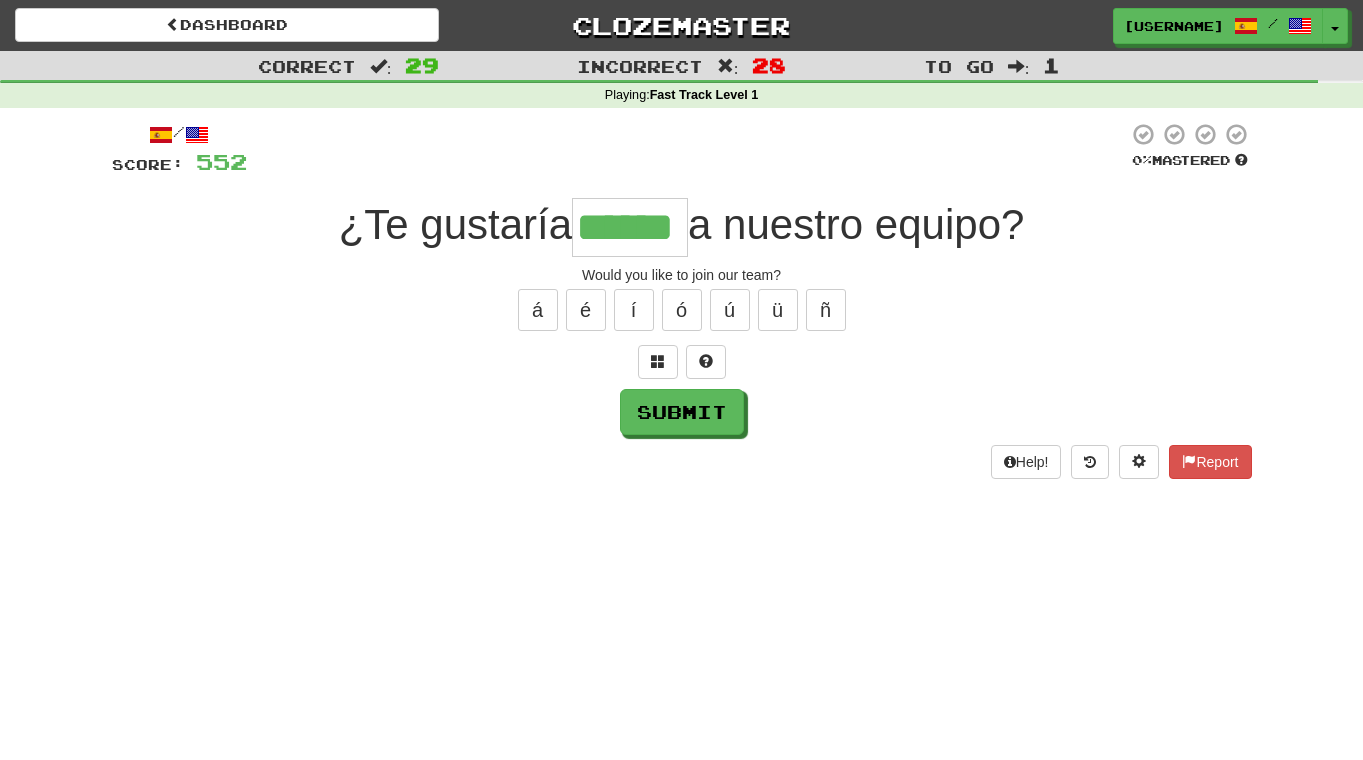 type on "******" 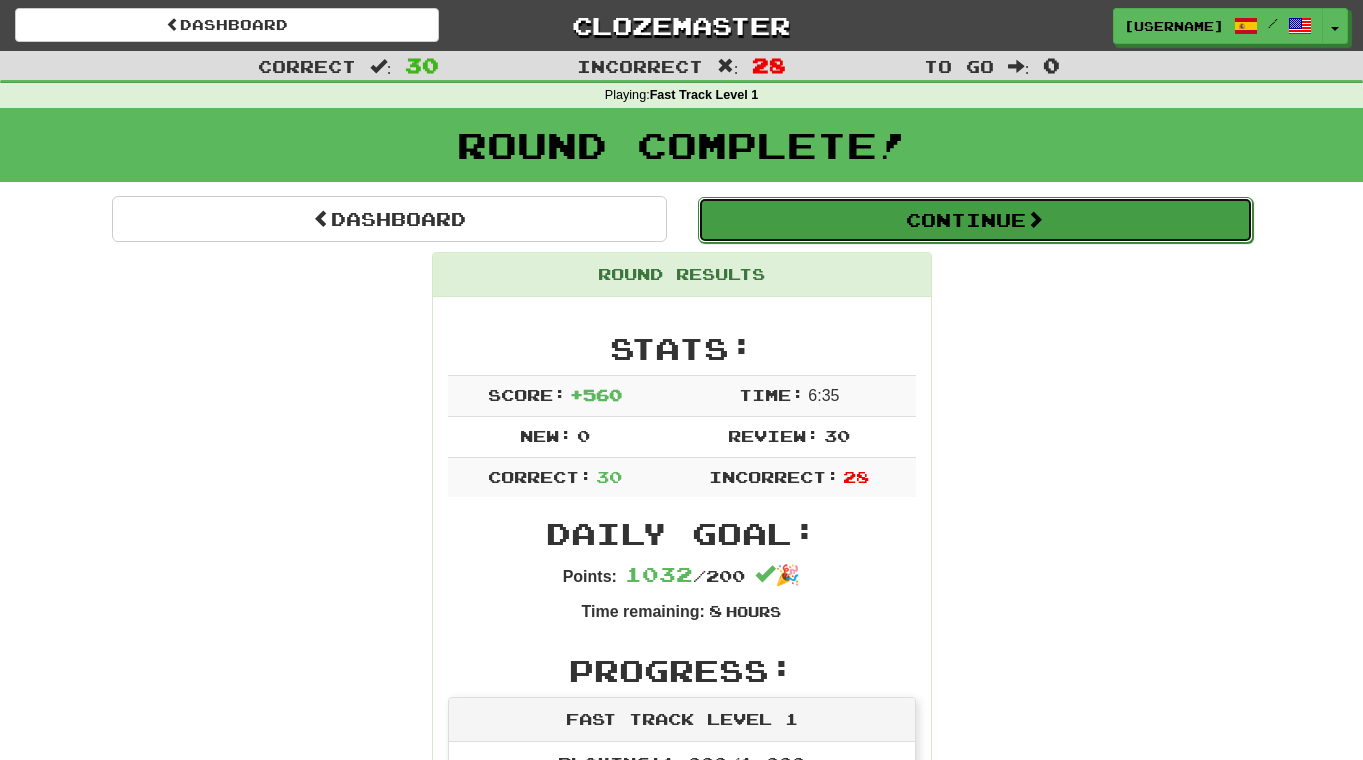 click on "Continue" at bounding box center (975, 220) 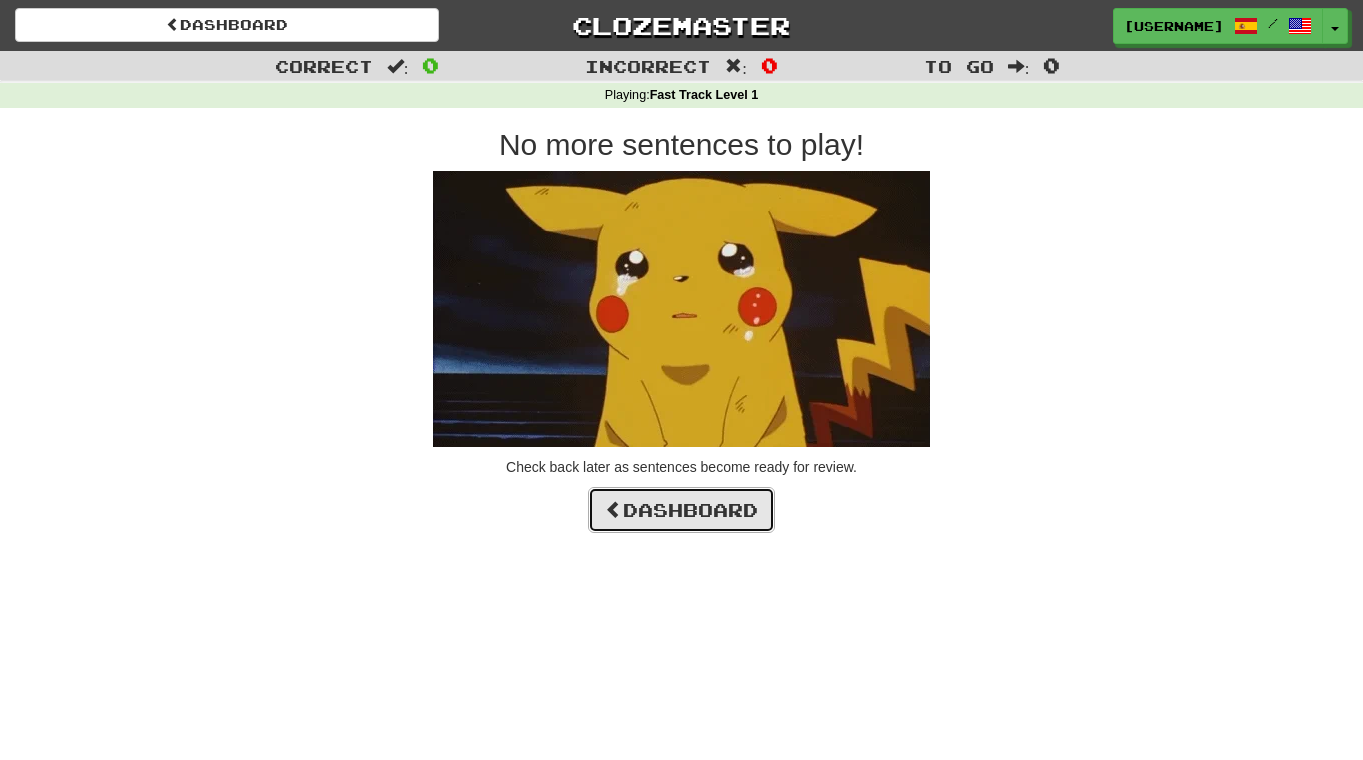 click on "Dashboard" at bounding box center (681, 510) 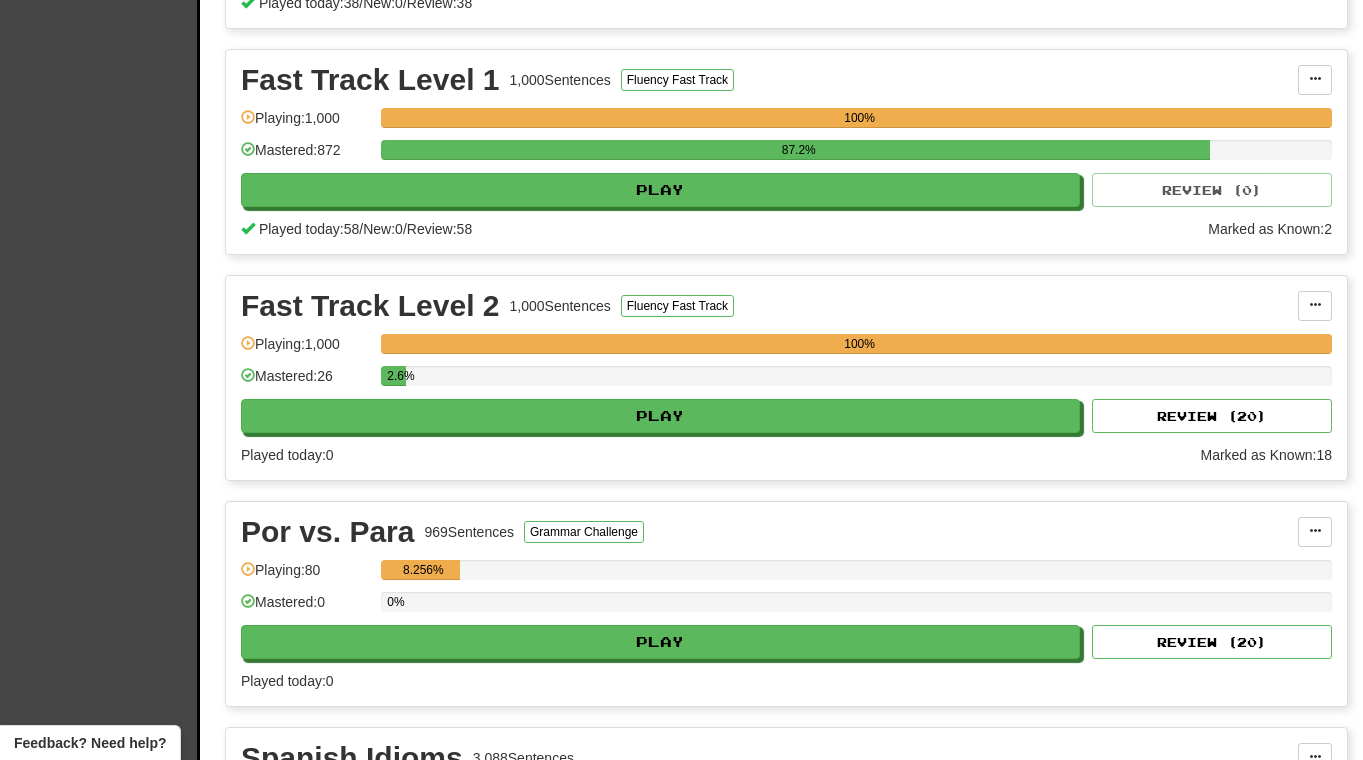 scroll, scrollTop: 103, scrollLeft: 0, axis: vertical 